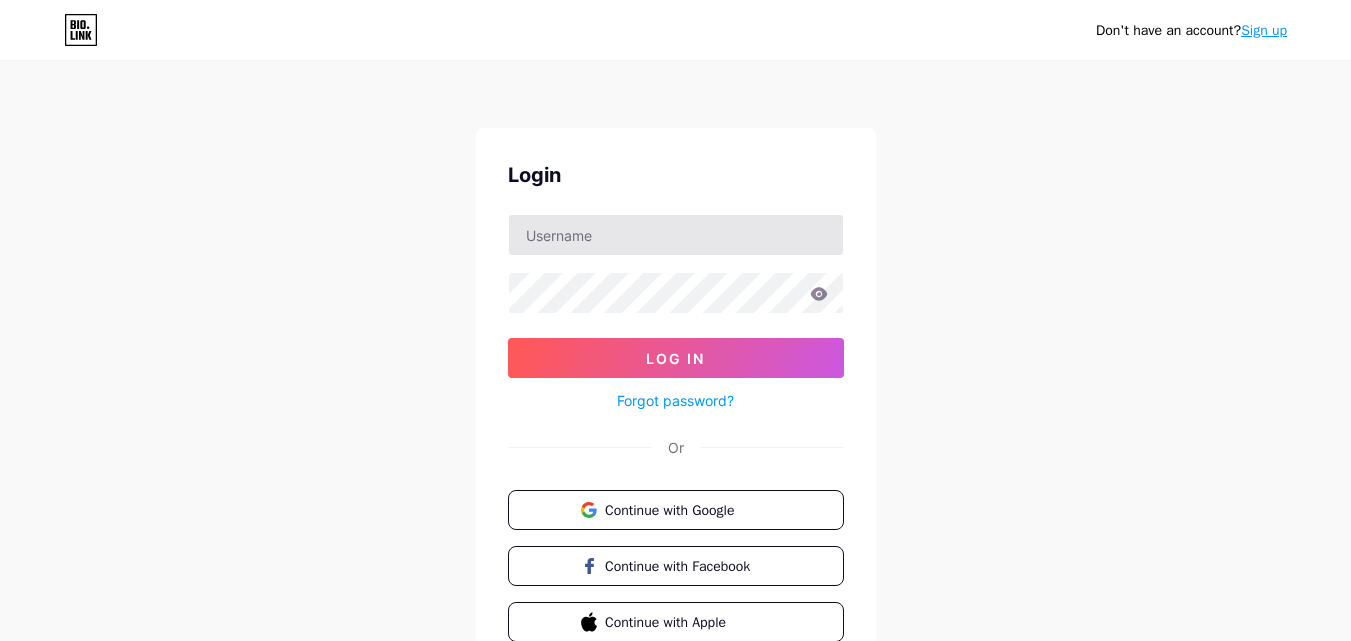 scroll, scrollTop: 0, scrollLeft: 0, axis: both 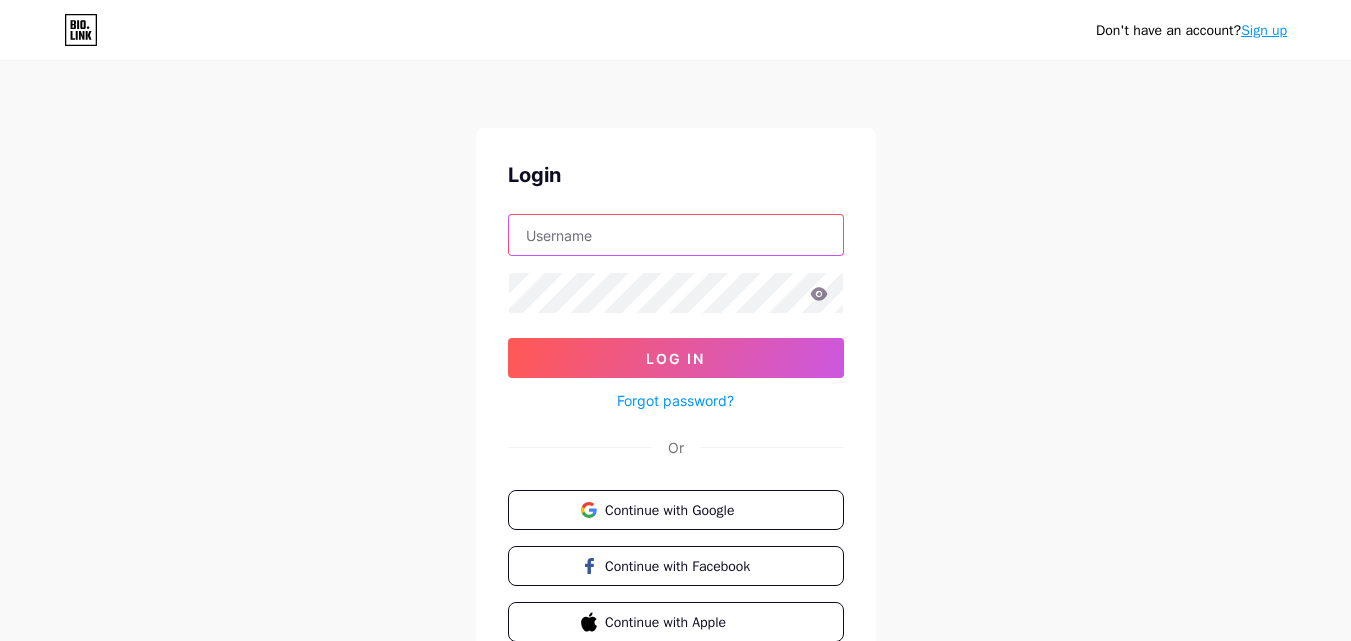 click at bounding box center [676, 235] 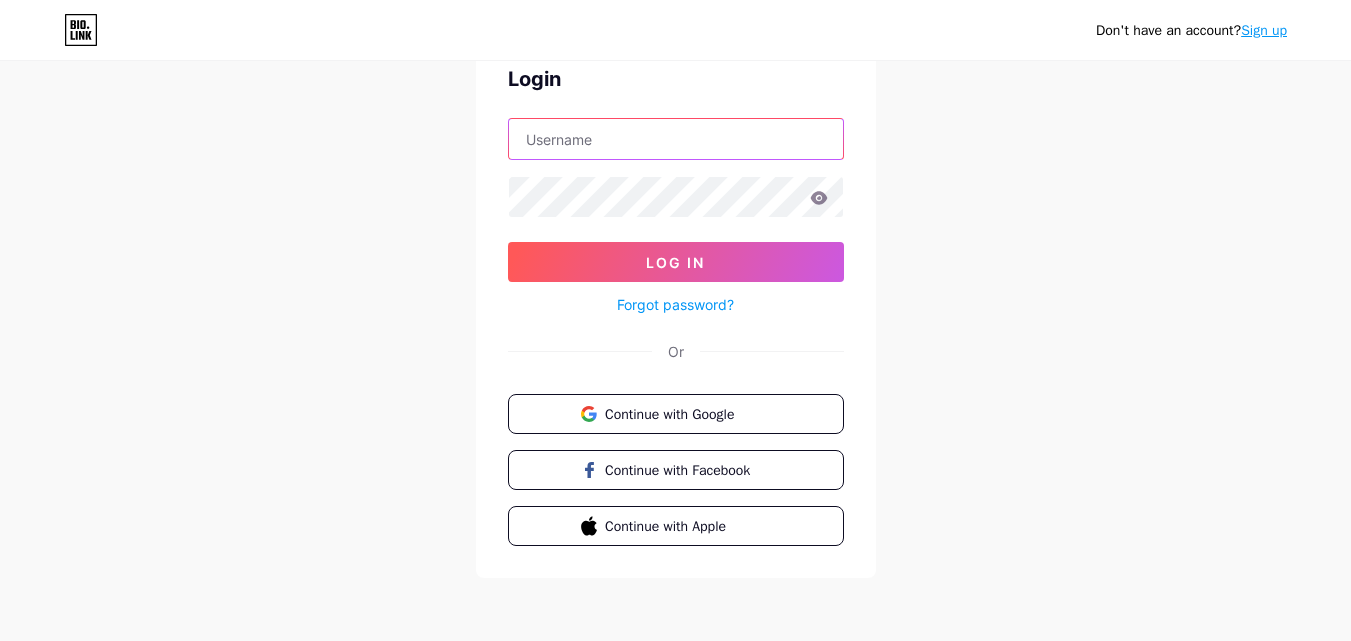scroll, scrollTop: 0, scrollLeft: 0, axis: both 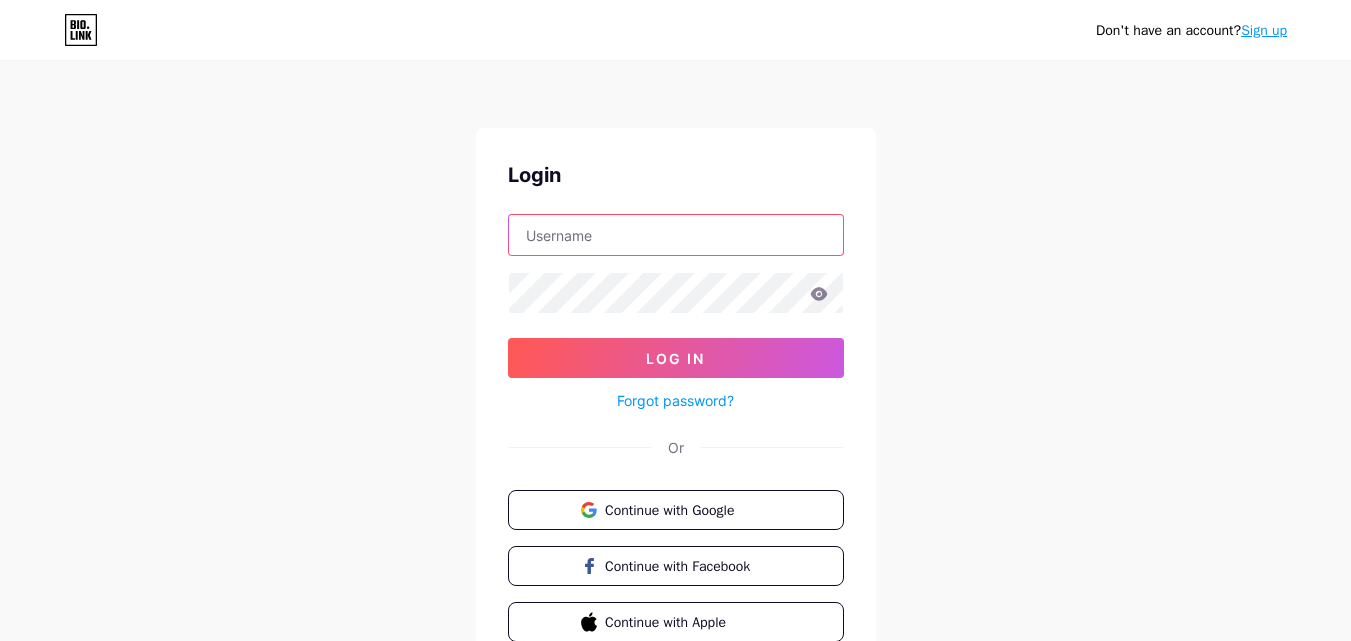 click at bounding box center (676, 235) 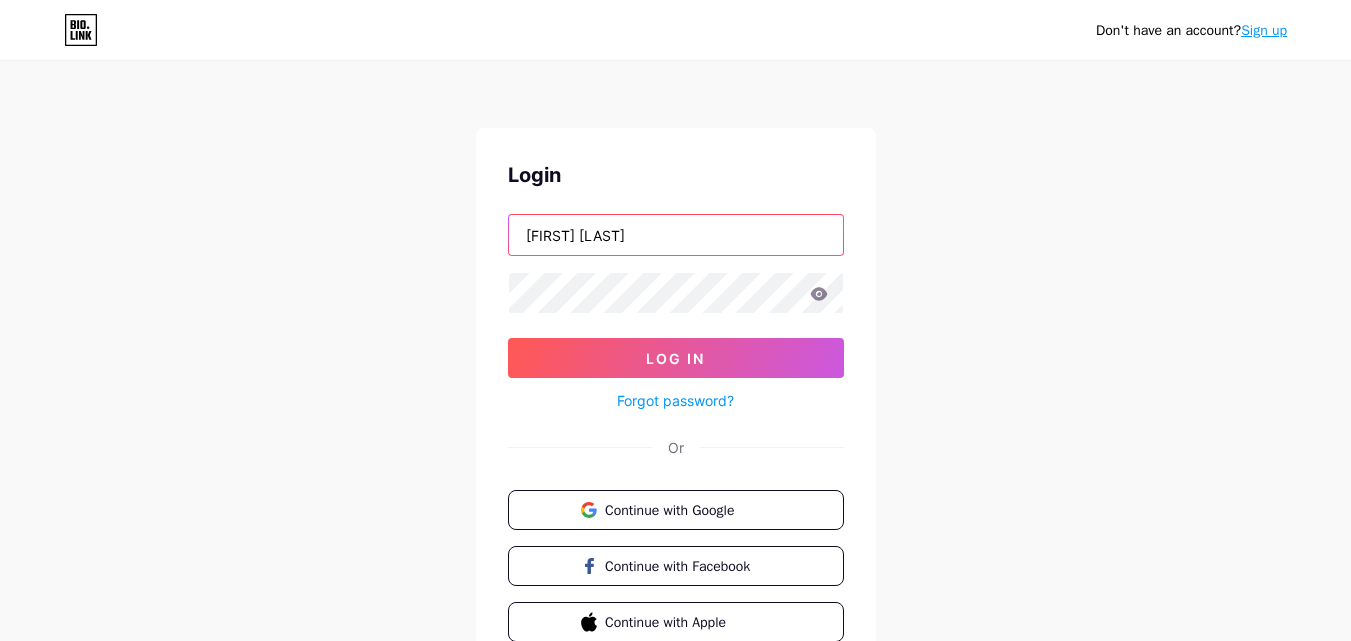 type on "[FIRST] [LAST]" 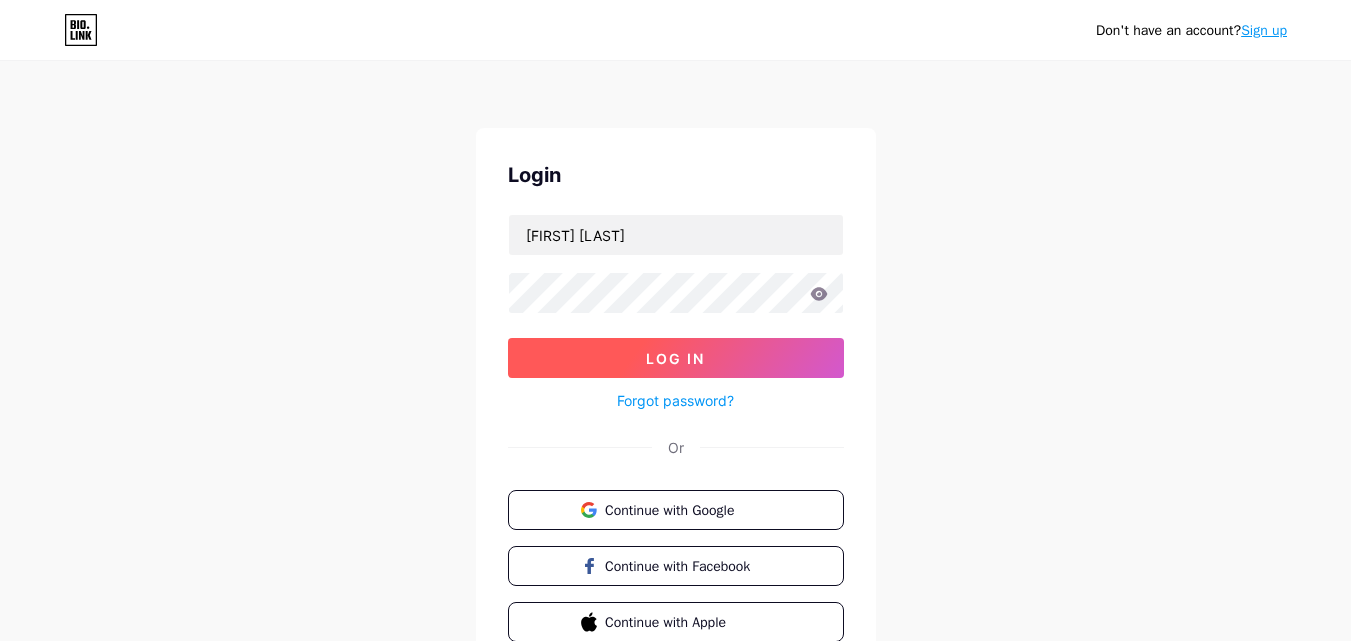 click on "Log In" at bounding box center [675, 358] 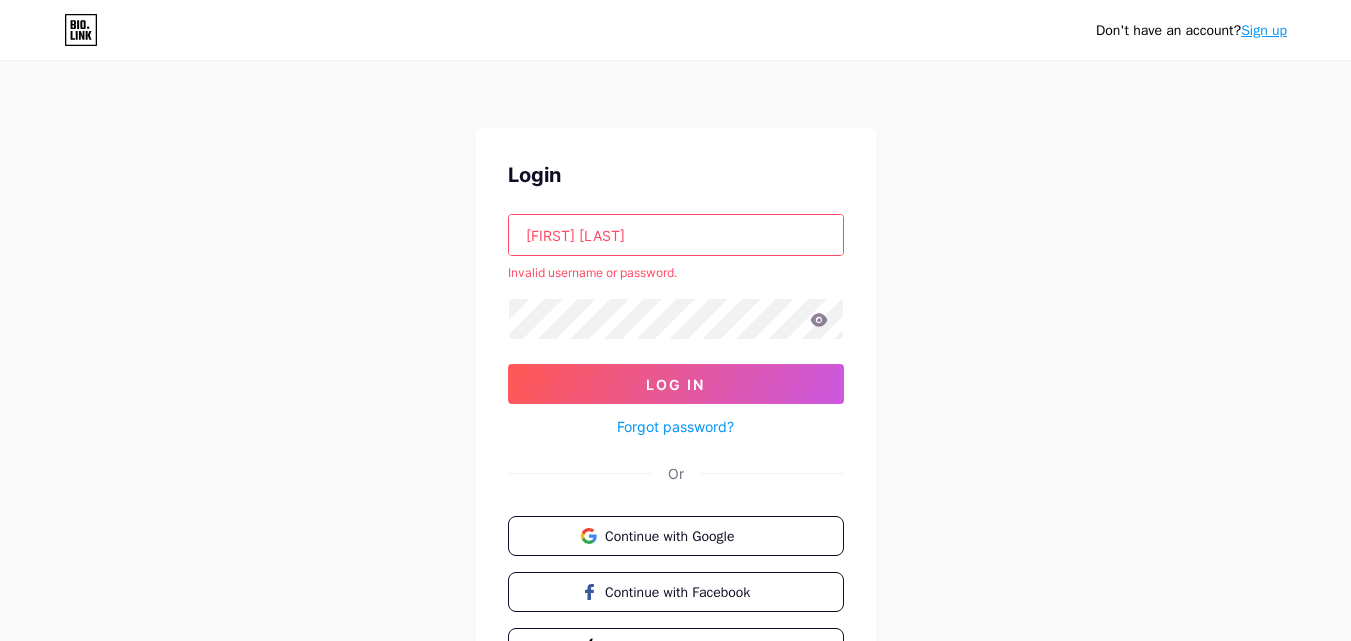 click on "Forgot password?" at bounding box center (675, 426) 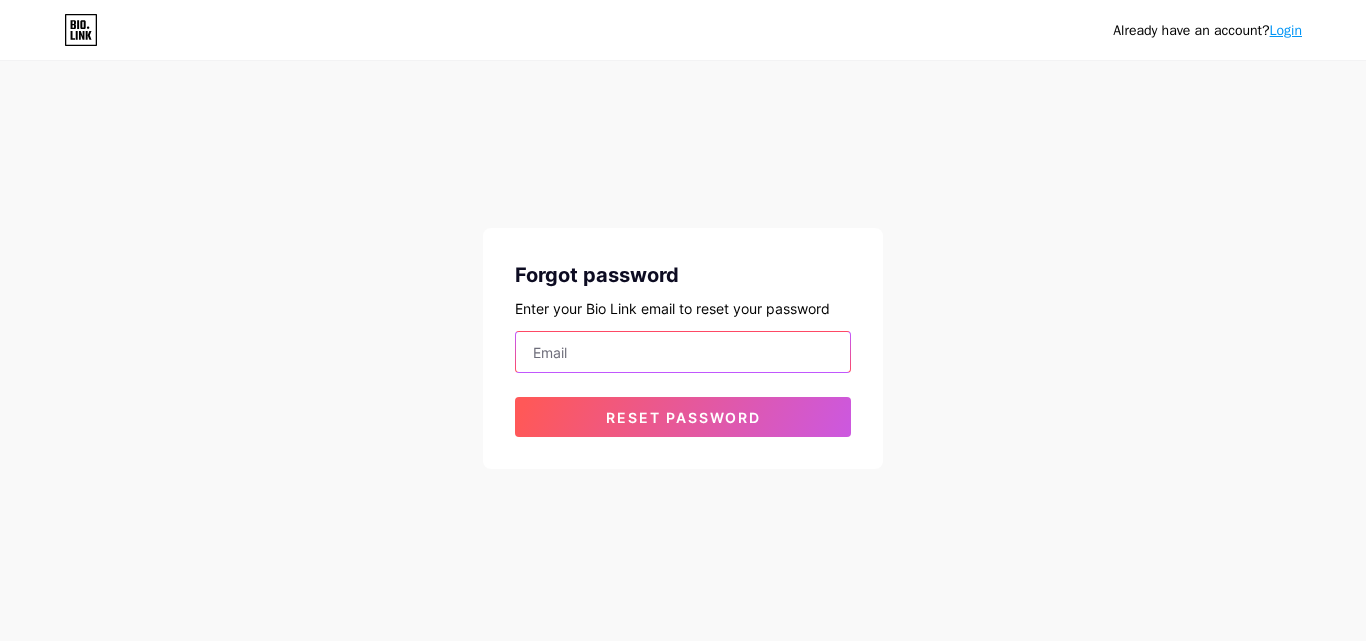 click at bounding box center [683, 352] 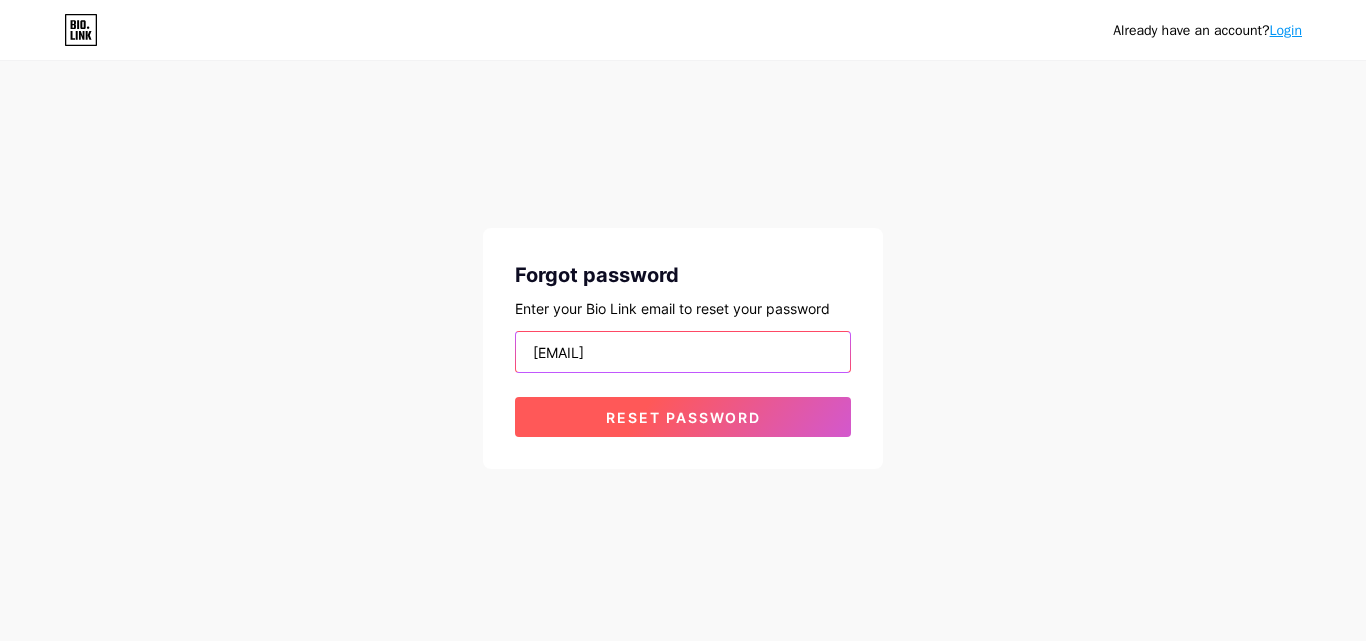 type on "[EMAIL]" 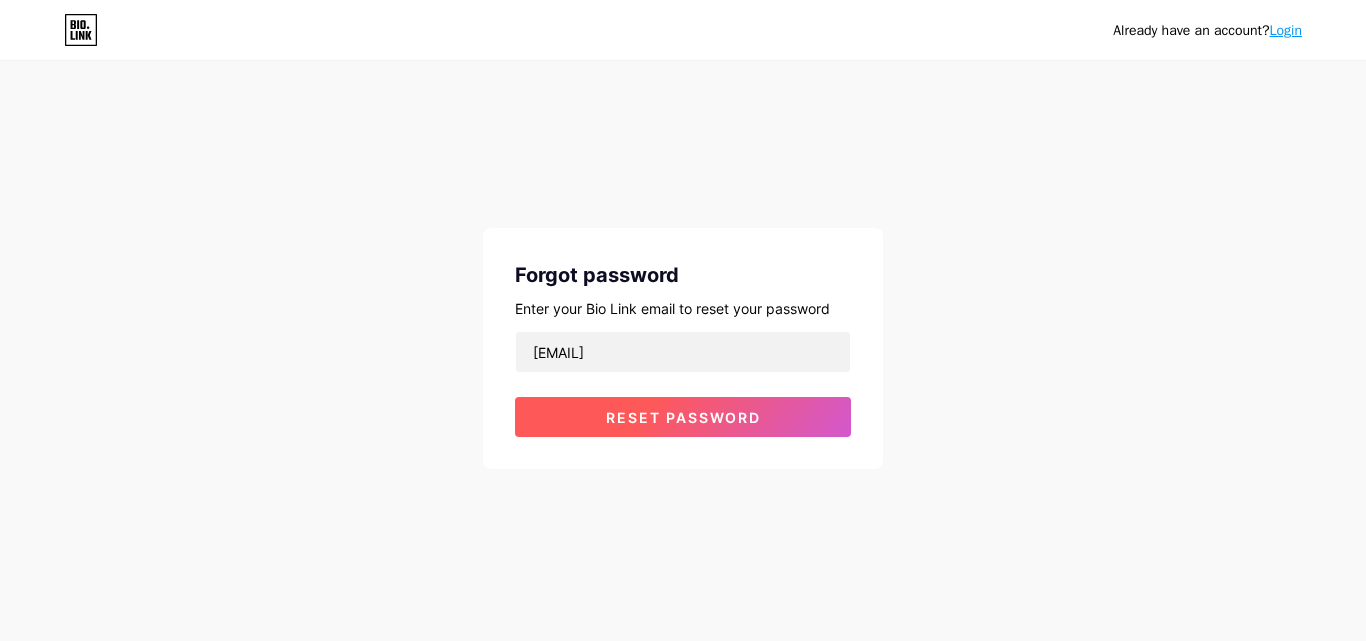 click on "Reset password" at bounding box center [683, 417] 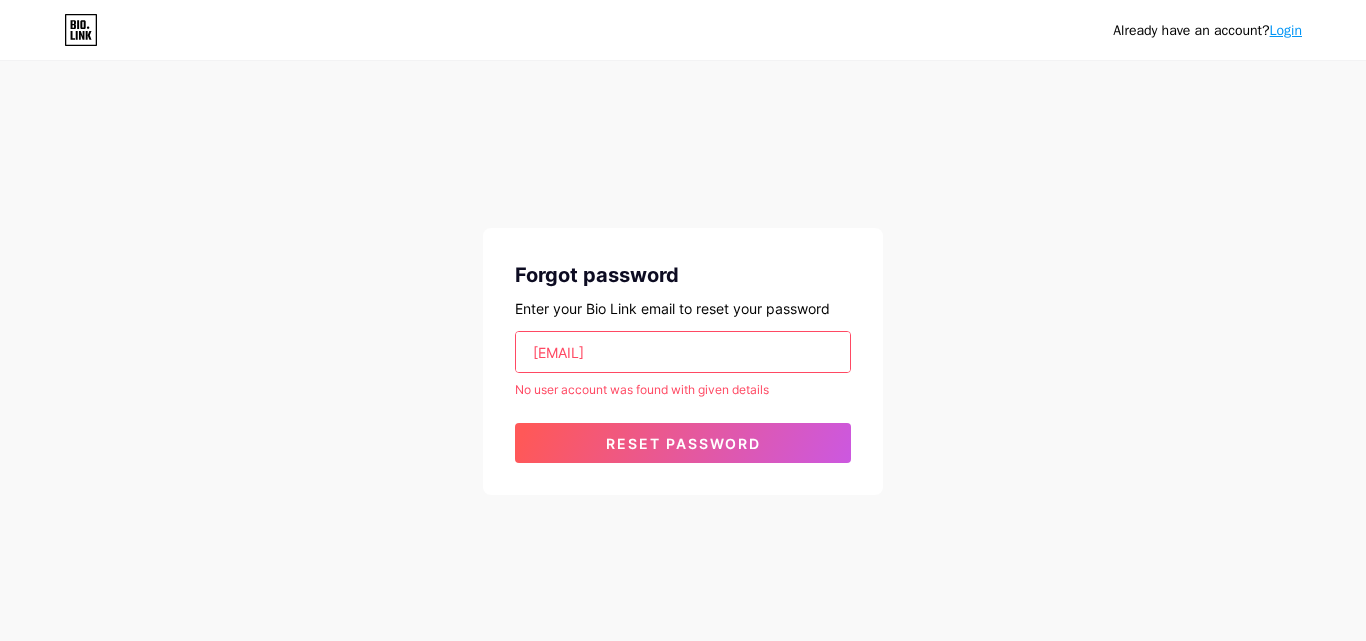 click 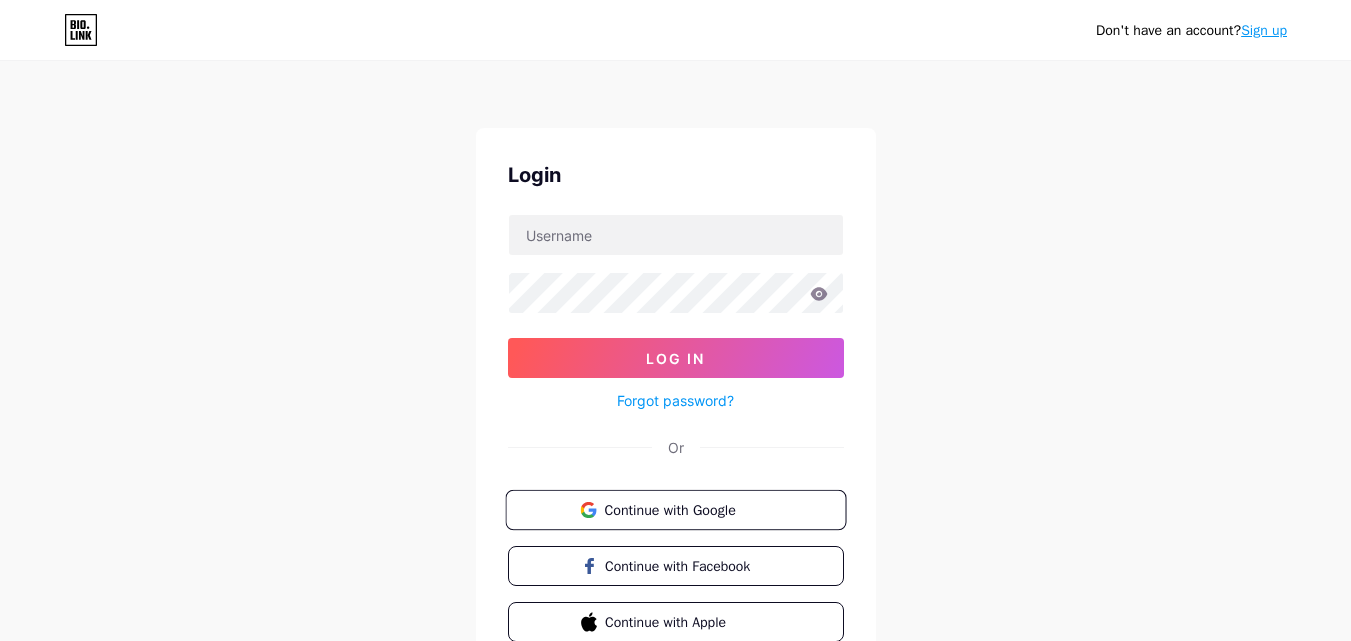 click on "Continue with Google" at bounding box center [687, 509] 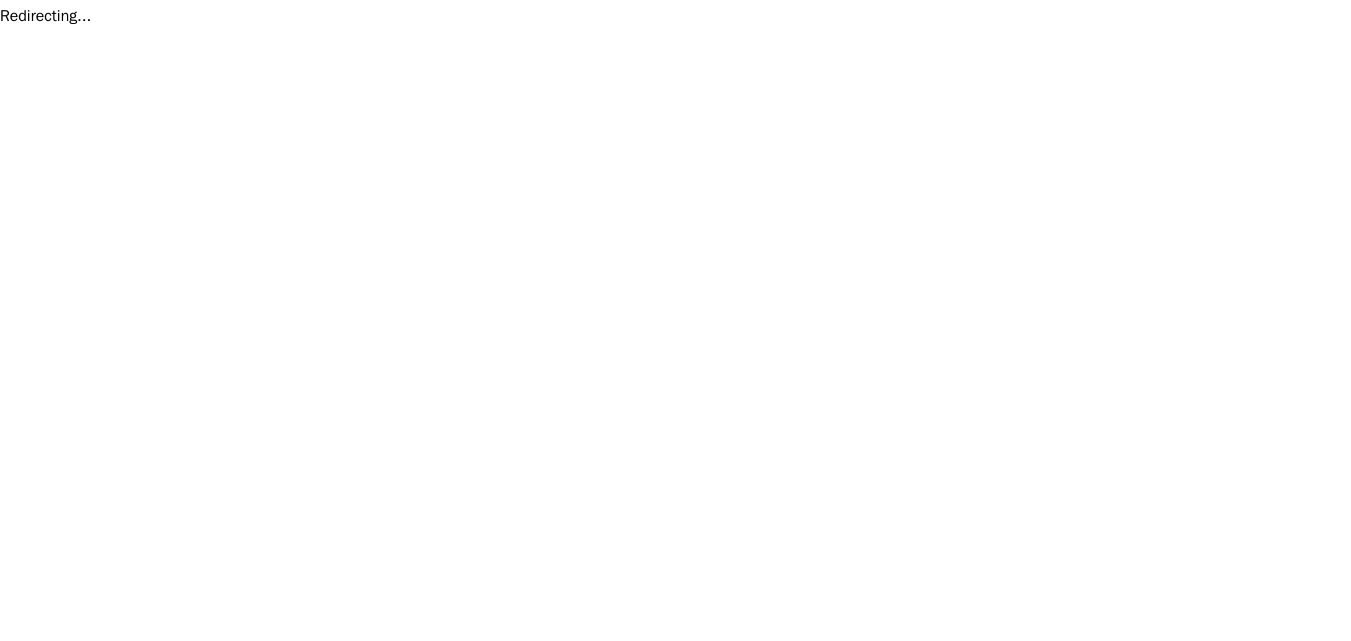 scroll, scrollTop: 0, scrollLeft: 0, axis: both 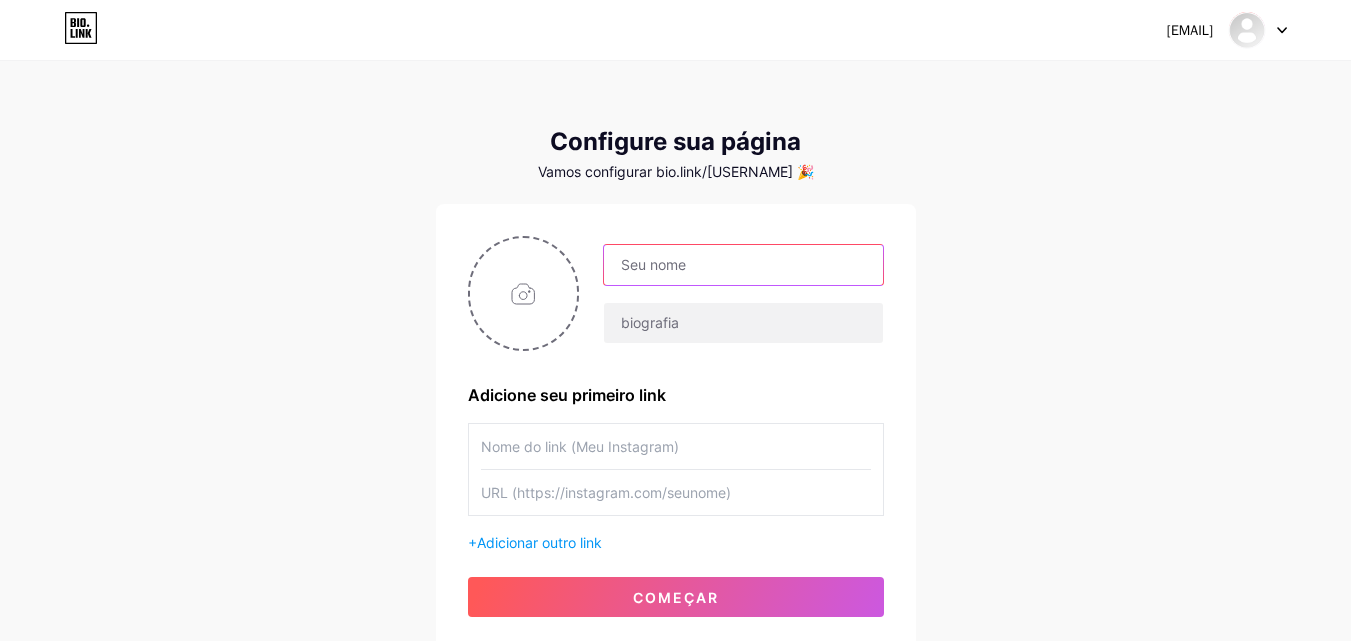 click at bounding box center (743, 265) 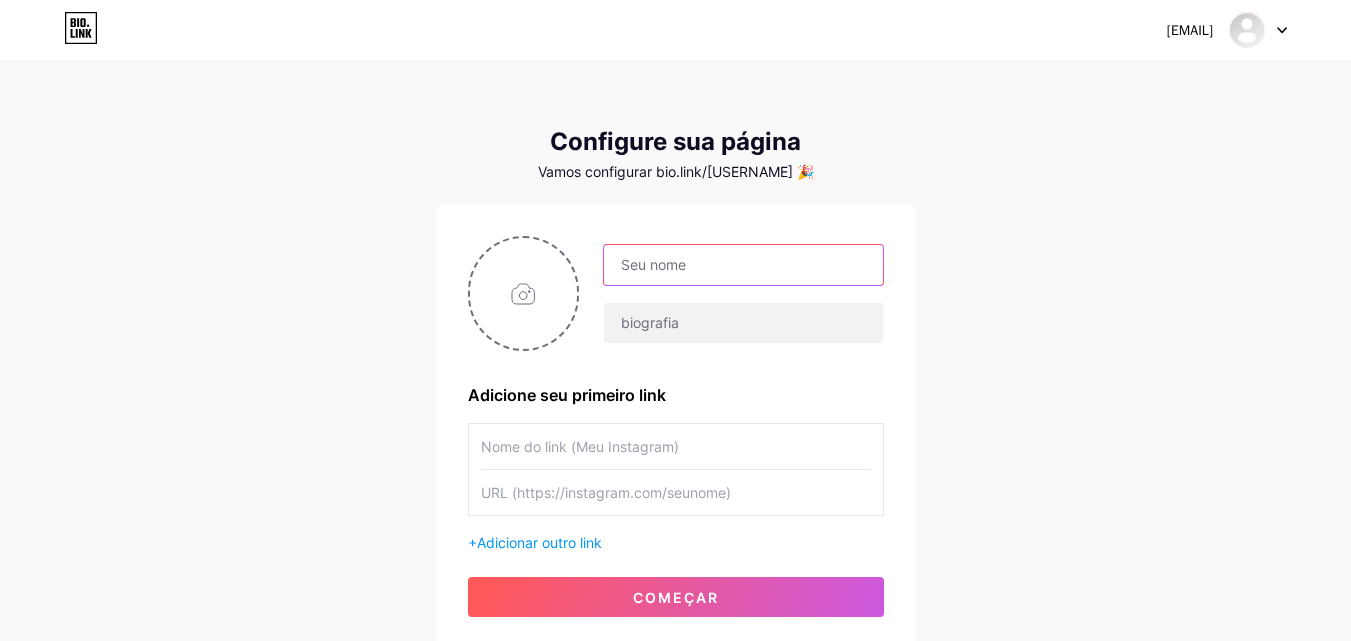 type on "[FIRST] [LAST]" 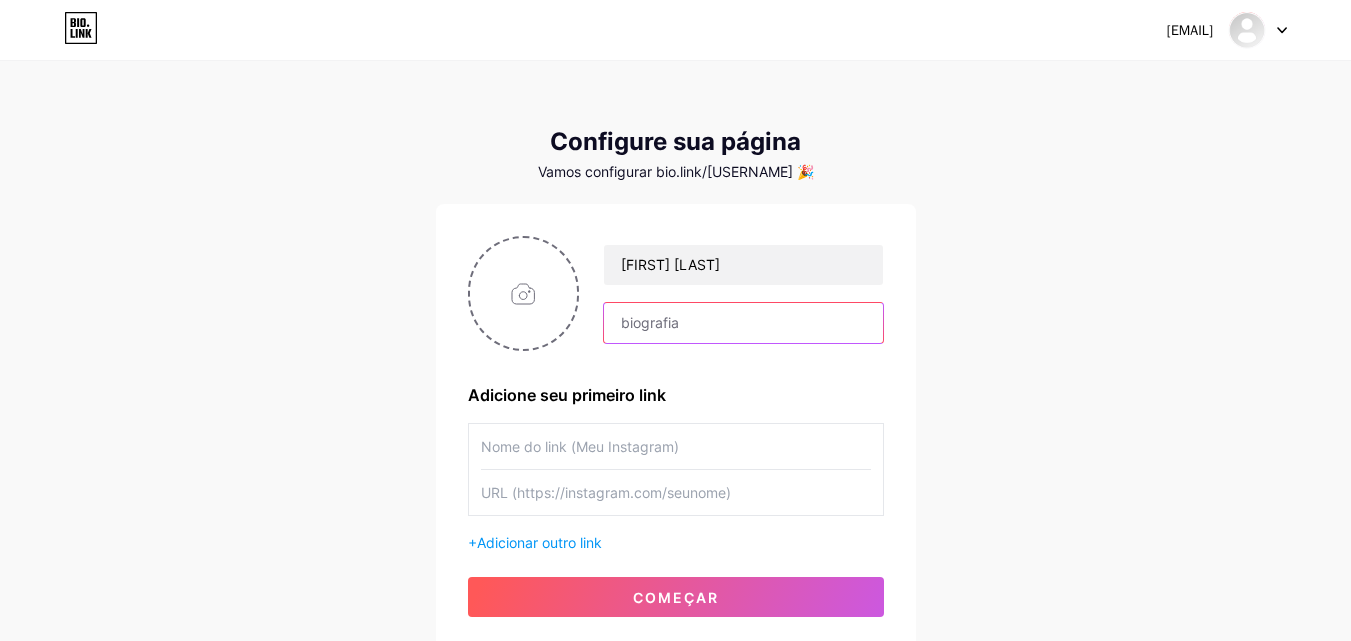 click at bounding box center (743, 323) 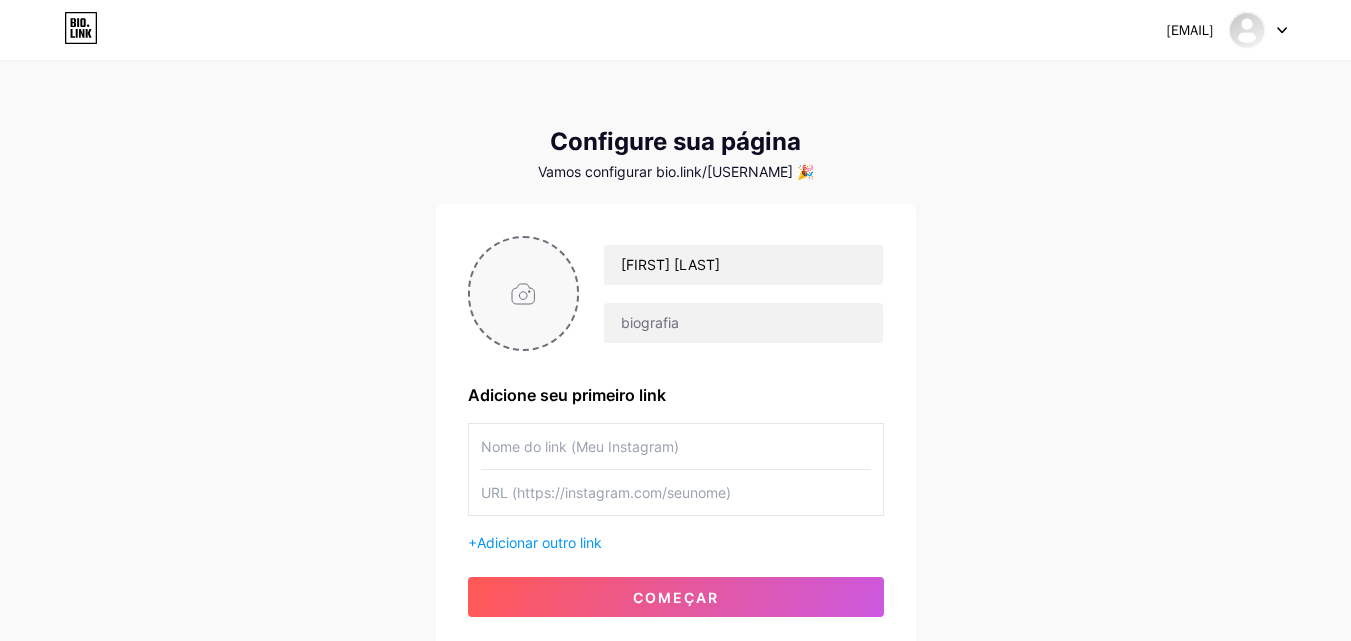 click at bounding box center [524, 293] 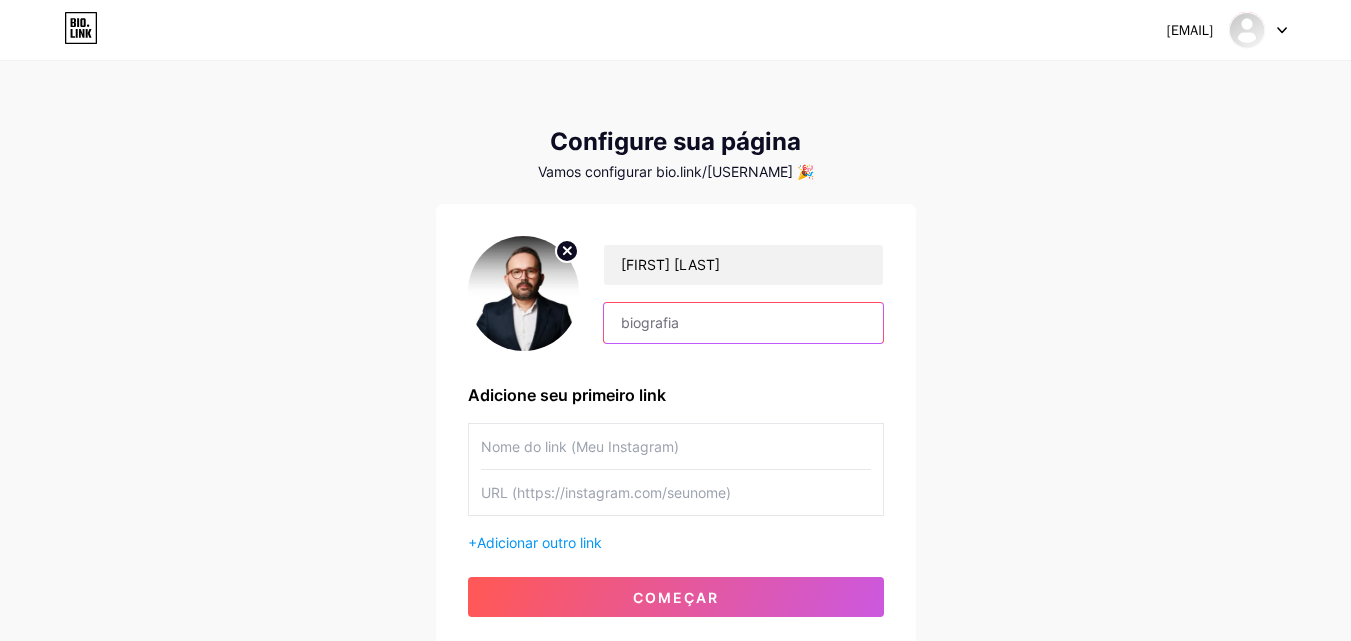 click at bounding box center (743, 323) 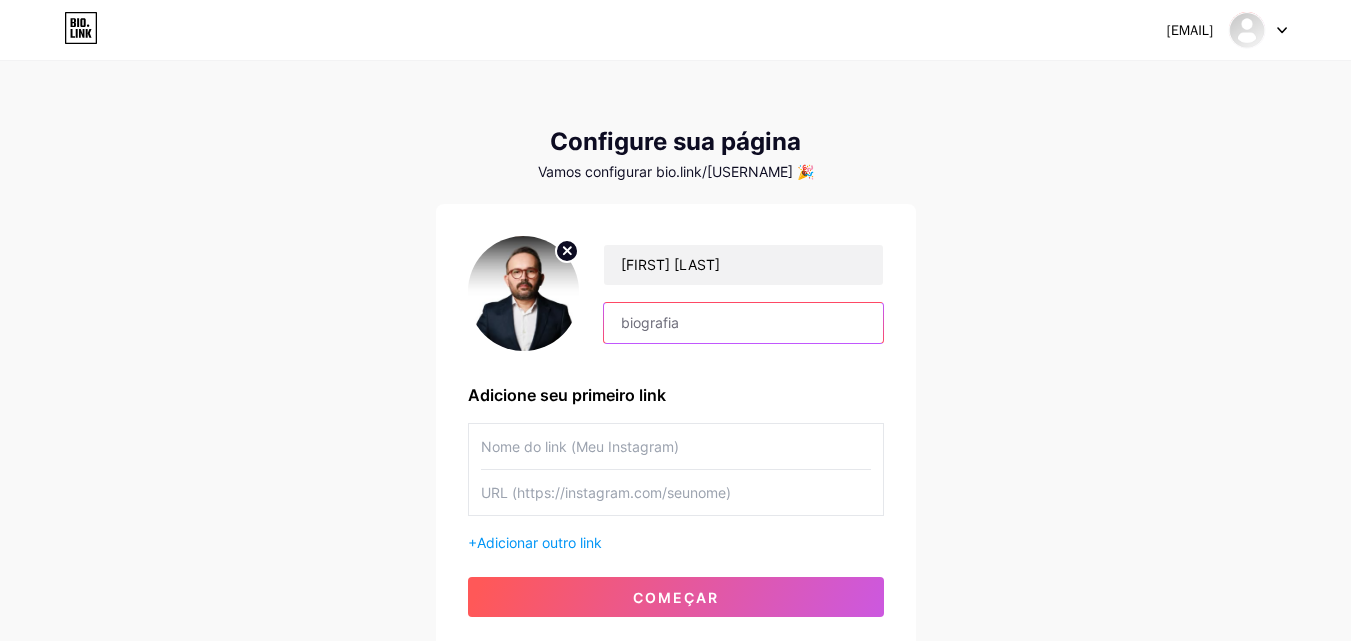 scroll, scrollTop: 152, scrollLeft: 0, axis: vertical 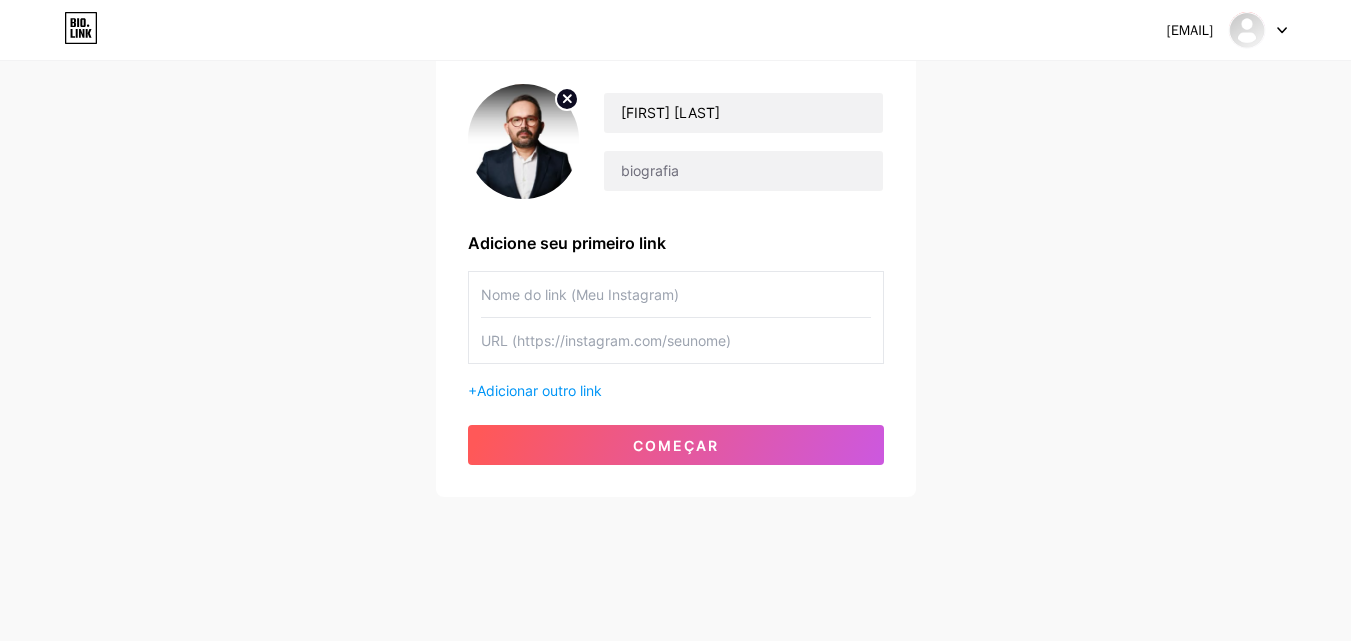 click 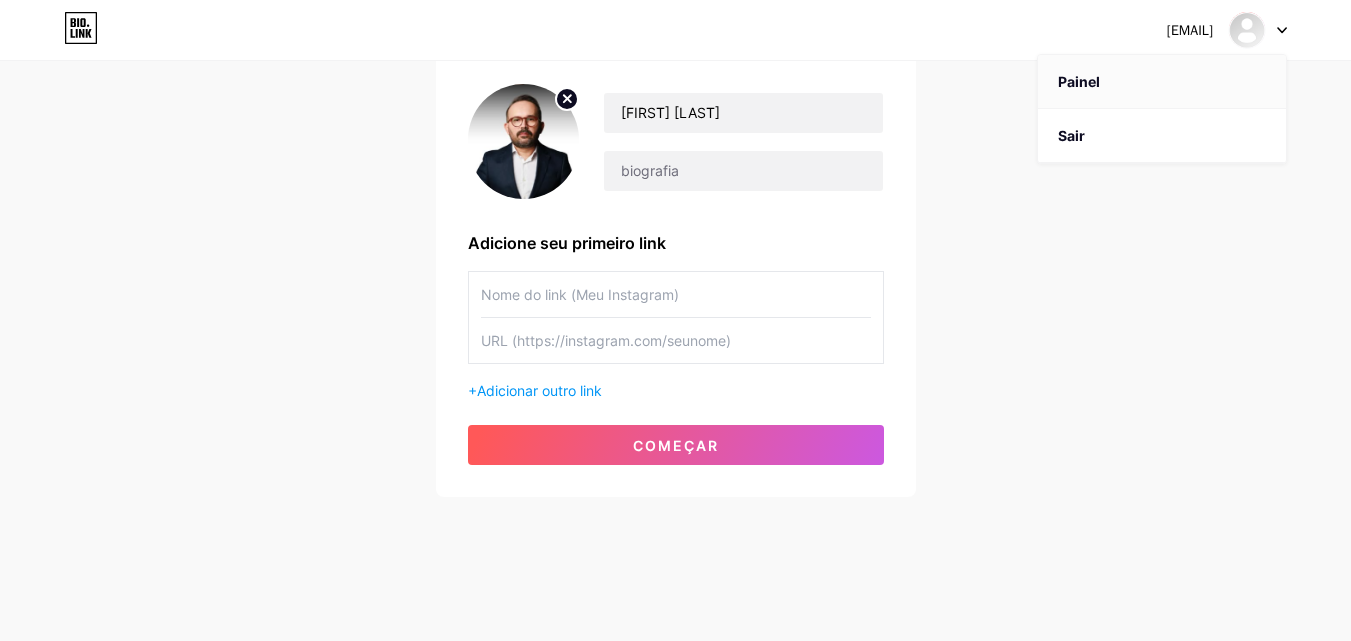 click on "Painel" at bounding box center (1079, 81) 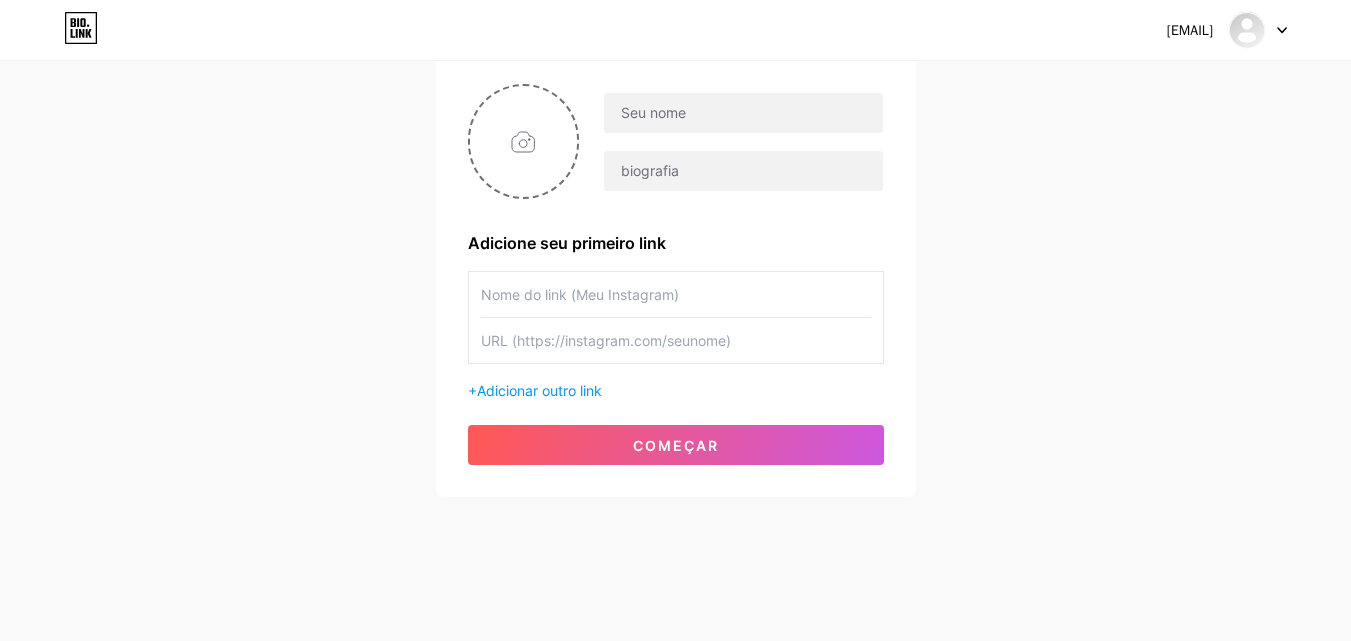 scroll, scrollTop: 0, scrollLeft: 0, axis: both 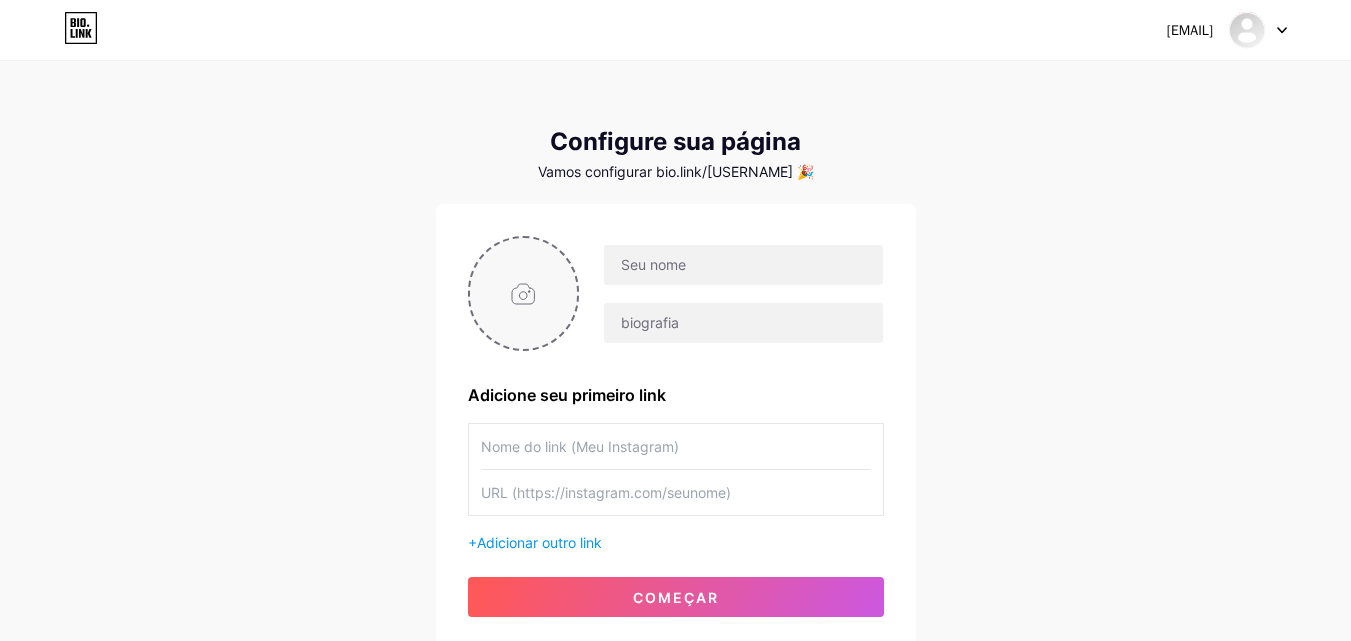 click at bounding box center (524, 293) 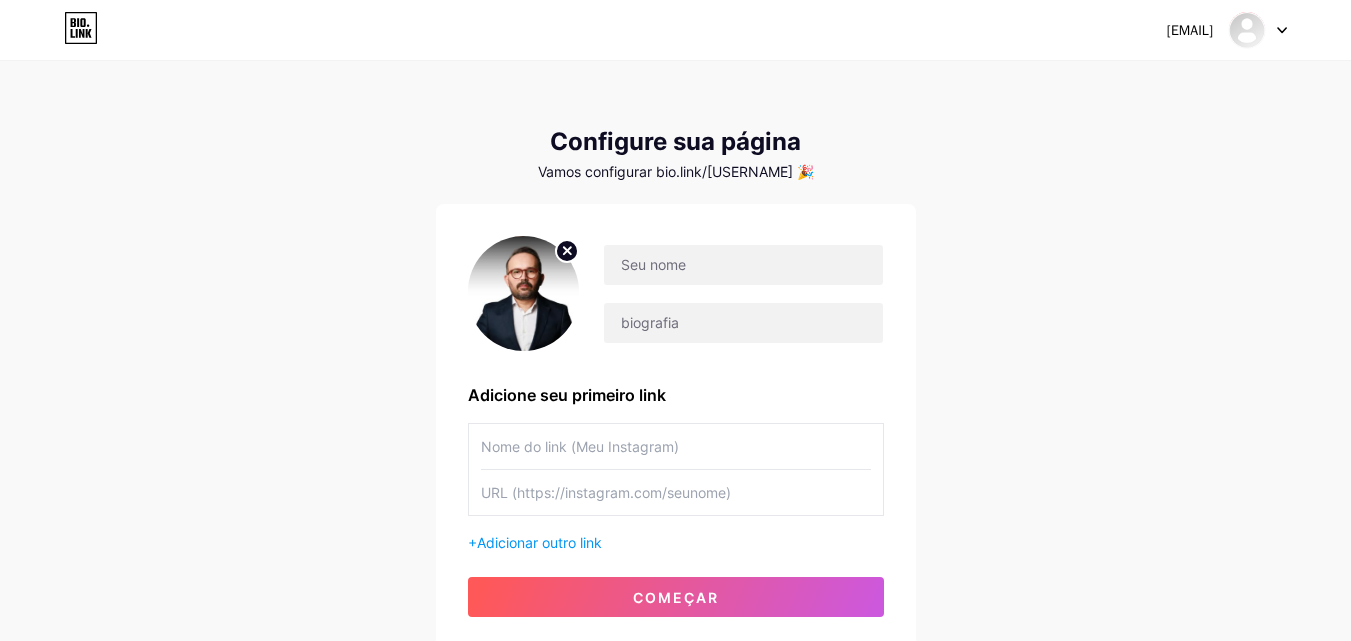 click 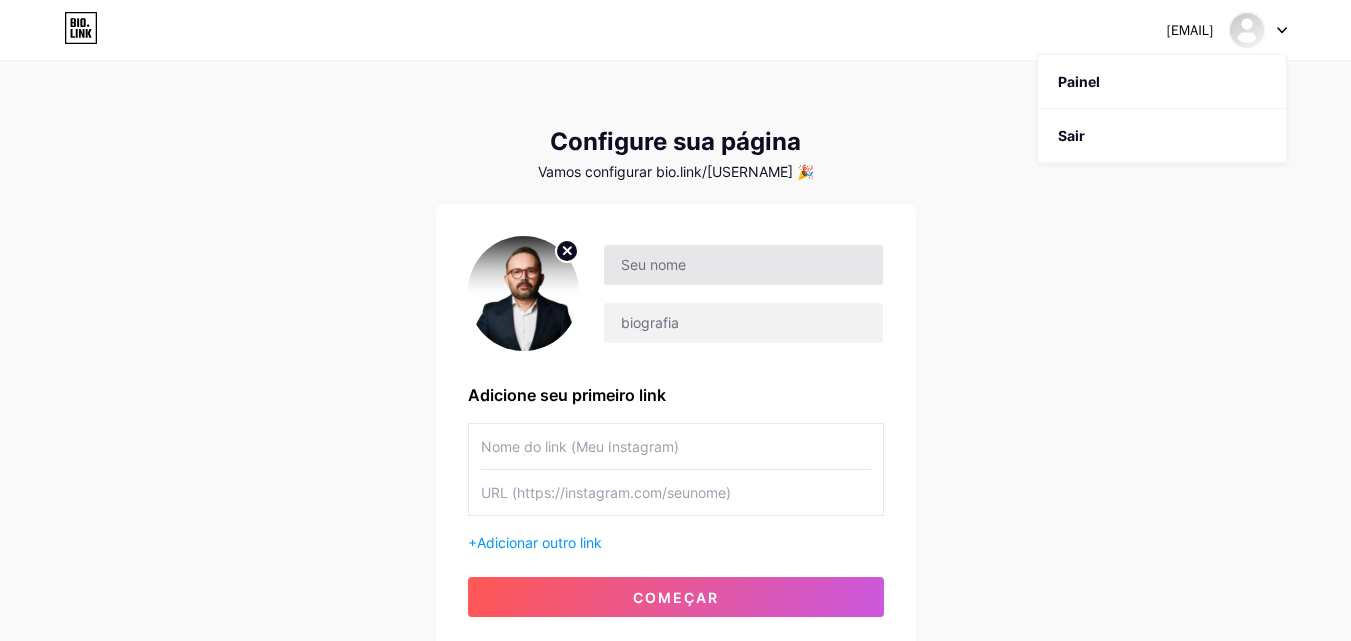 drag, startPoint x: 769, startPoint y: 240, endPoint x: 766, endPoint y: 251, distance: 11.401754 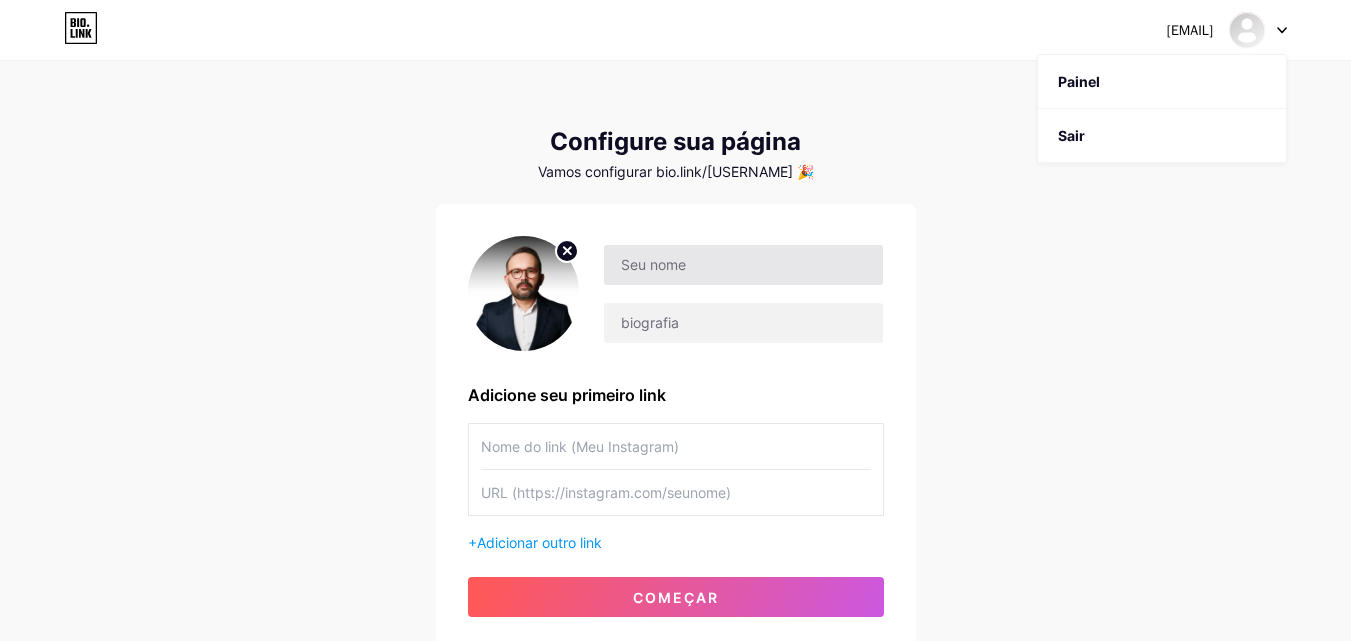 click at bounding box center (676, 293) 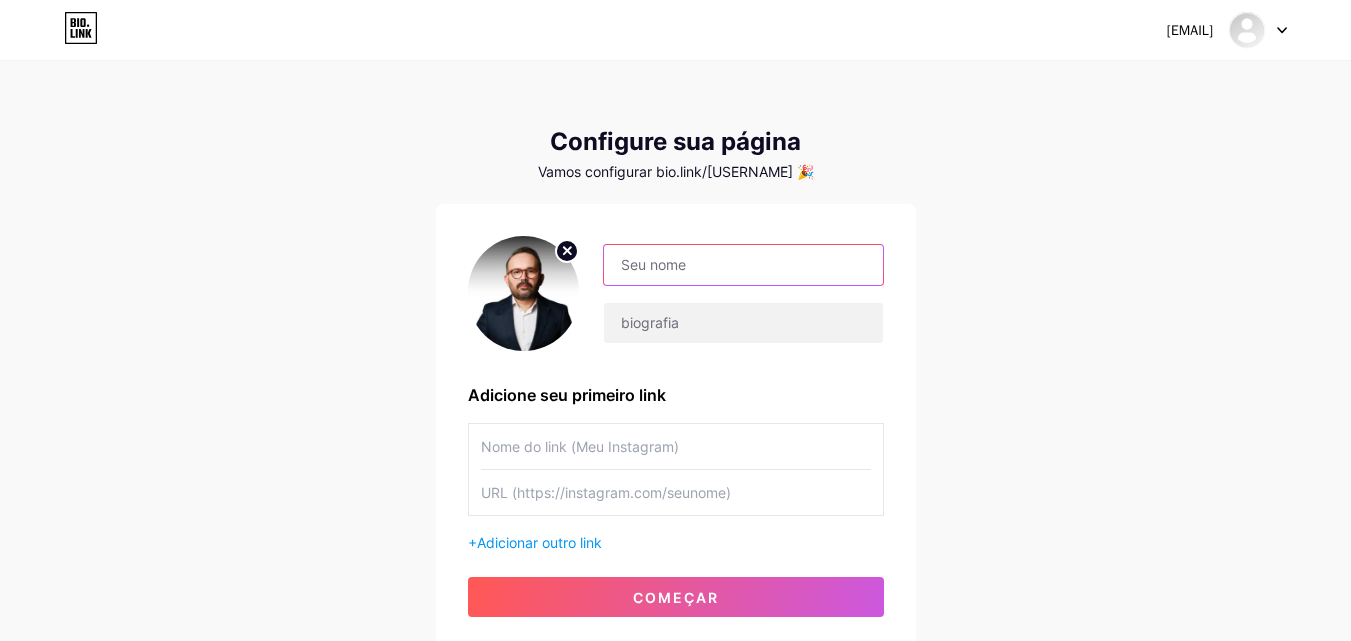 click at bounding box center (743, 265) 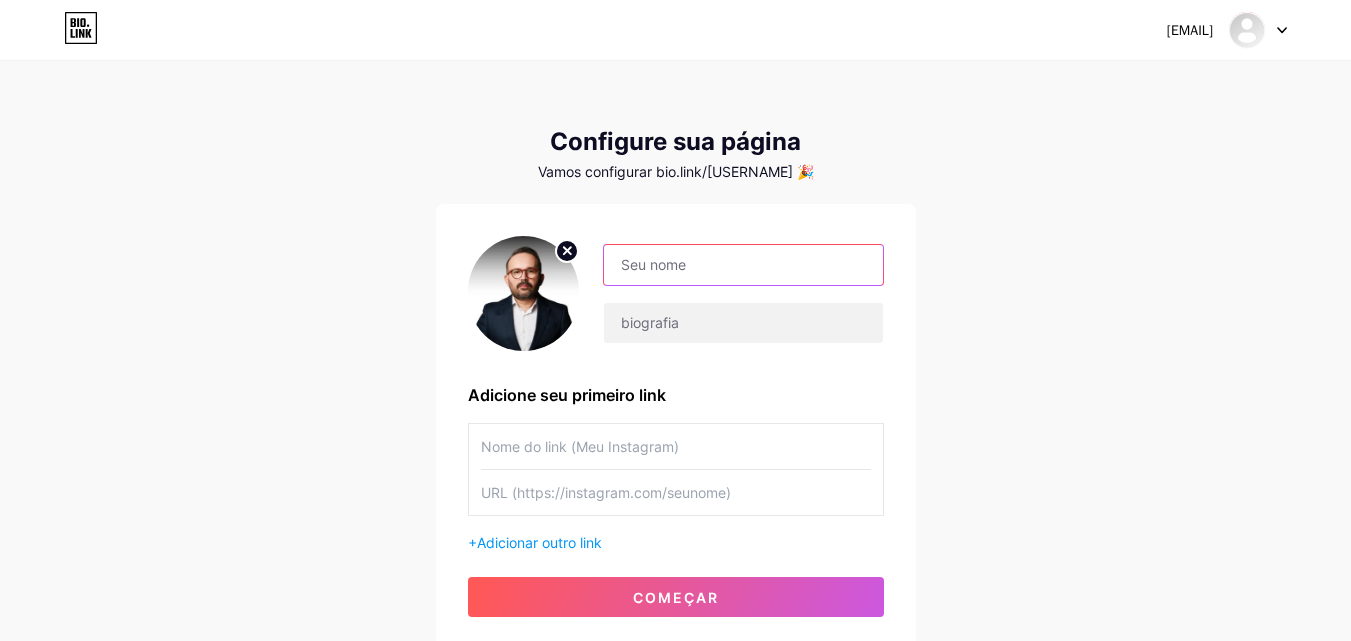 type on "[PERSON] [PERSON]" 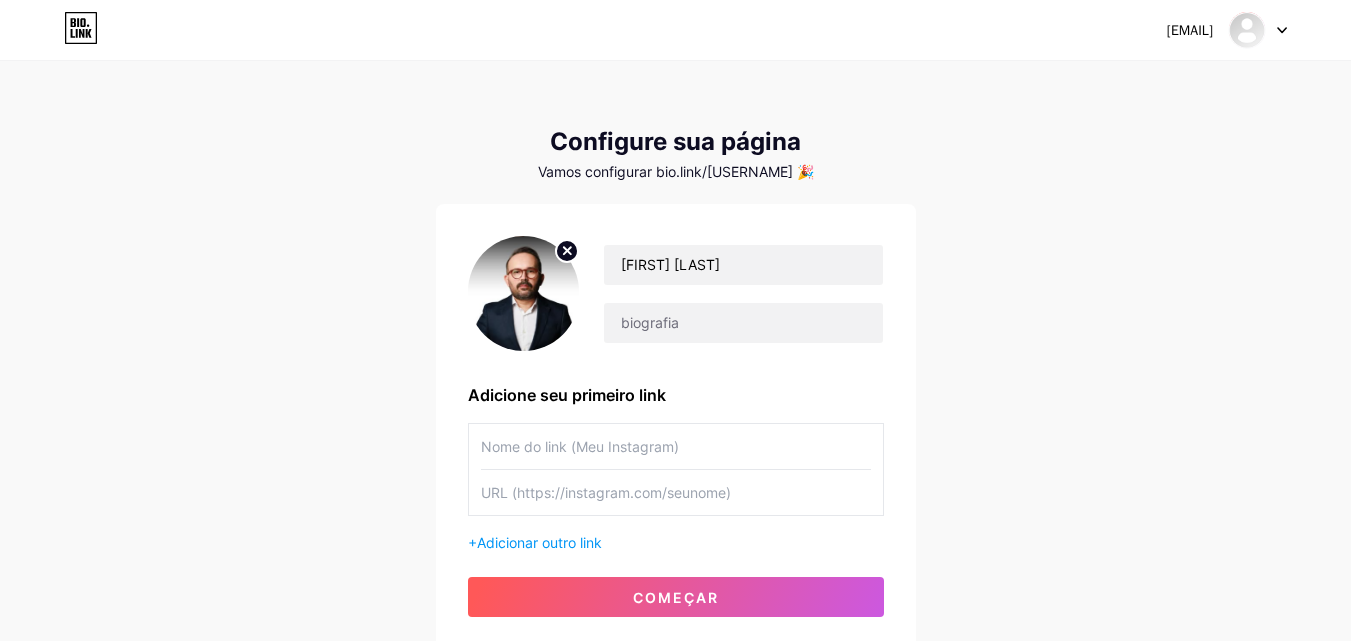 click at bounding box center [676, 446] 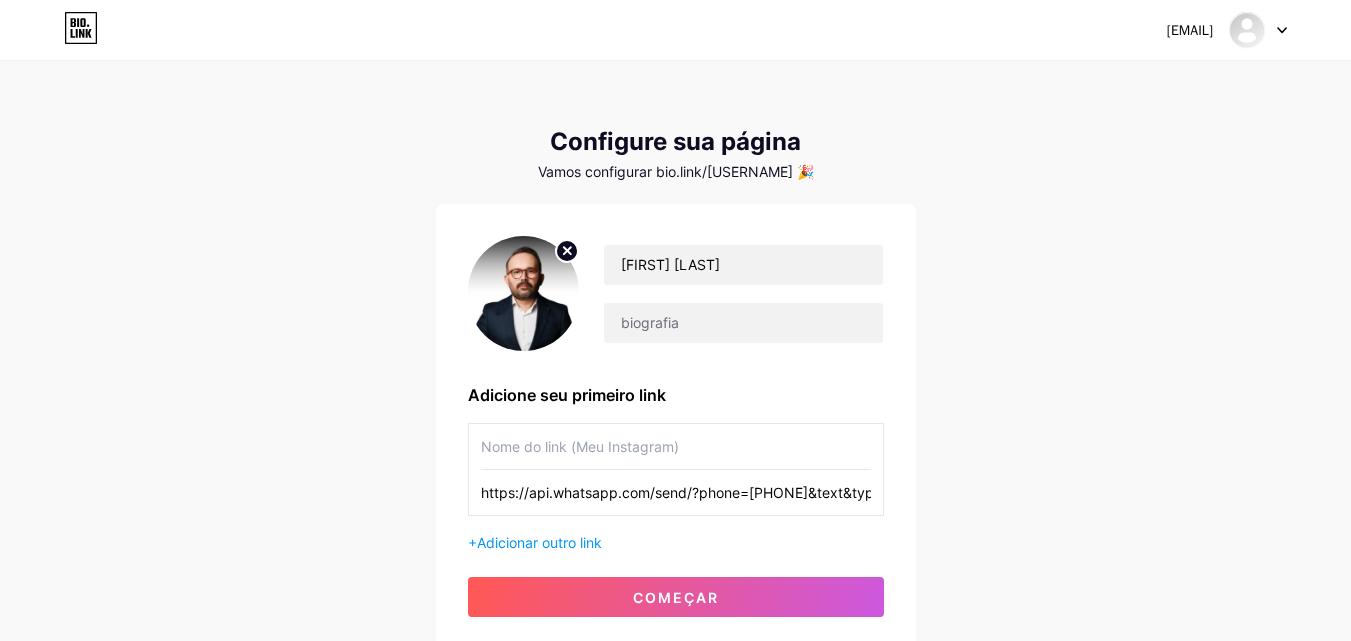 scroll, scrollTop: 0, scrollLeft: 255, axis: horizontal 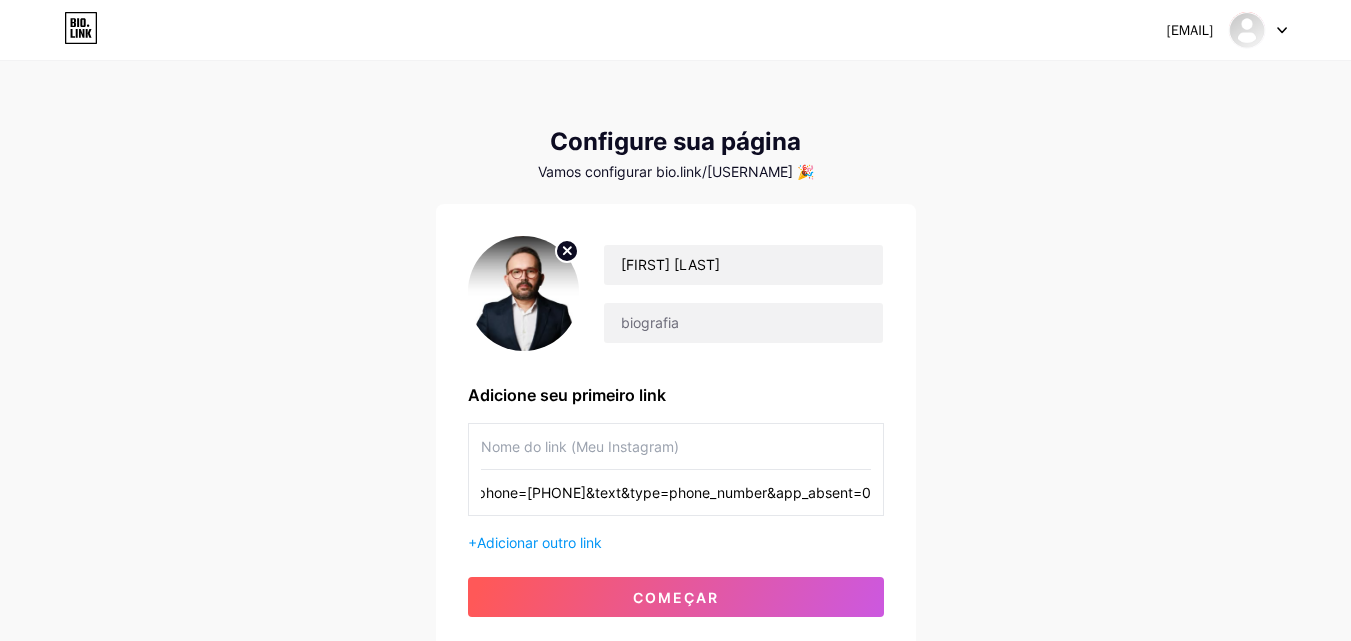 type on "https://api.whatsapp.com/send/?phone=[PHONE]&text&type=phone_number&app_absent=0" 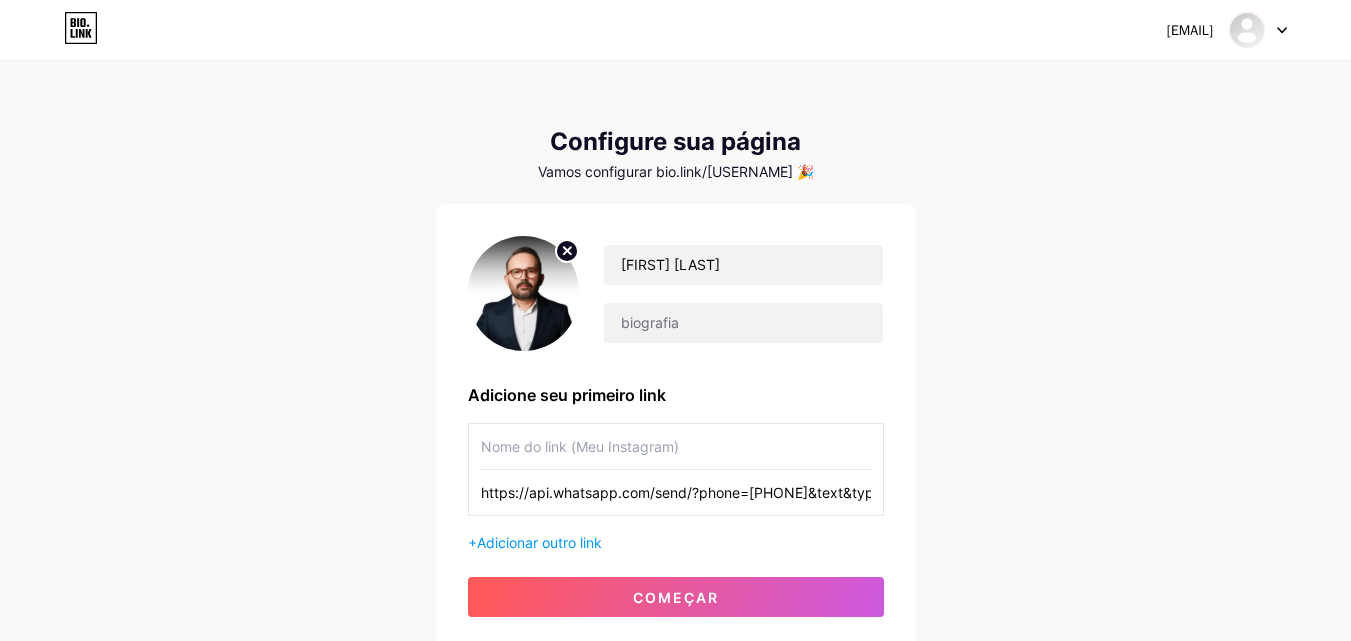 click at bounding box center [676, 446] 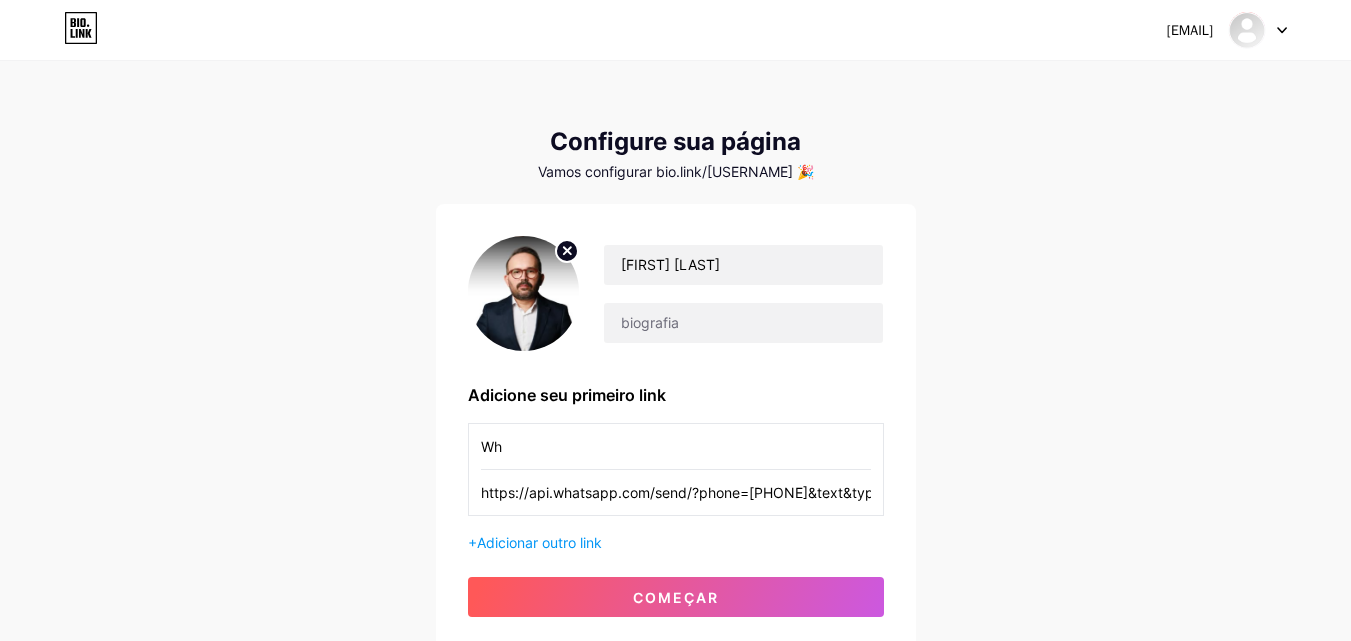 type on "W" 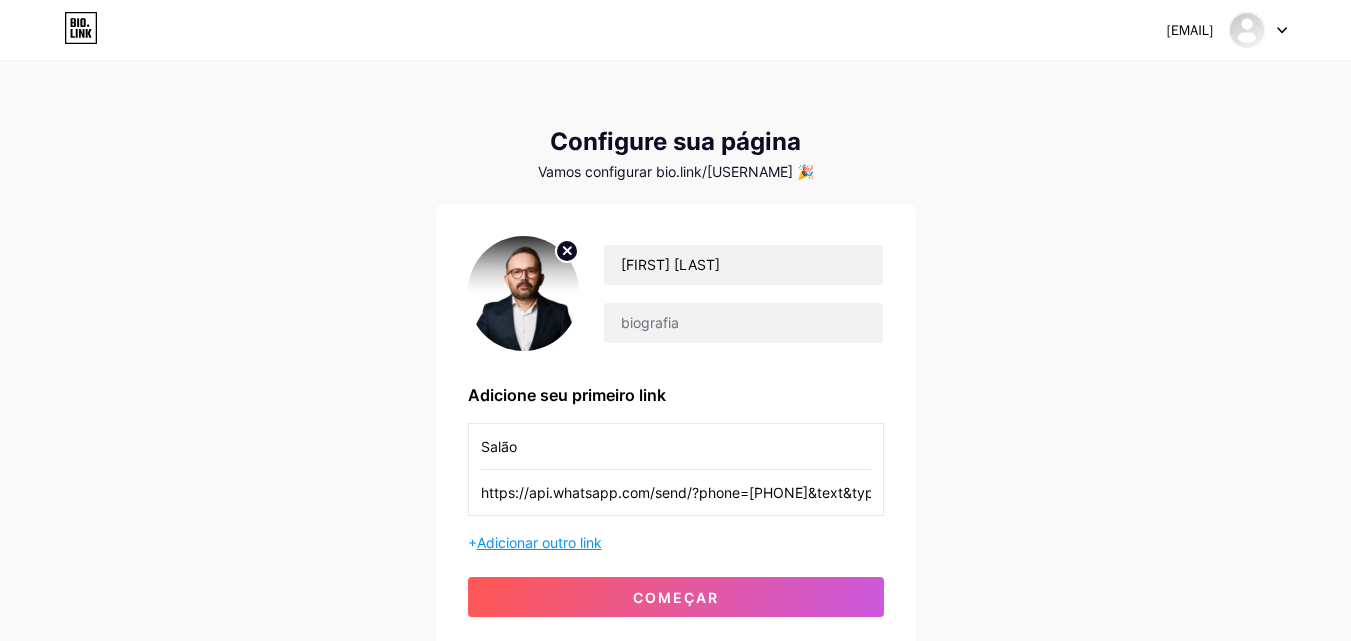 type on "Salão" 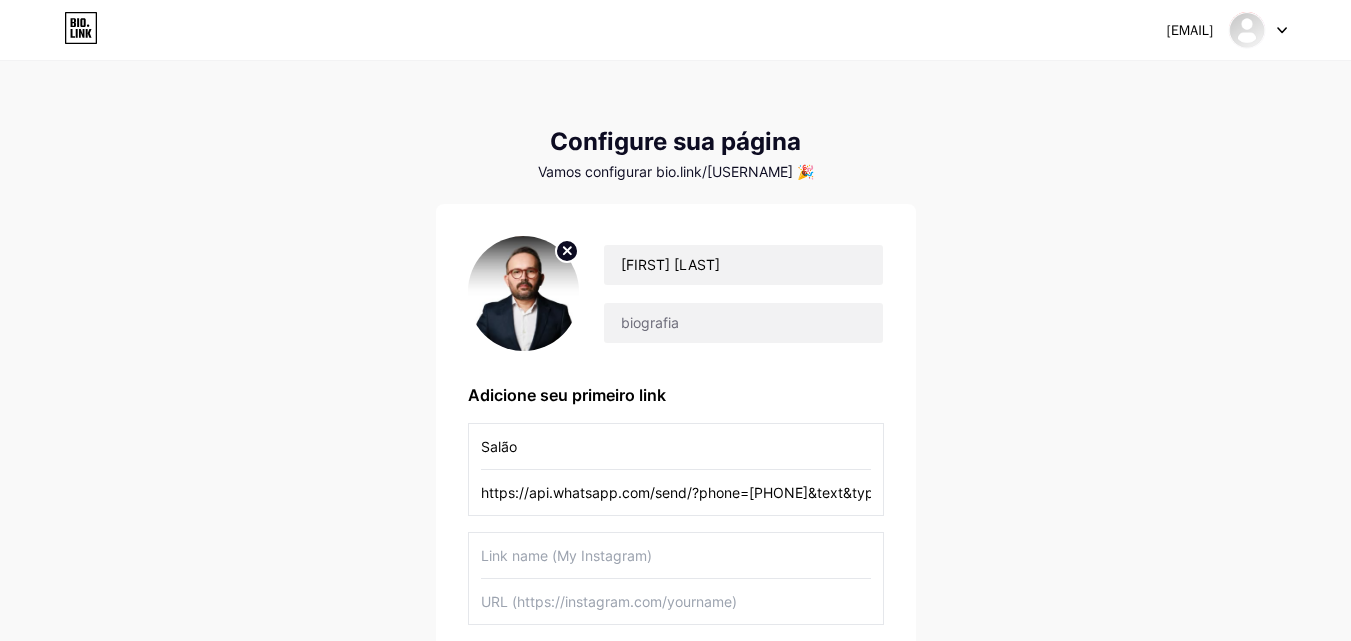 click at bounding box center (676, 555) 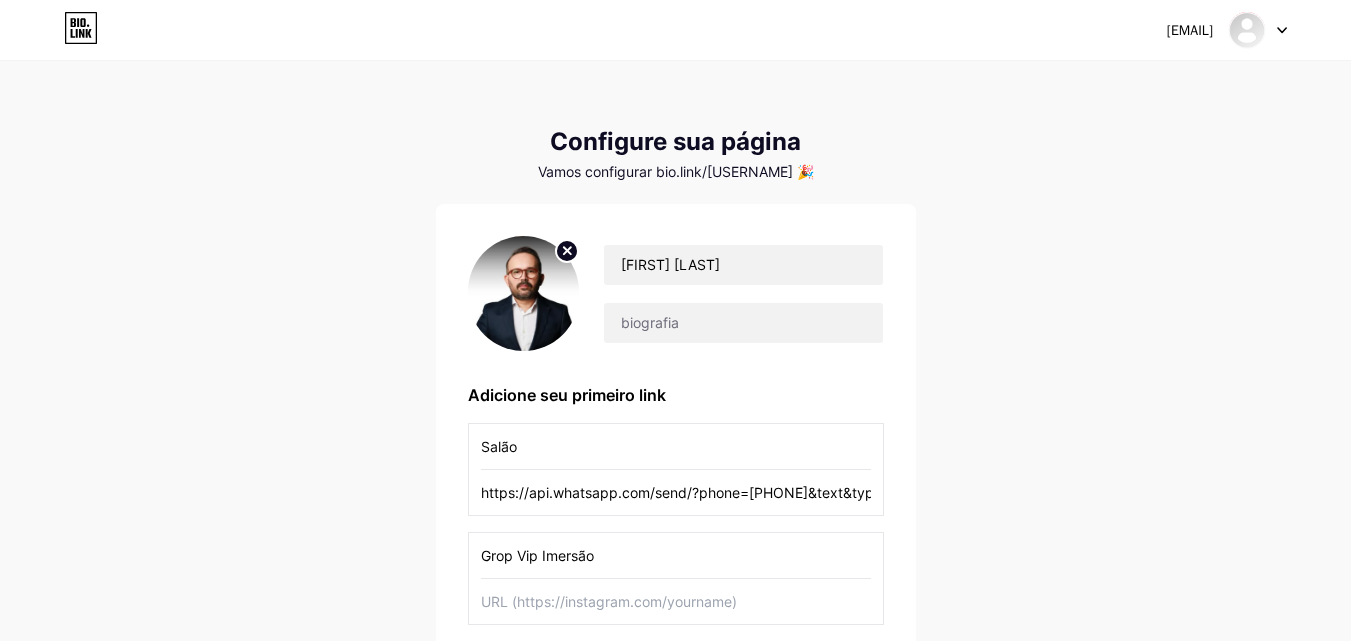 type on "Grop Vip Imersão" 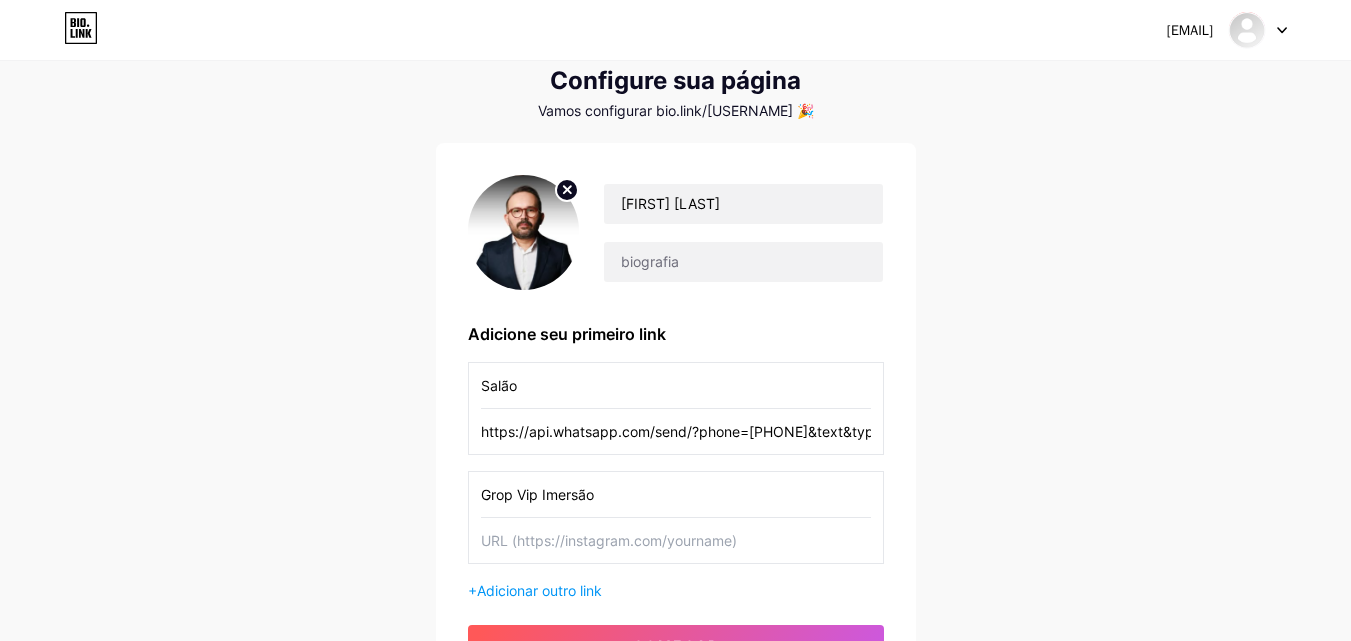 scroll, scrollTop: 0, scrollLeft: 0, axis: both 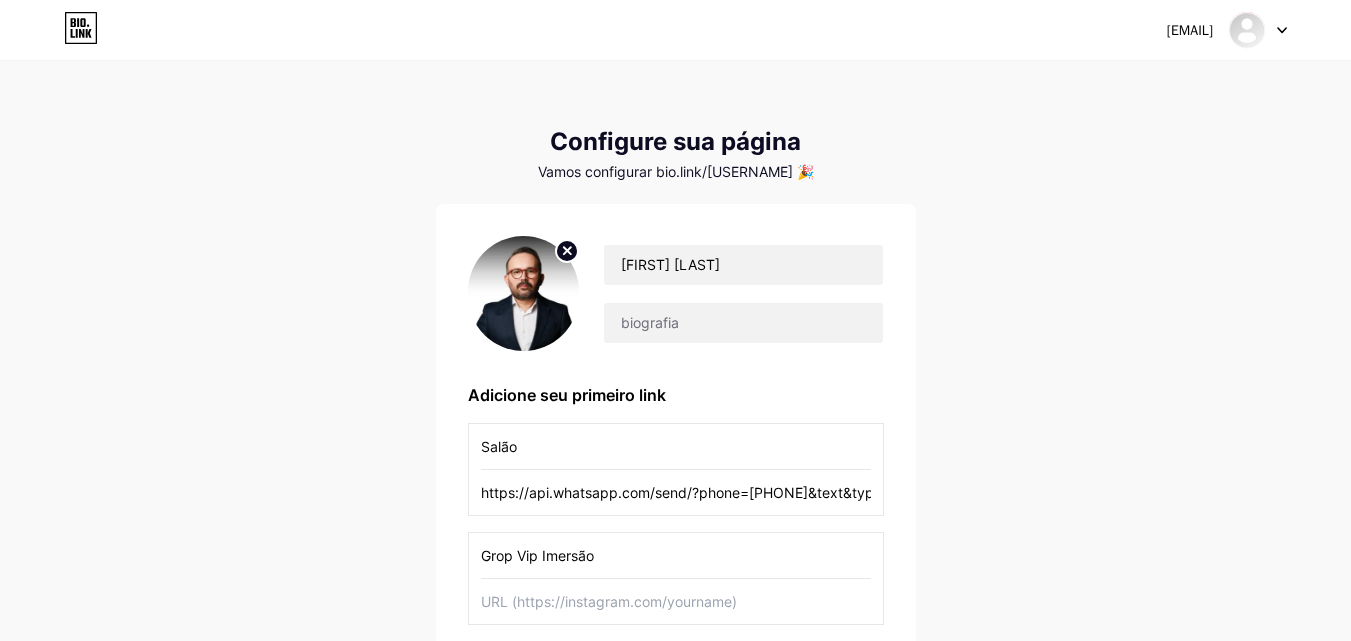 click at bounding box center [676, 601] 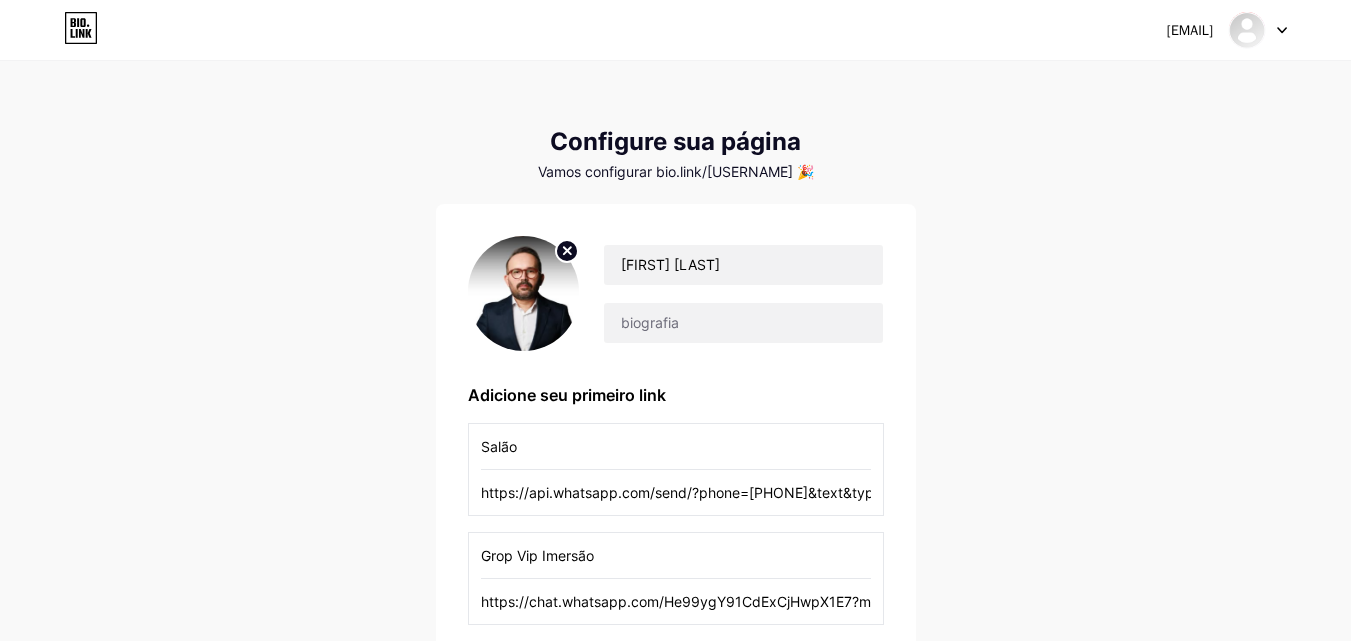 scroll, scrollTop: 0, scrollLeft: 60, axis: horizontal 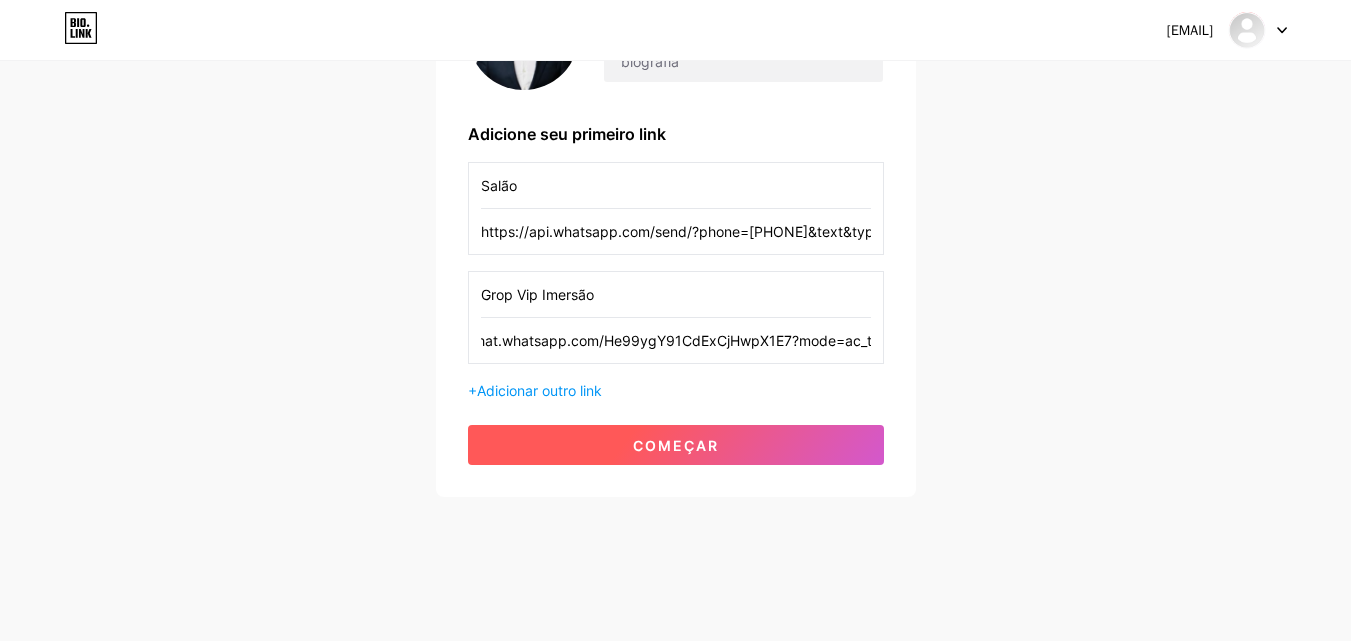 type on "https://chat.whatsapp.com/[HASH]" 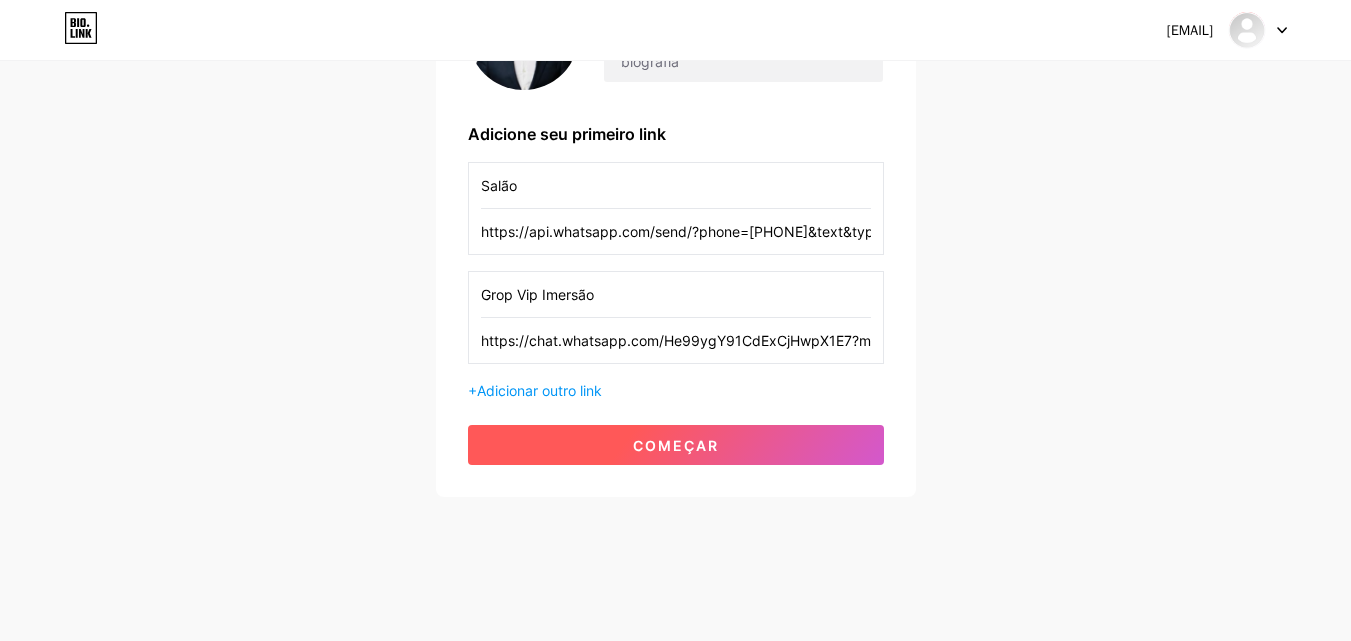 click on "começar" at bounding box center [676, 445] 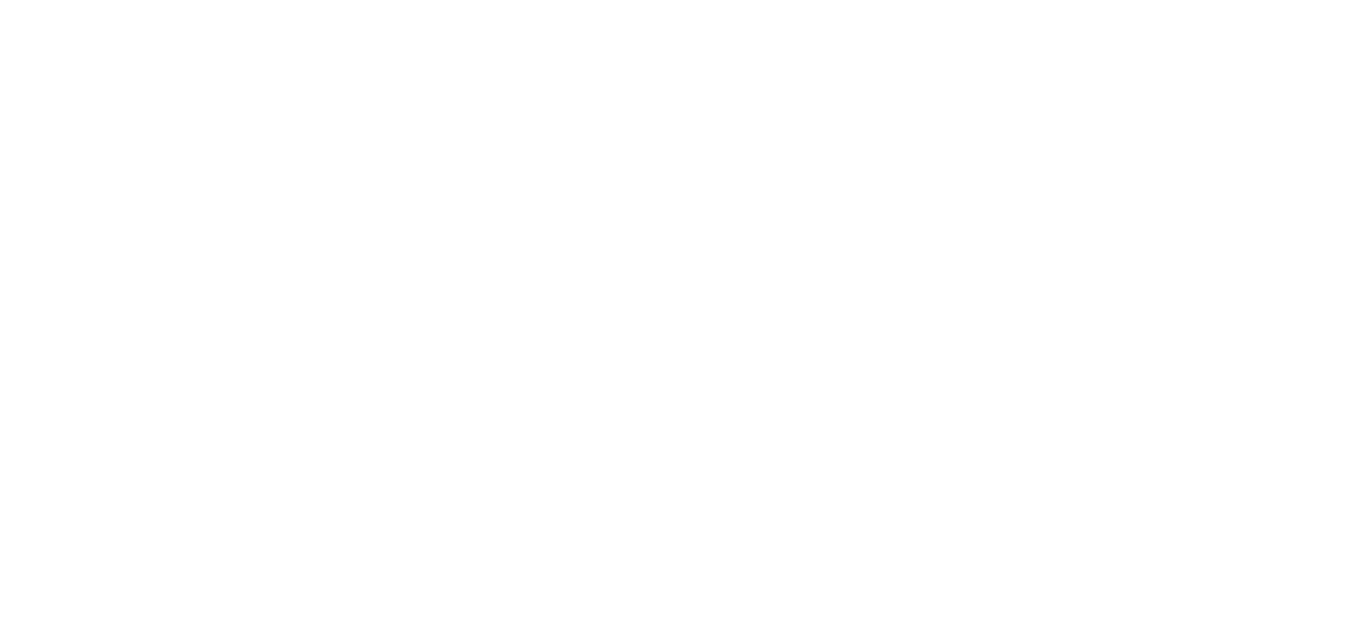 scroll, scrollTop: 0, scrollLeft: 0, axis: both 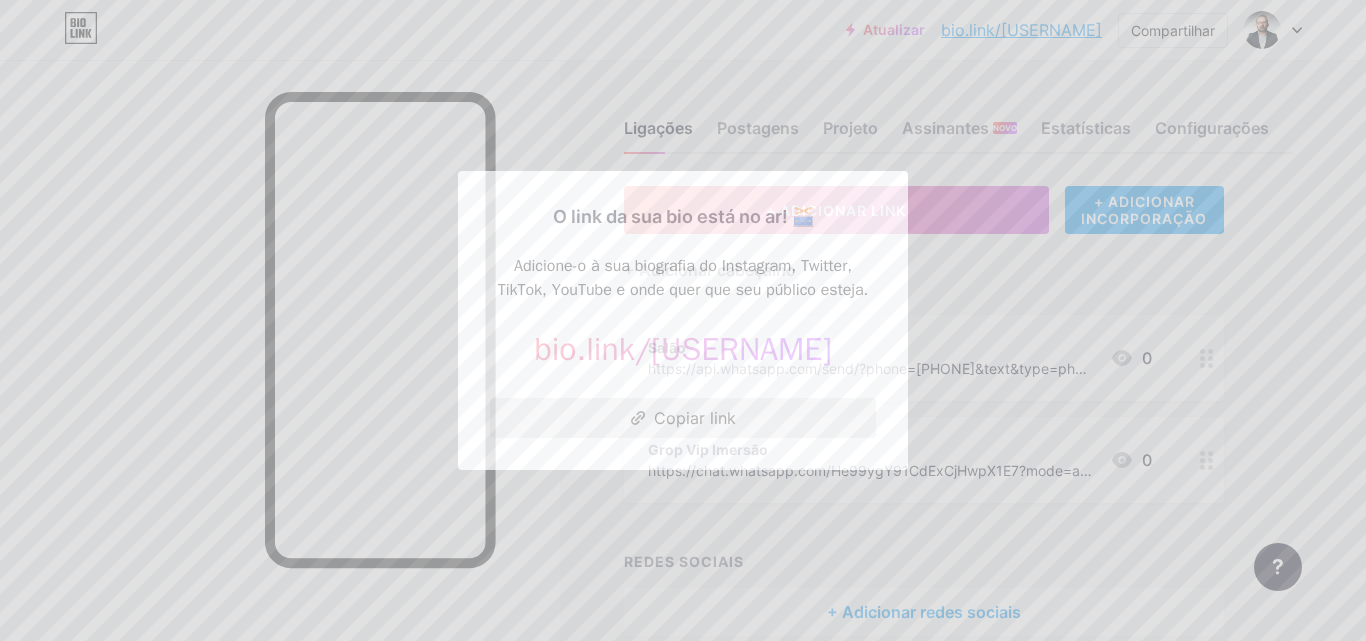 click on "Copiar link" at bounding box center [683, 418] 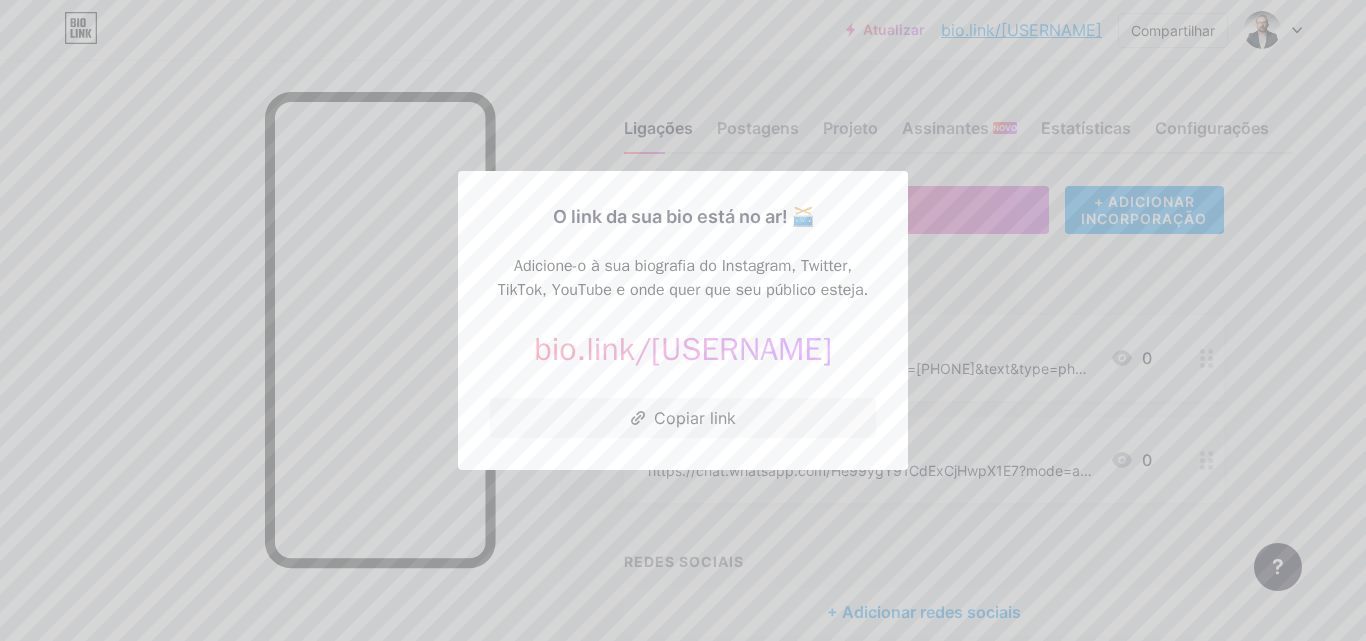 click at bounding box center [683, 320] 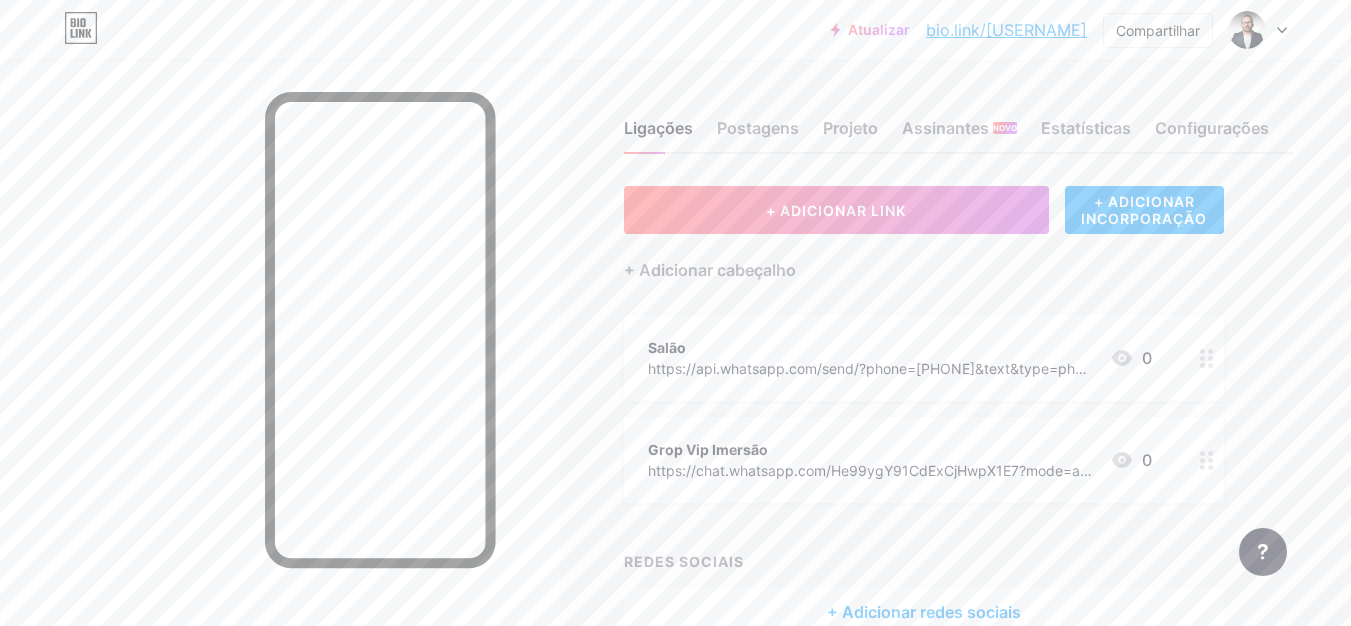 click 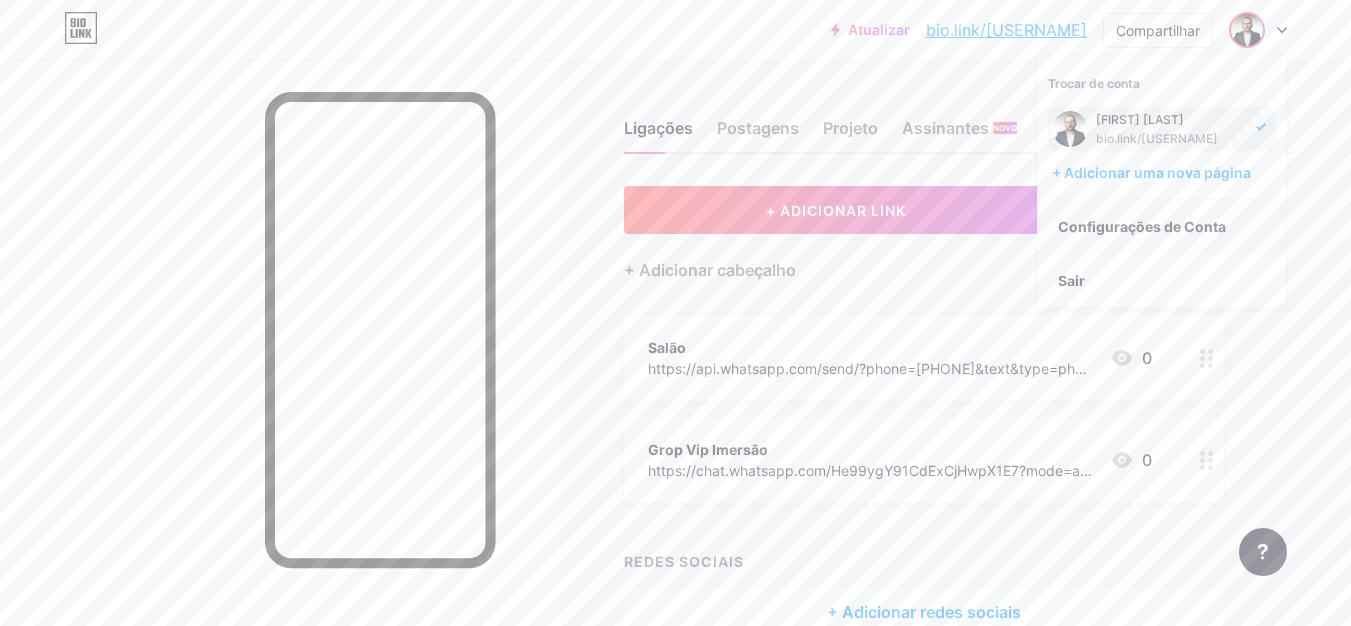 click on "Configurações de Conta" at bounding box center [1142, 226] 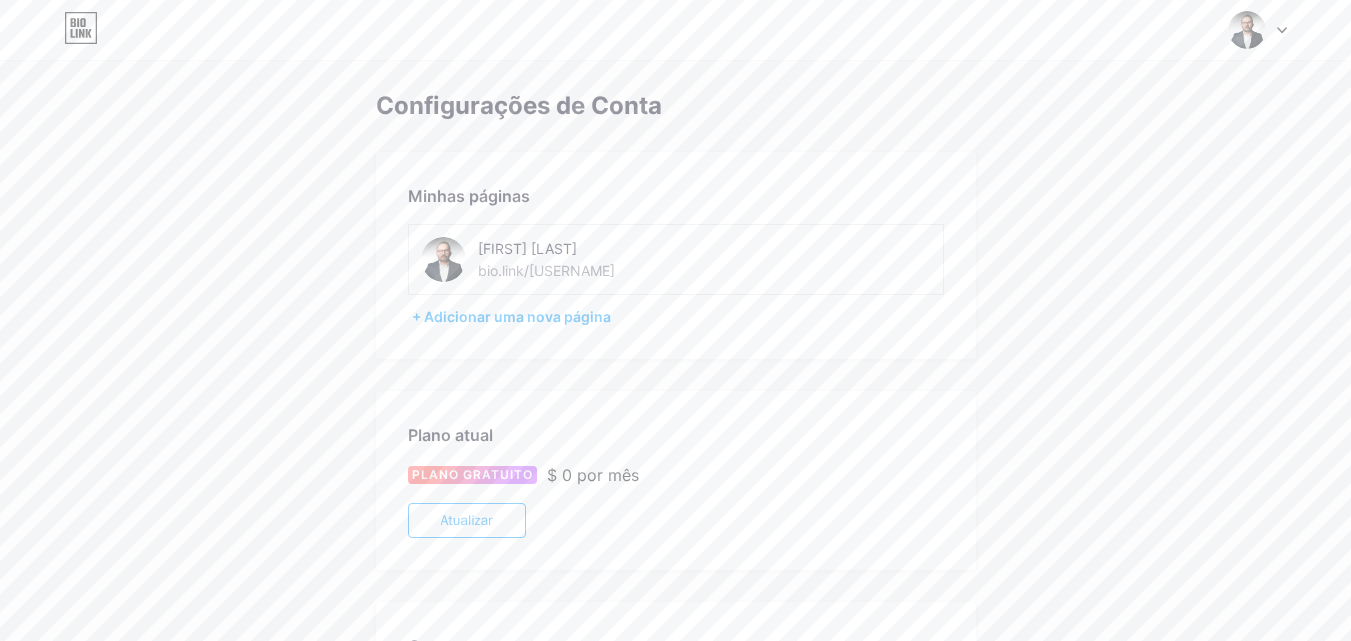 click on "bio.link/marcosdiqc" at bounding box center (546, 270) 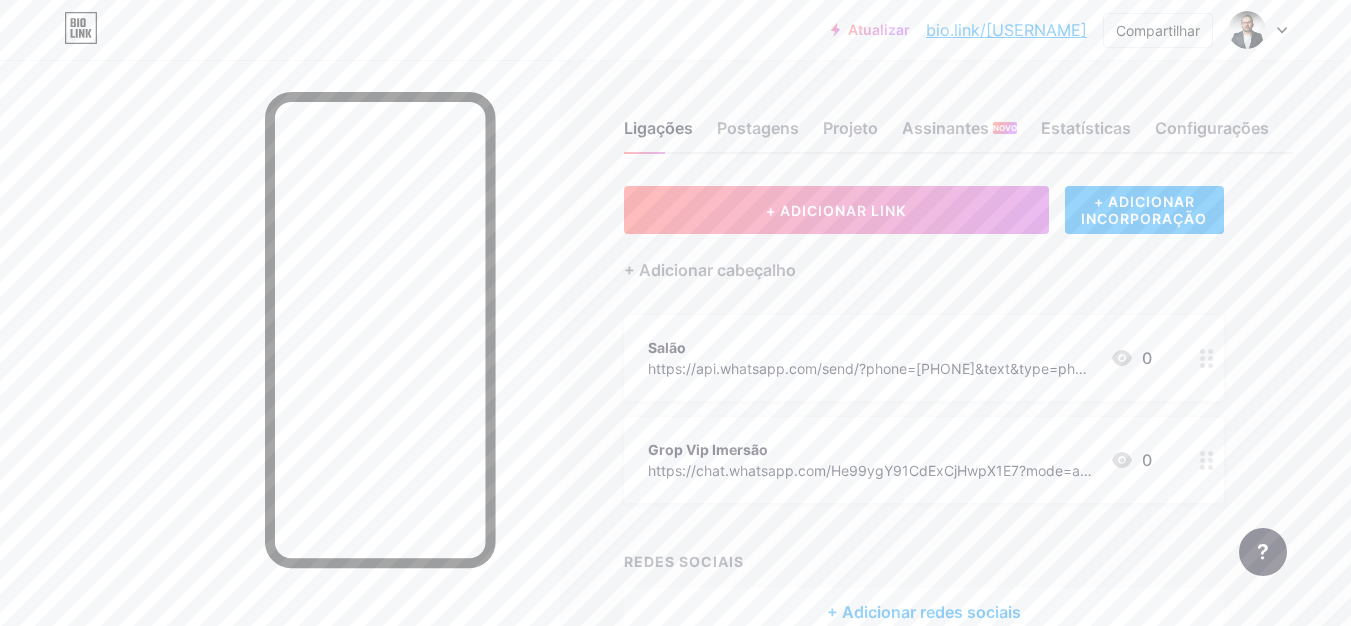click on "bio.link/marcosdiqc" at bounding box center (1006, 30) 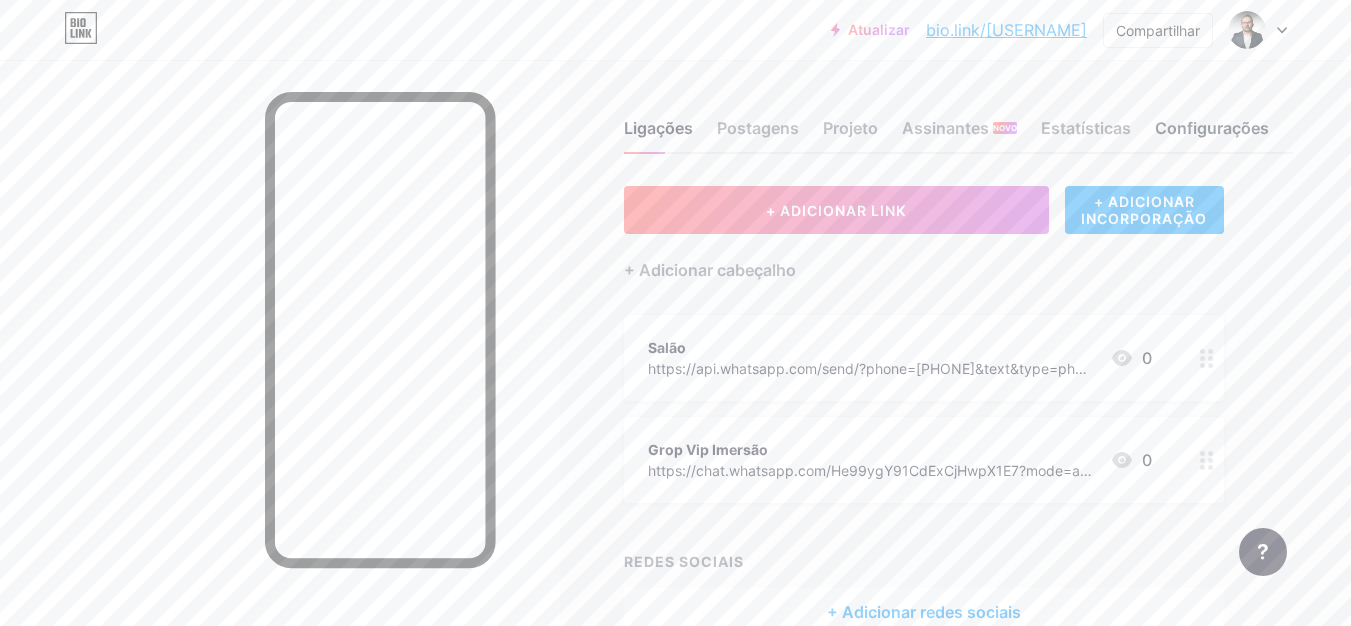 click on "Configurações" at bounding box center (1212, 128) 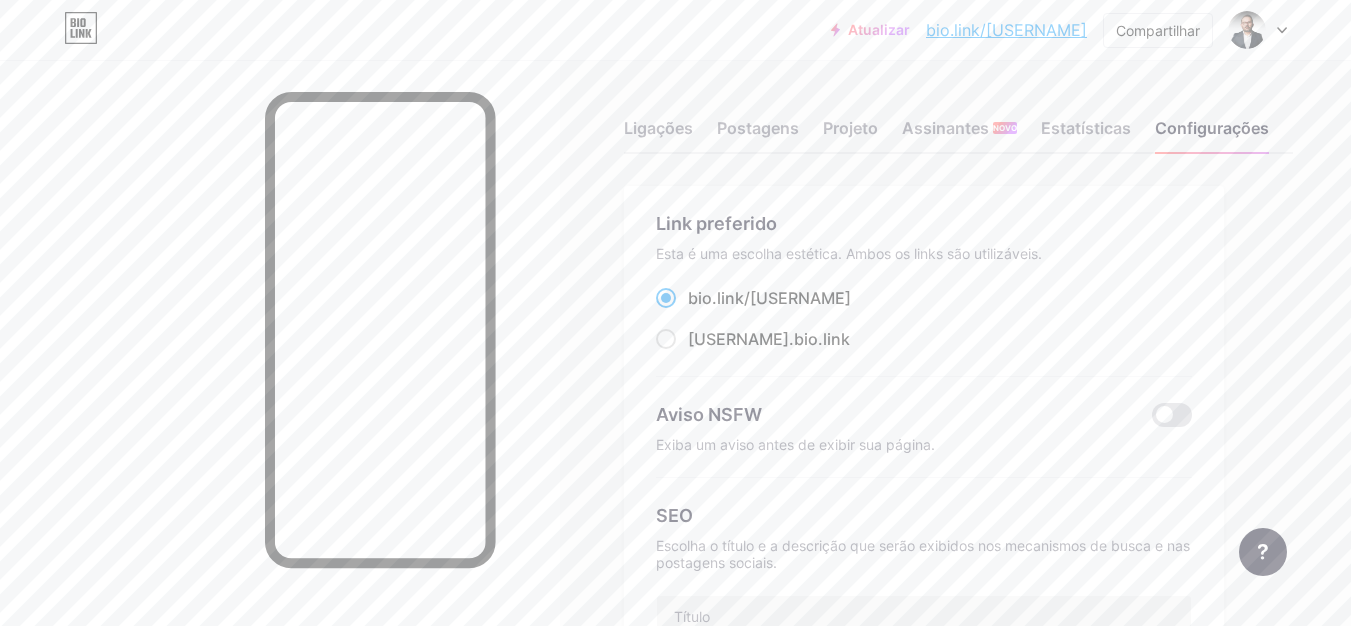 click 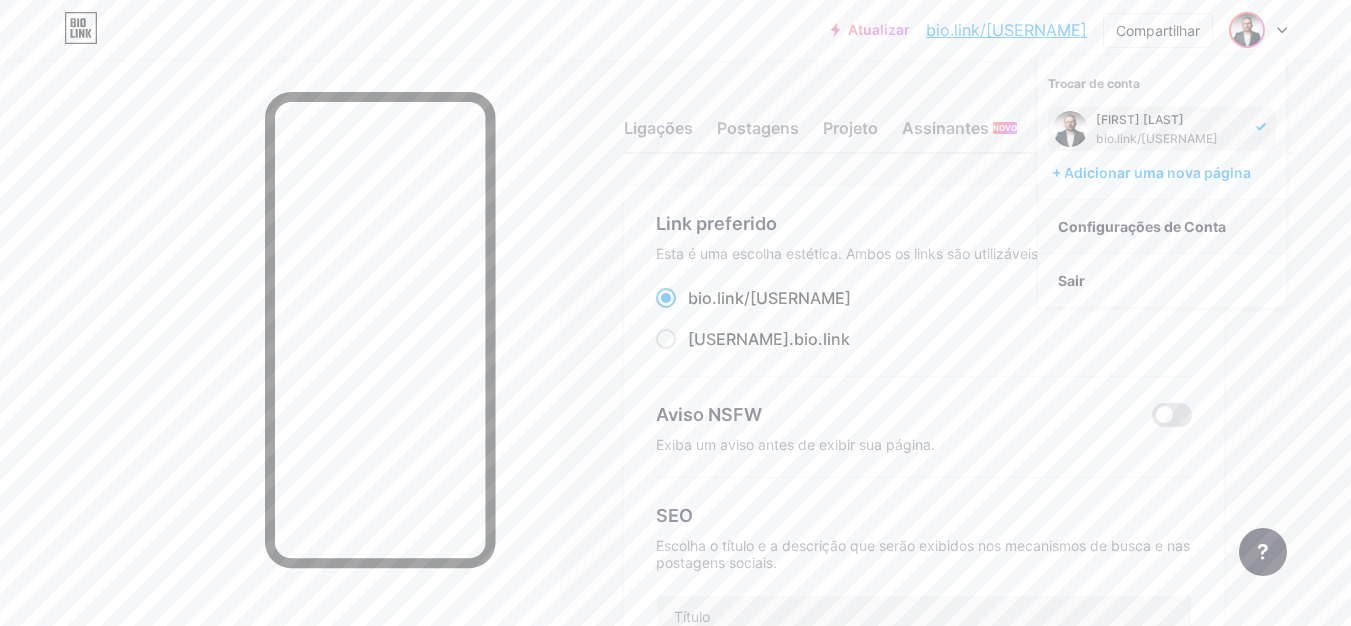 click on "Configurações de Conta" at bounding box center (1142, 226) 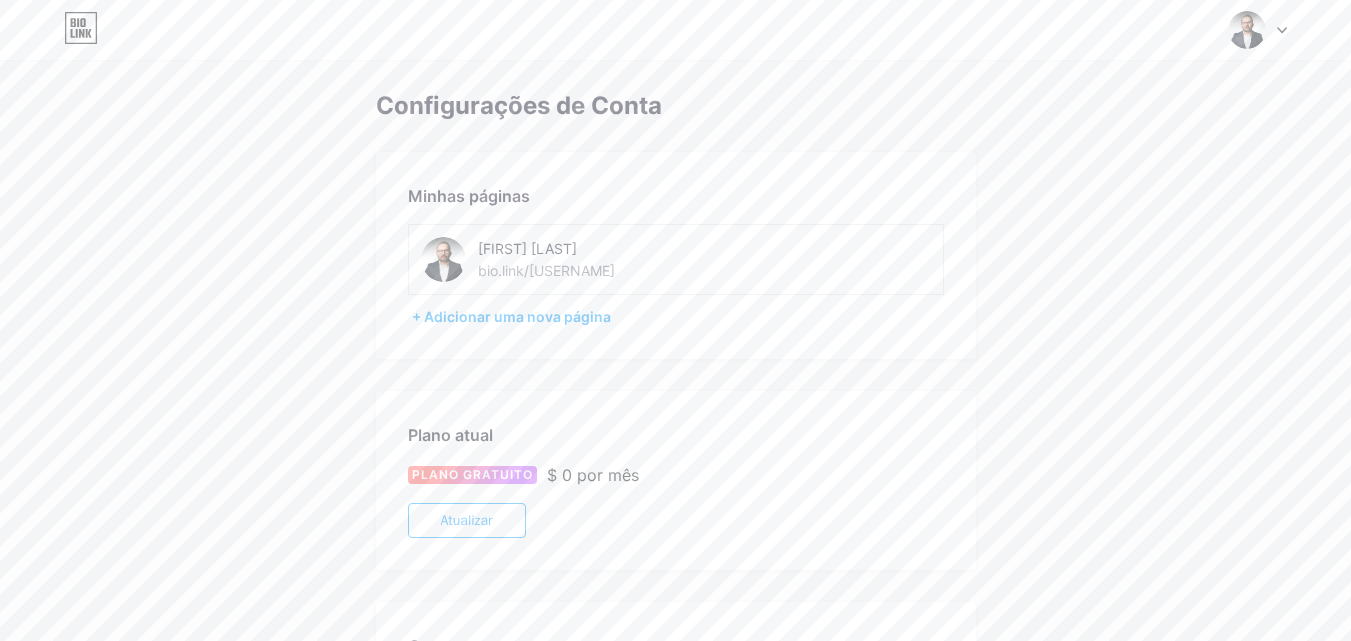 click on "bio.link/marcosdiqc" at bounding box center (546, 270) 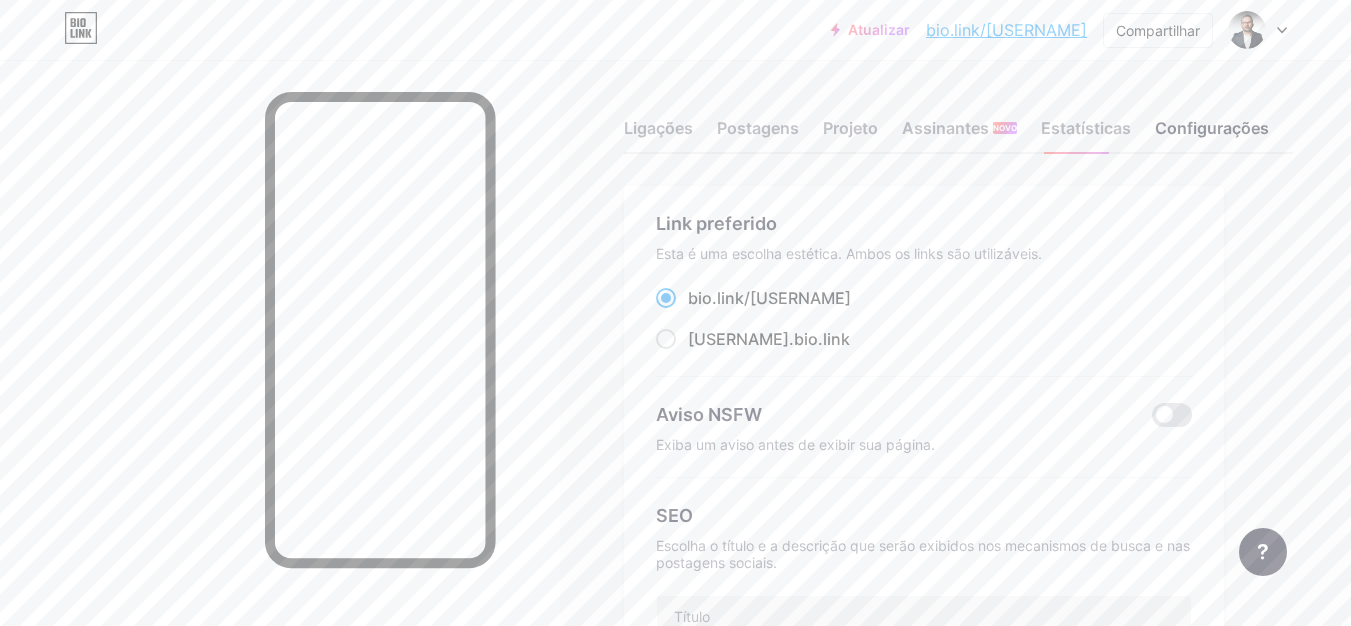 scroll, scrollTop: 600, scrollLeft: 0, axis: vertical 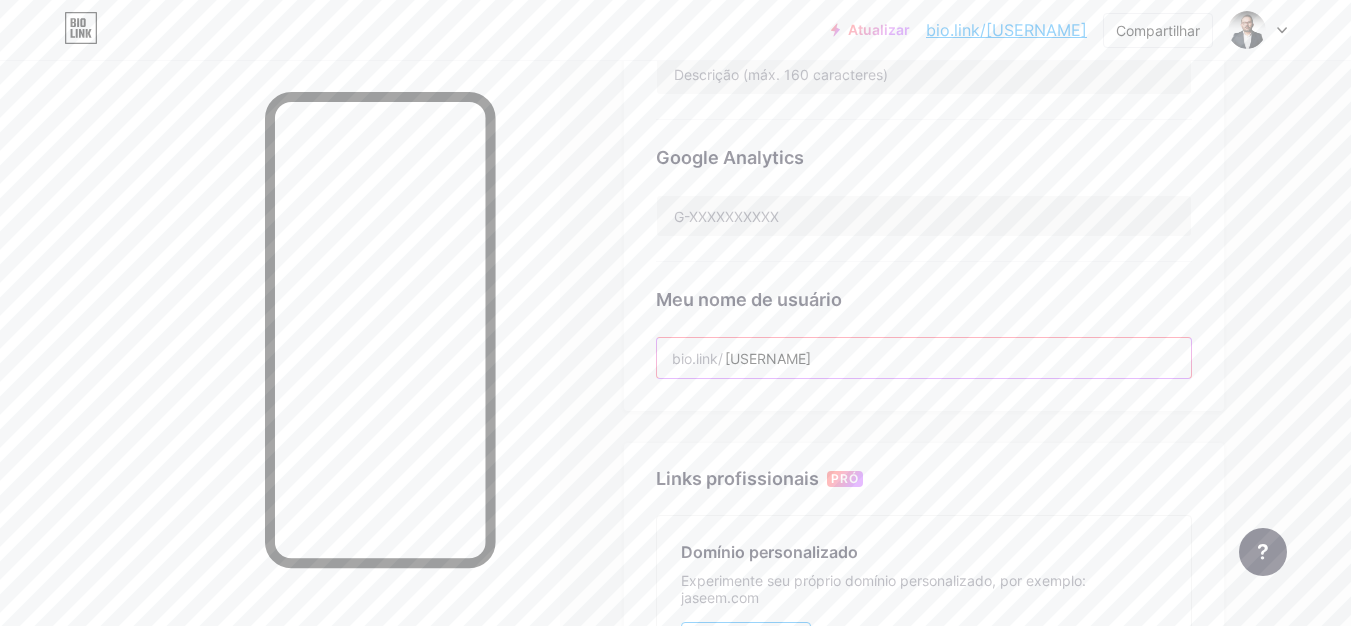 click on "marcosdiqc" at bounding box center (924, 358) 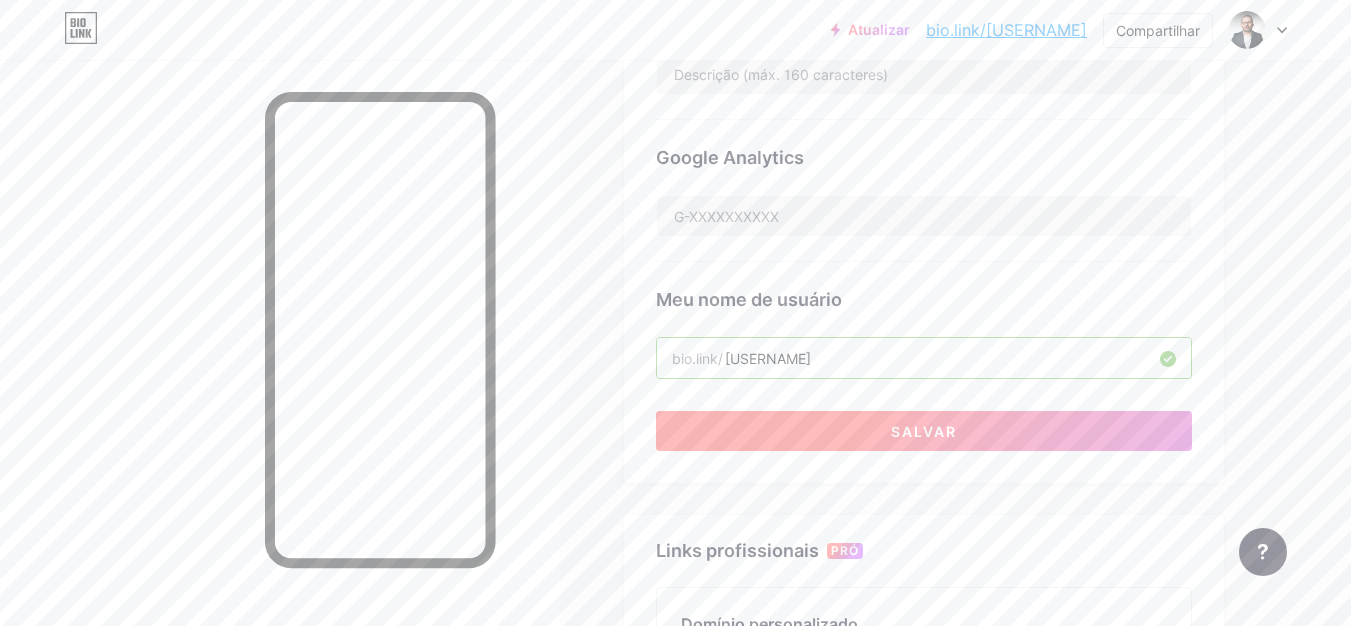type on "[NAME]" 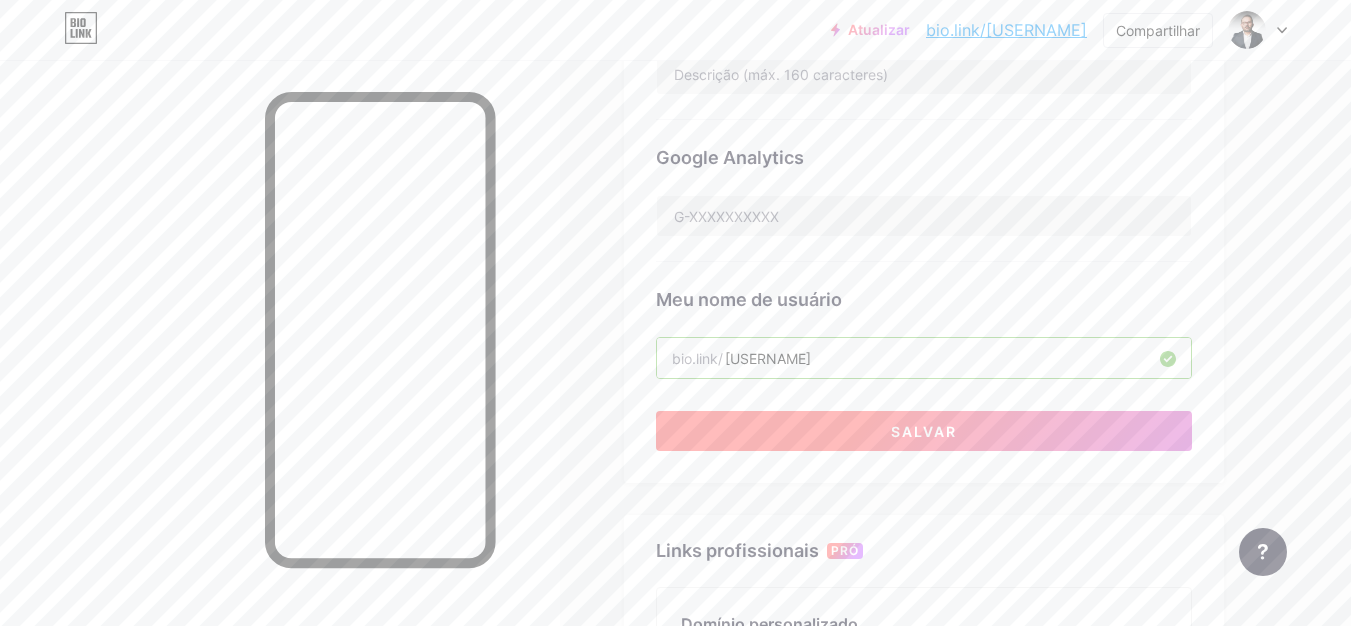 click on "Salvar" at bounding box center [924, 431] 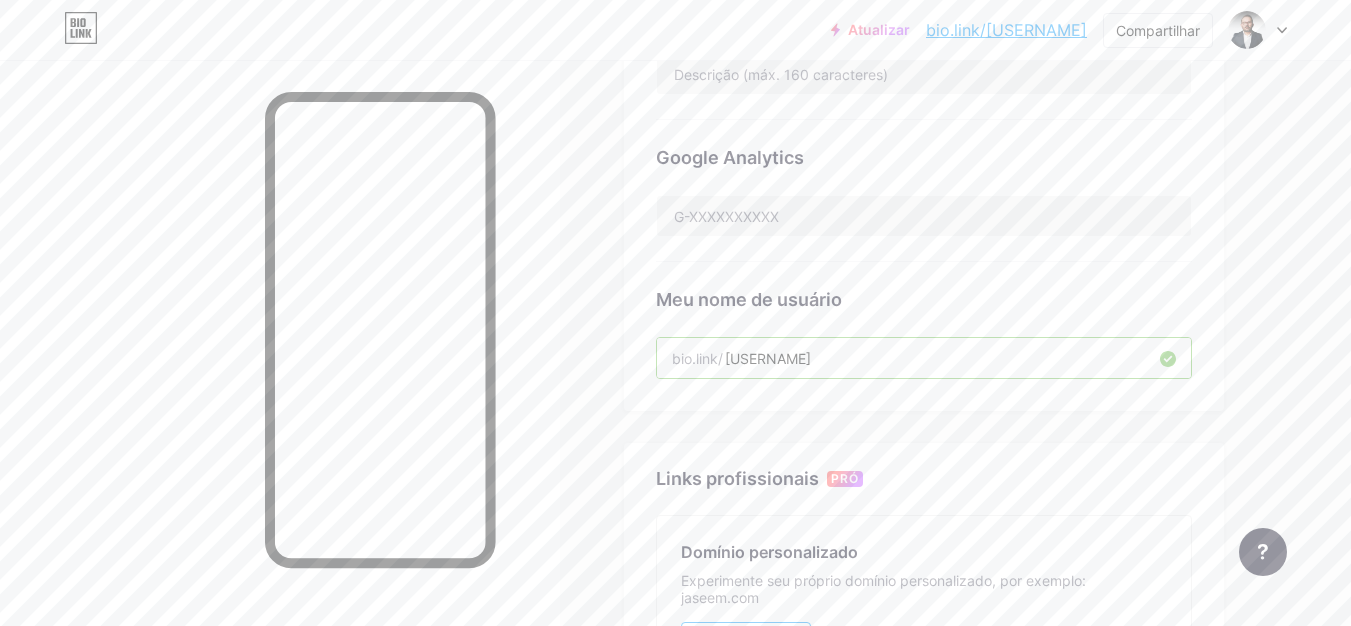 scroll, scrollTop: 200, scrollLeft: 0, axis: vertical 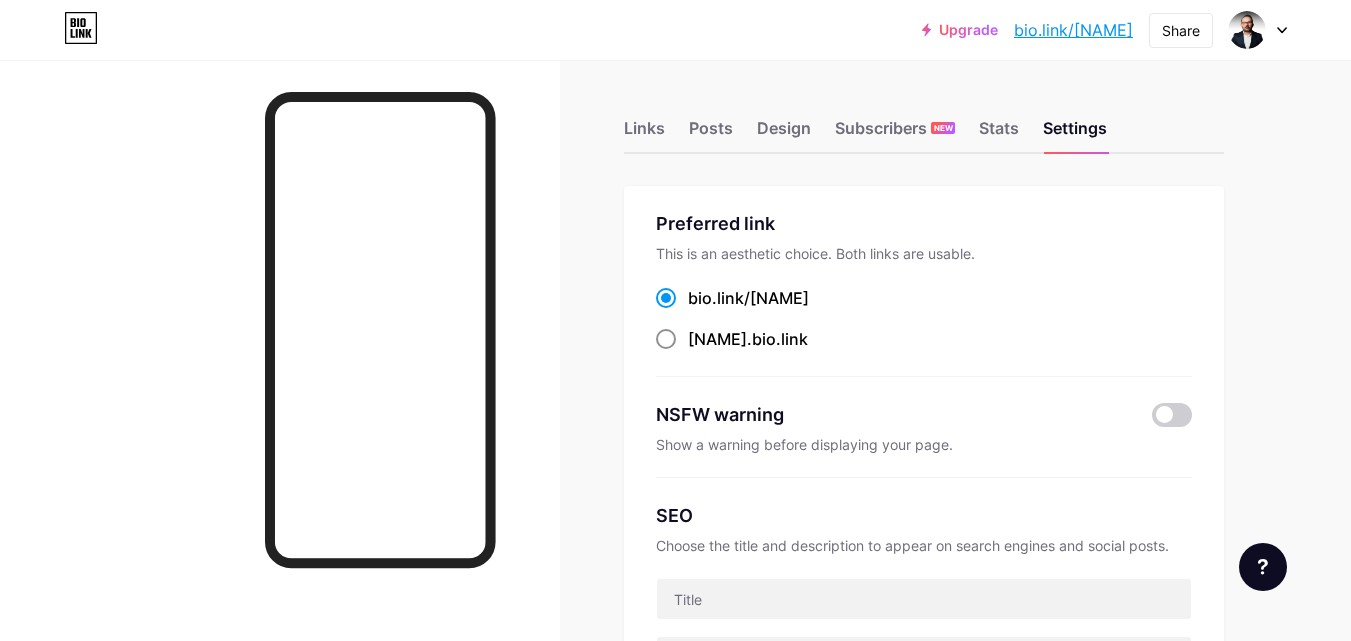 click at bounding box center (666, 339) 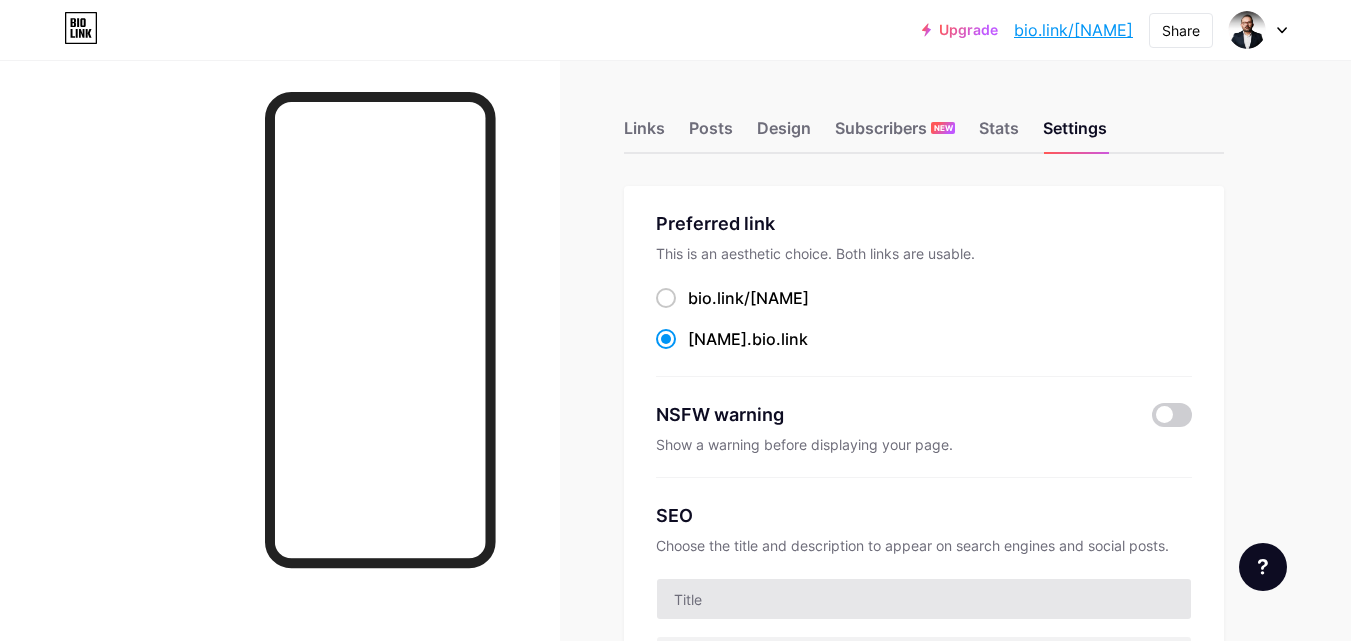 scroll, scrollTop: 200, scrollLeft: 0, axis: vertical 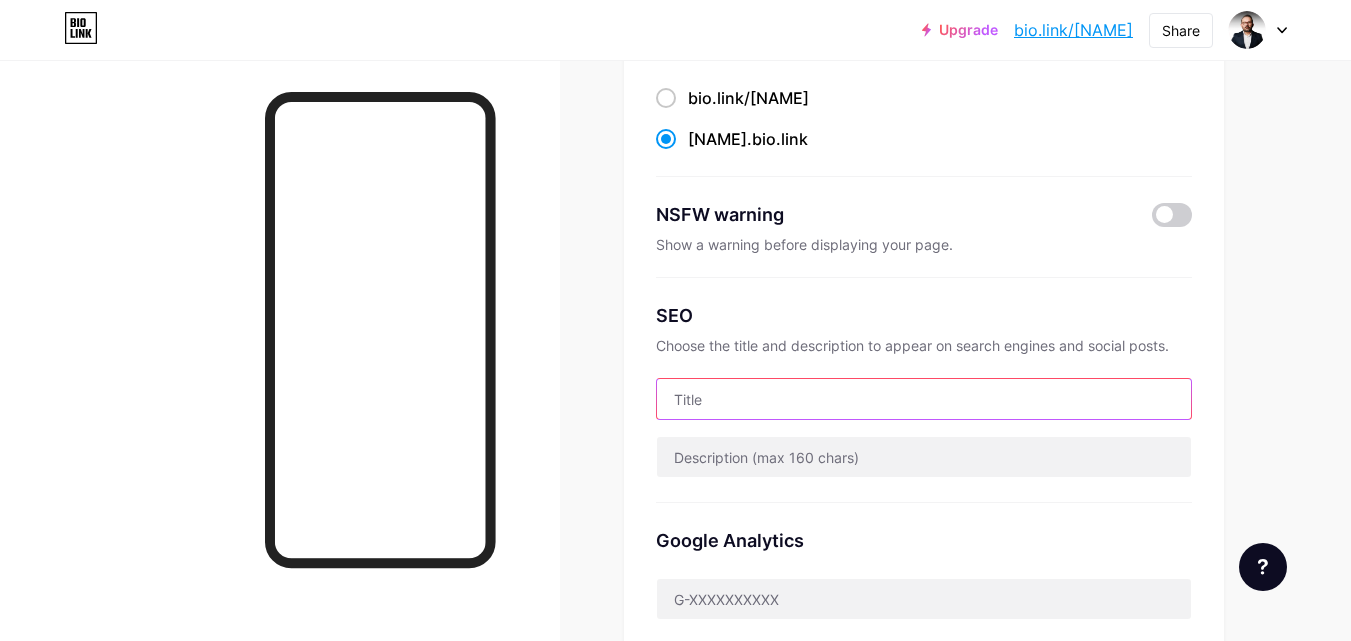 click at bounding box center [924, 399] 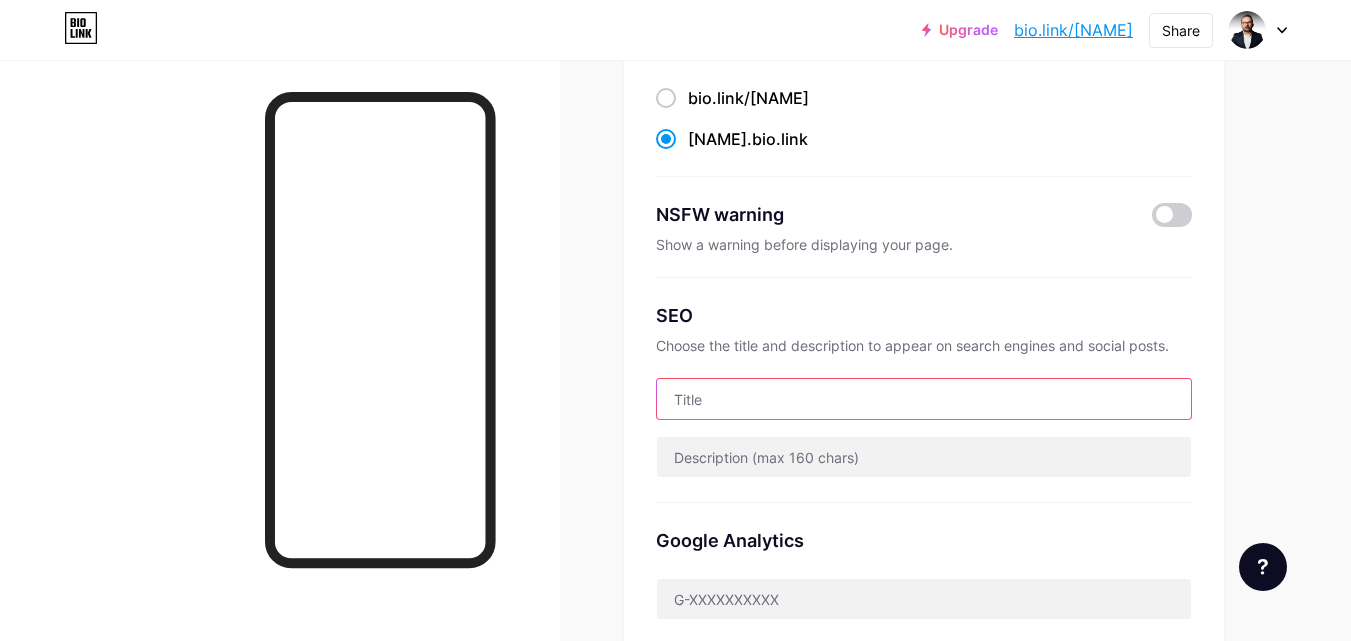paste on "[BEAUTY_TERM] [LOCATION]" 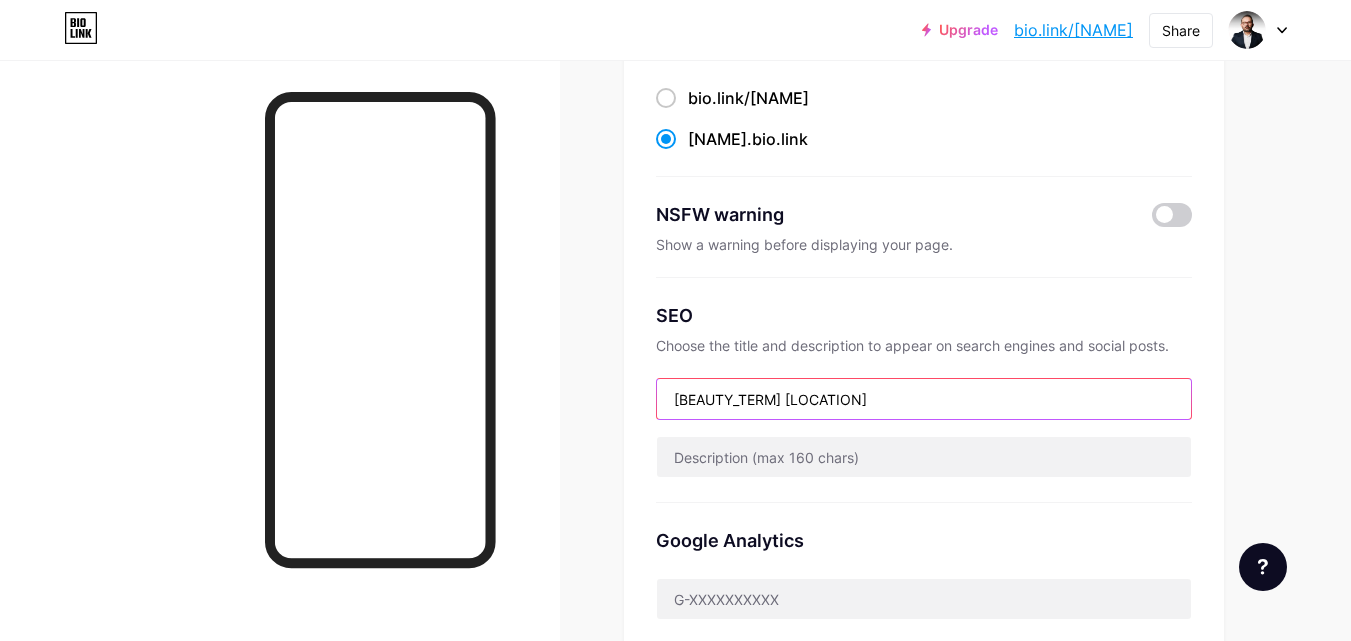type on "[BEAUTY_TERM] [LOCATION]" 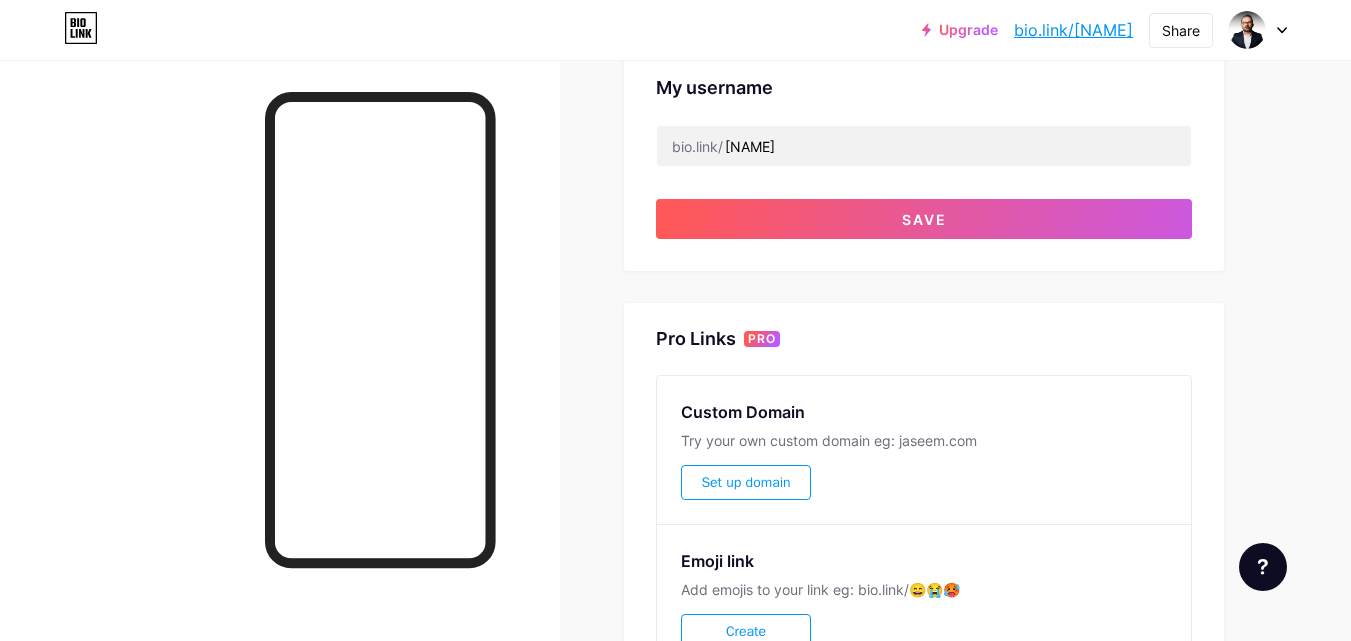 scroll, scrollTop: 595, scrollLeft: 0, axis: vertical 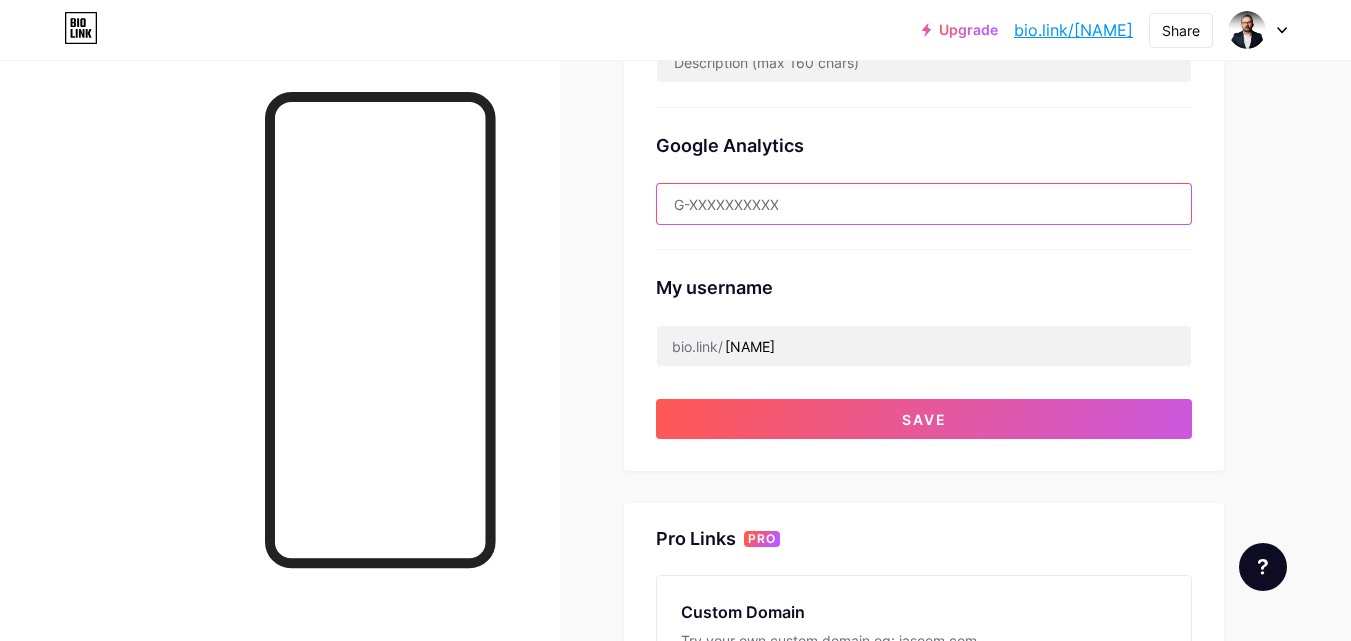 click at bounding box center [924, 204] 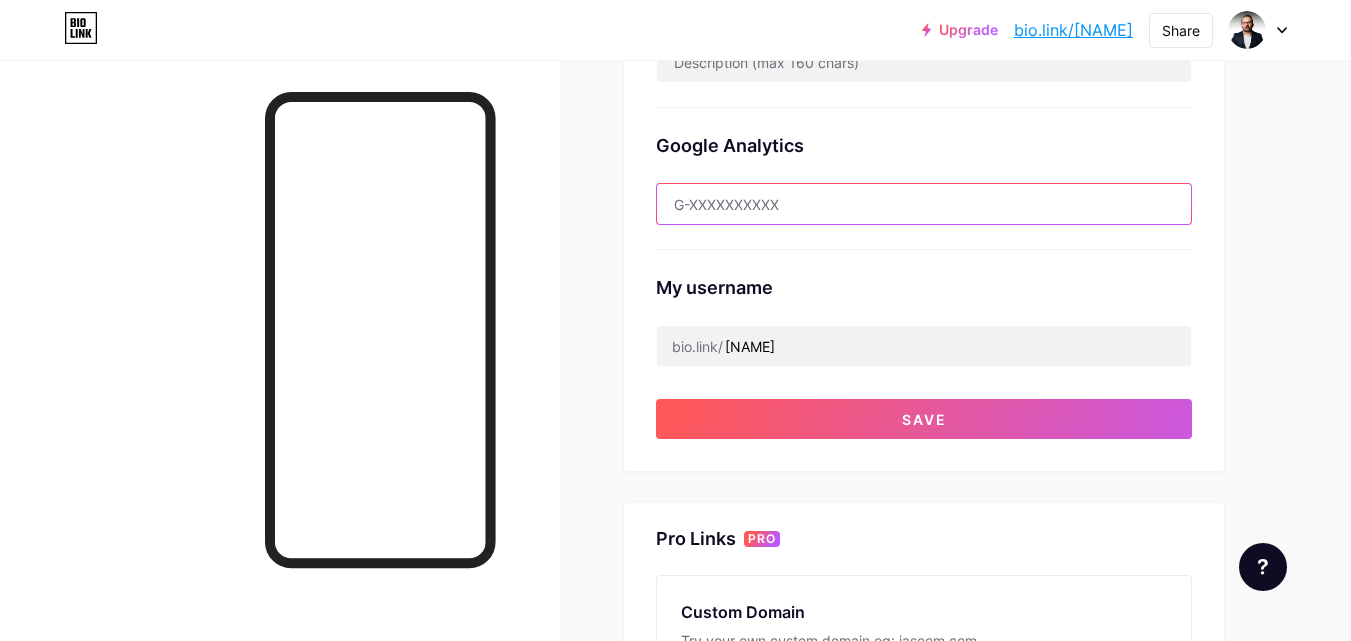 paste on "beleza brasileira, beleza nos EUA, maquiagem no exterior, maquiagem para brasileiras, dicas de beleza, cabelo cacheado, pele negra, produtos brasileiros, maquiagem gringa." 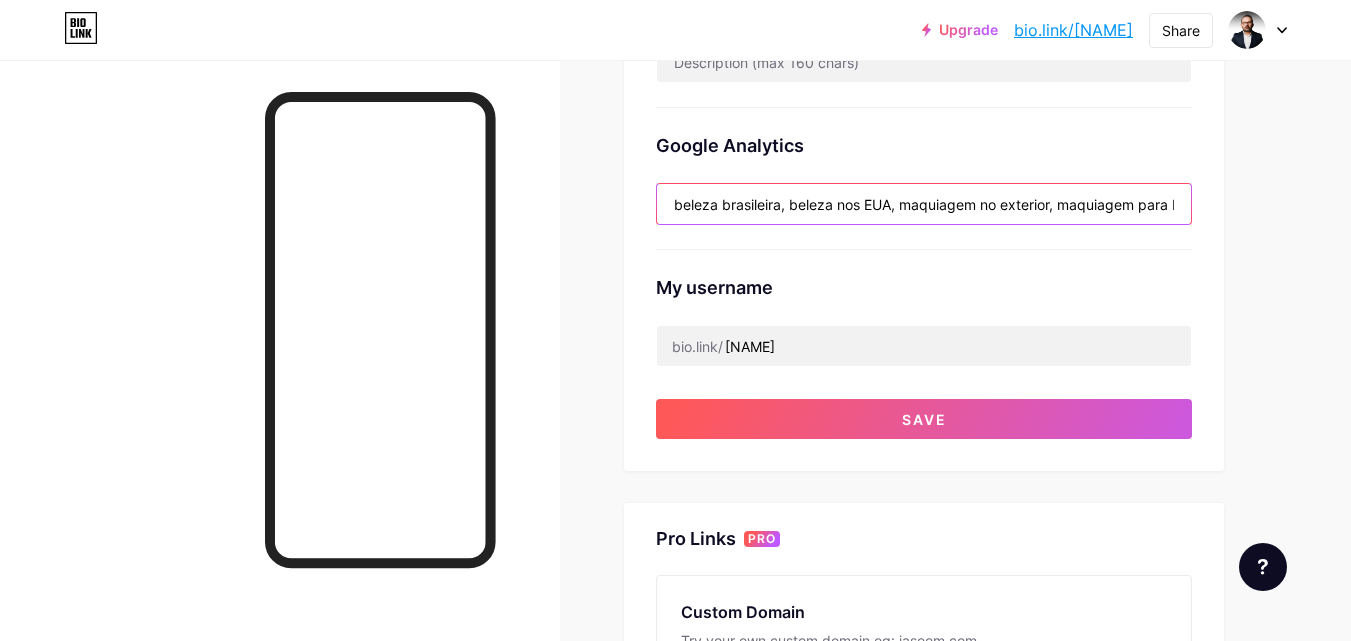 scroll, scrollTop: 0, scrollLeft: 655, axis: horizontal 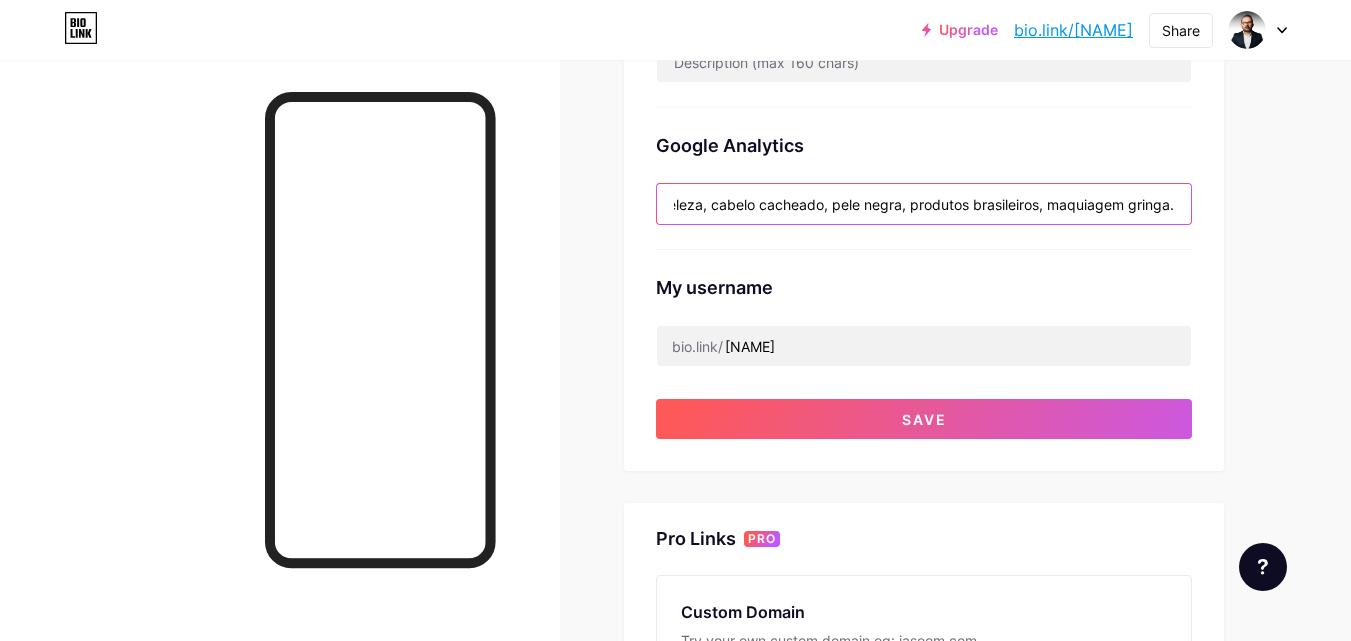 drag, startPoint x: 792, startPoint y: 195, endPoint x: 1365, endPoint y: 192, distance: 573.0079 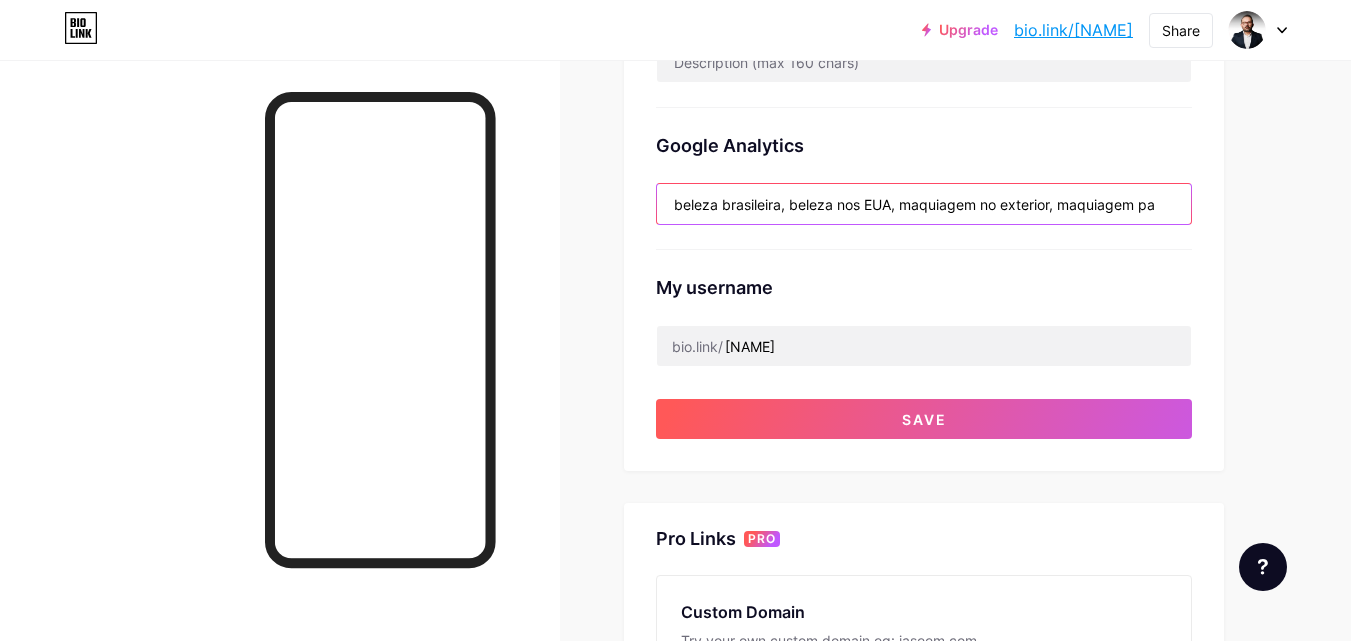 scroll, scrollTop: 0, scrollLeft: 0, axis: both 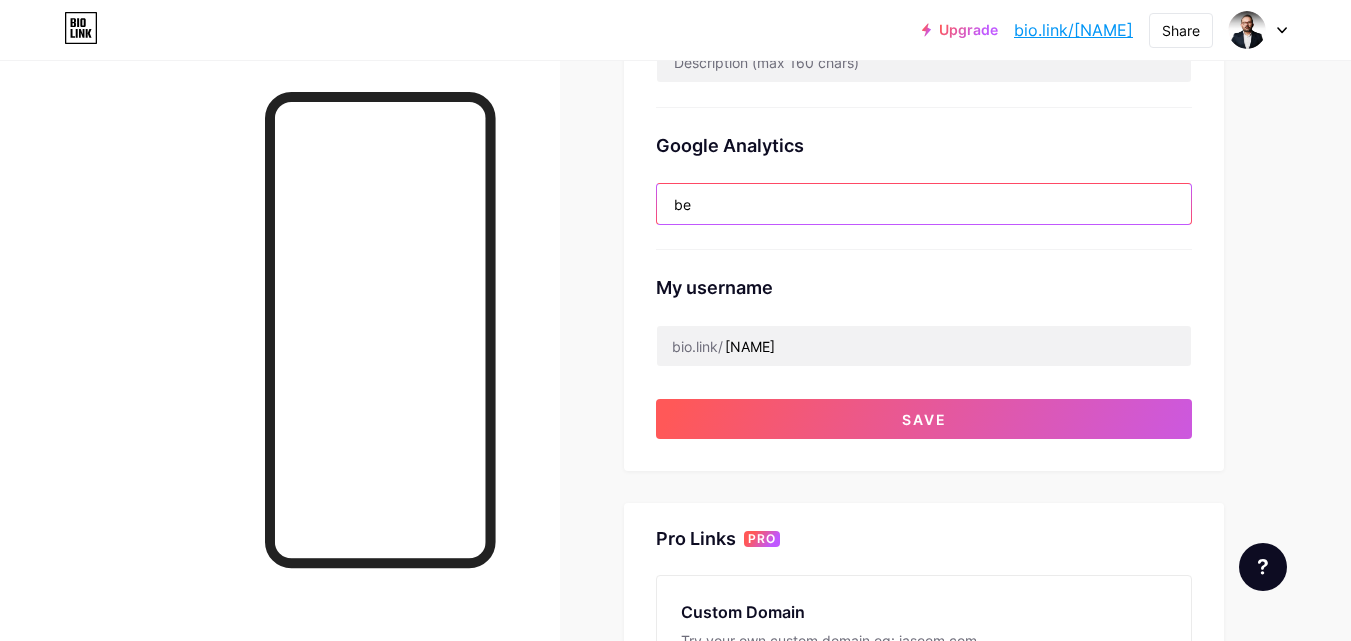 type on "b" 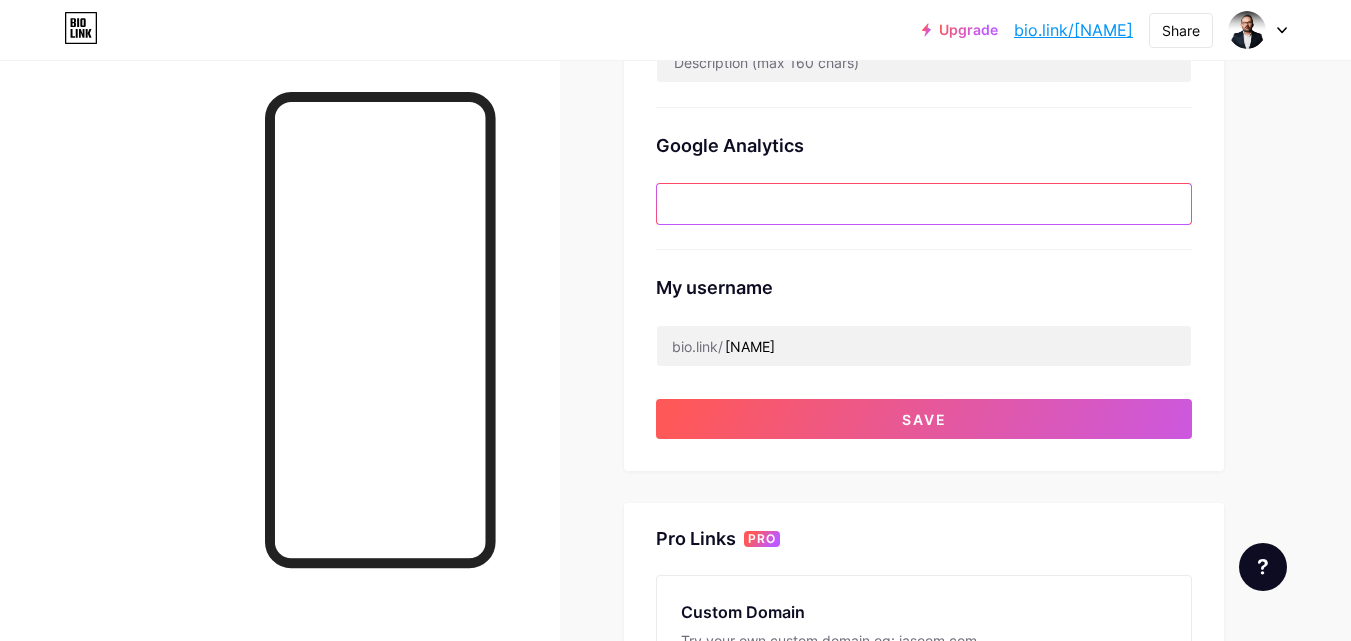 type 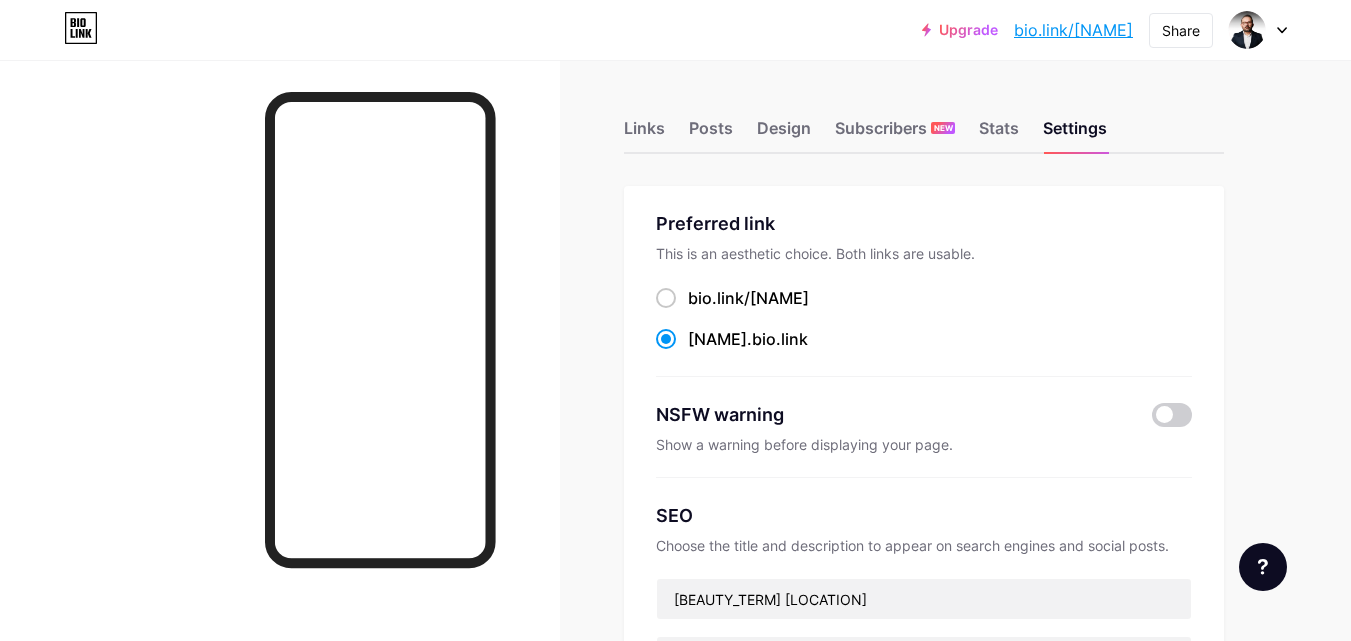 scroll, scrollTop: 200, scrollLeft: 0, axis: vertical 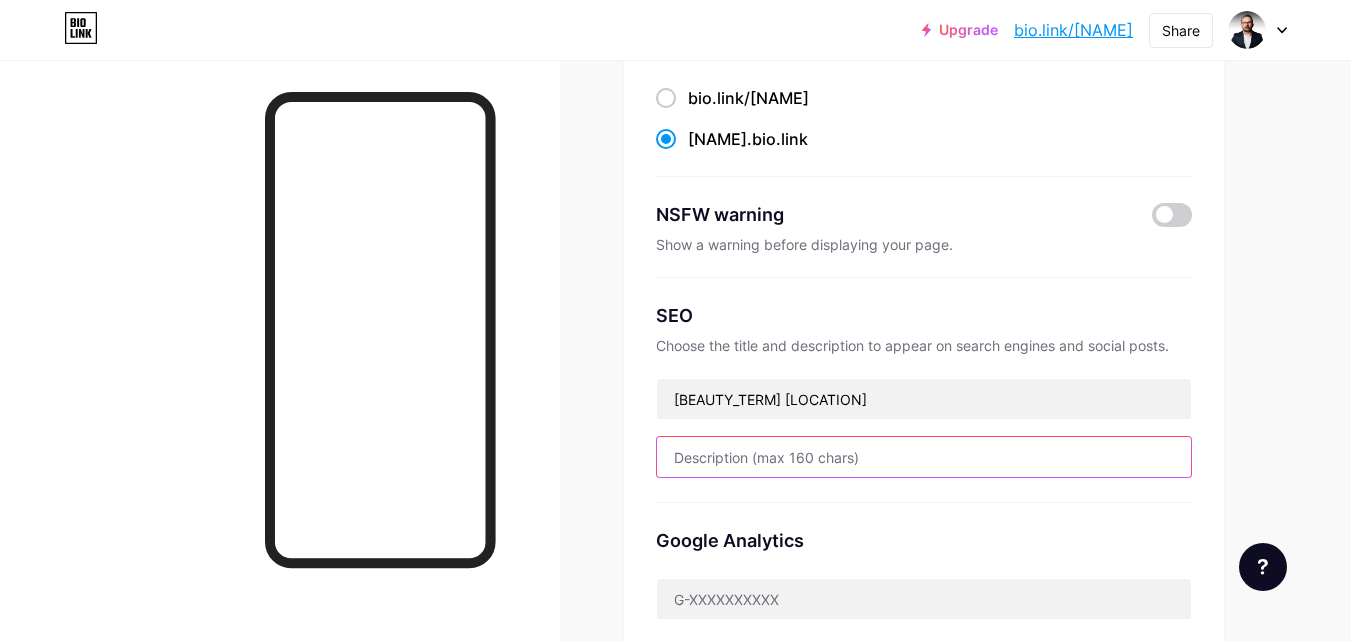 click at bounding box center (924, 457) 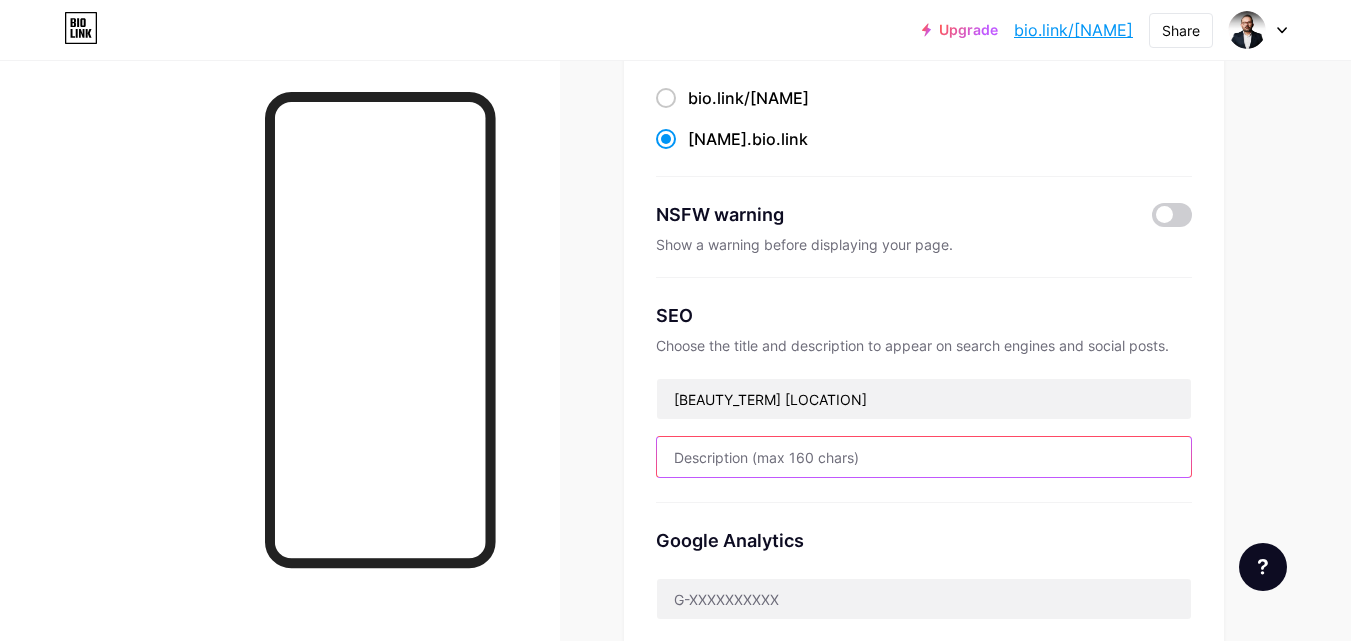 paste on "[BEAUTY_TERM], [LOCATION], [BEAUTY_TERM], [BEAUTY_TERM], [BEAUTY_TERM], [BEAUTY_TERM], [BEAUTY_TERM], [BEAUTY_TERM], [BEAUTY_TERM]" 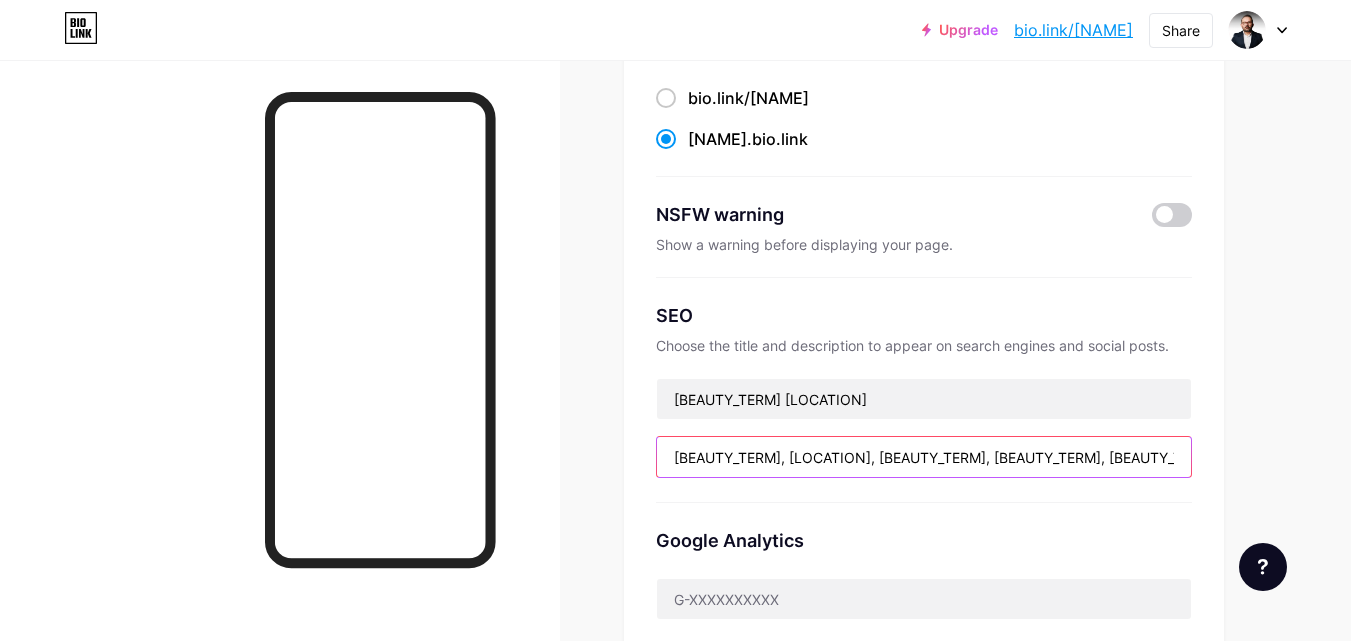 scroll, scrollTop: 0, scrollLeft: 569, axis: horizontal 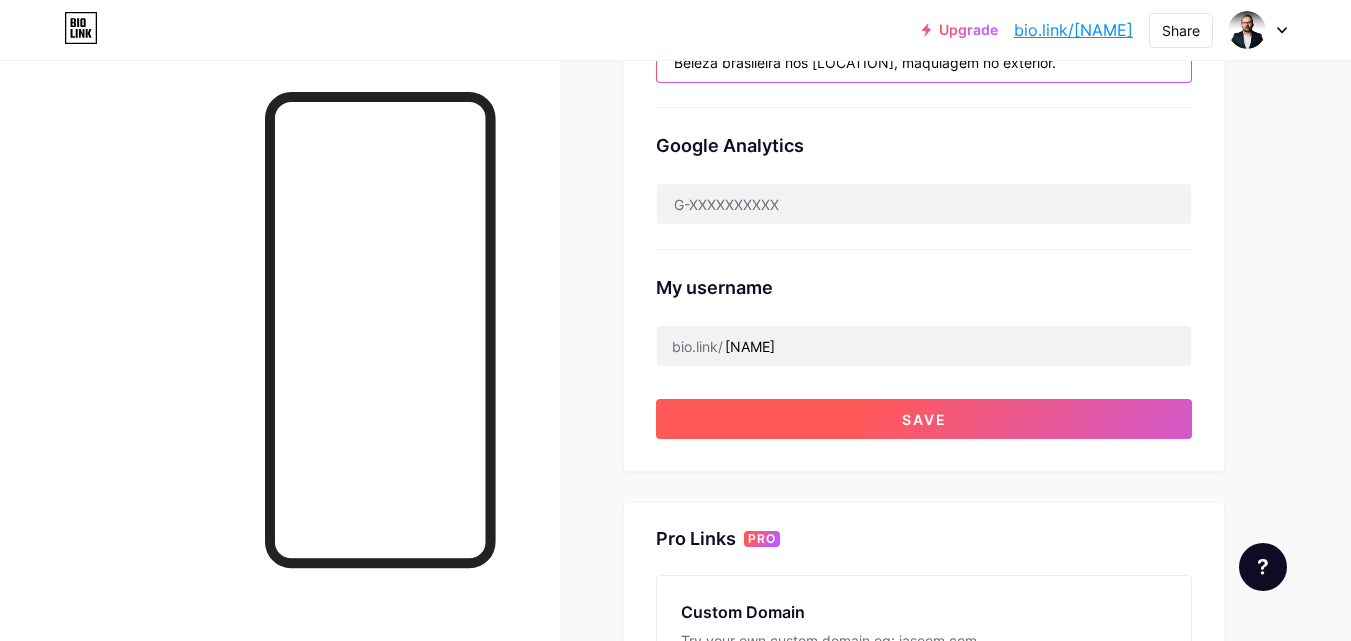 type on "Beleza brasileira nos [LOCATION], maquiagem no exterior." 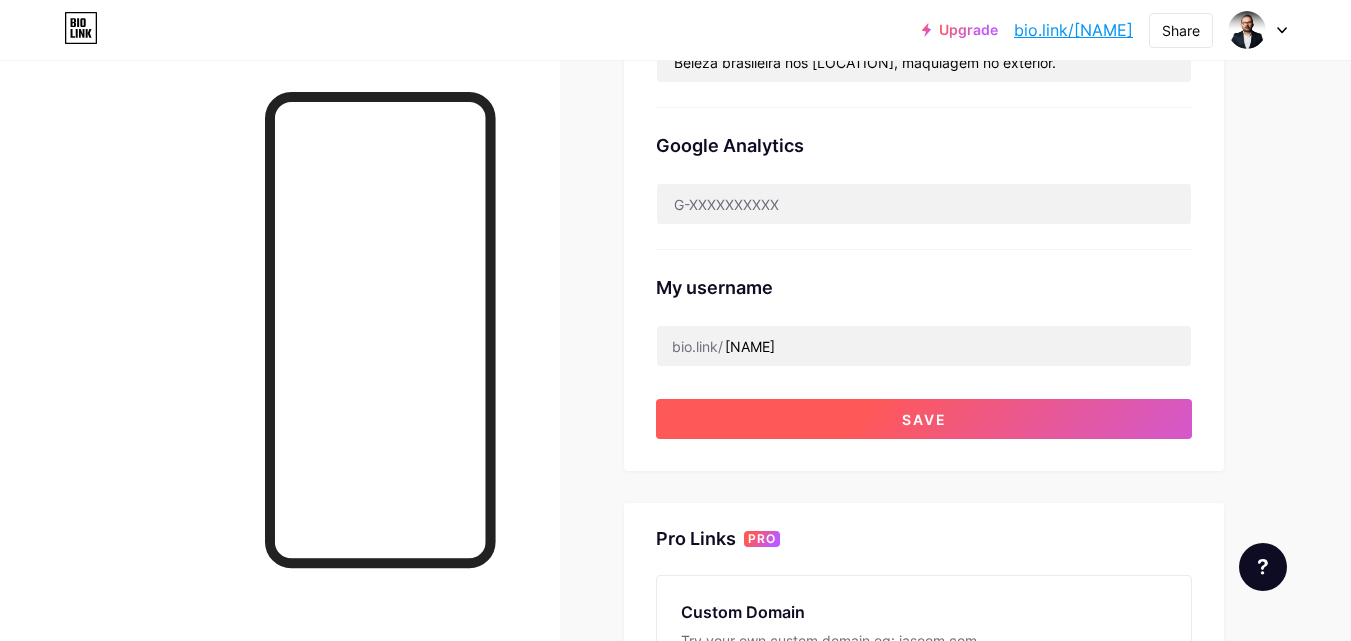 click on "Save" at bounding box center [924, 419] 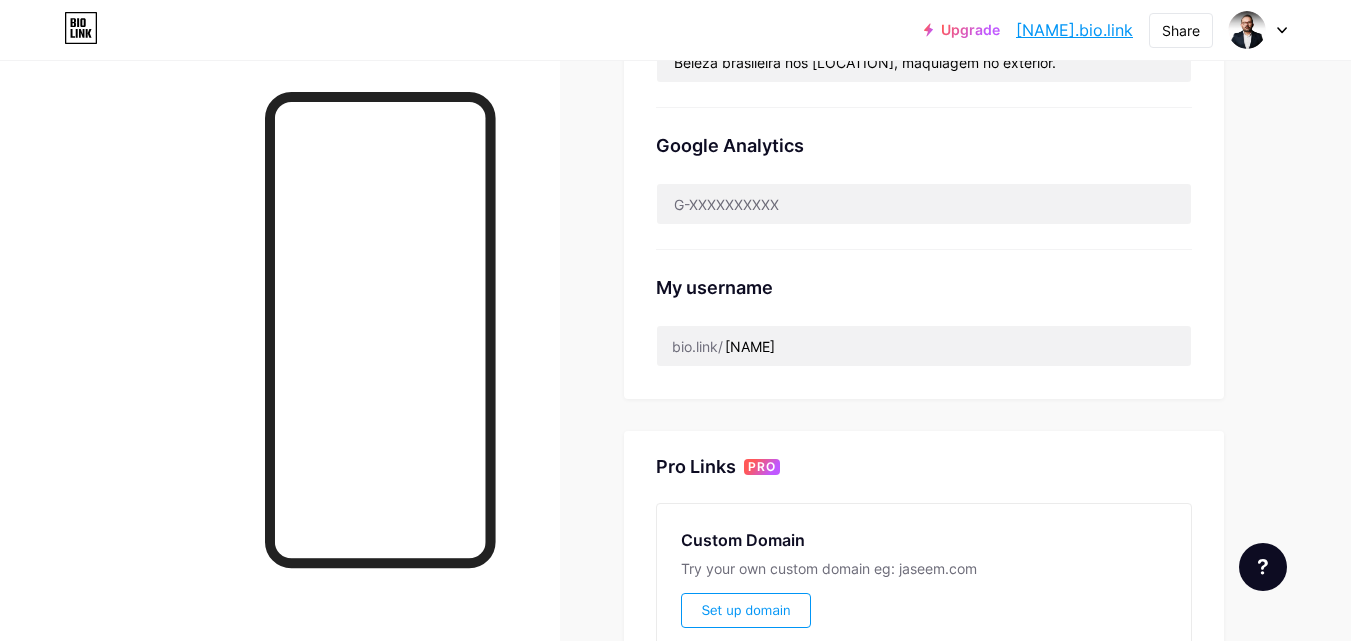 scroll, scrollTop: 0, scrollLeft: 0, axis: both 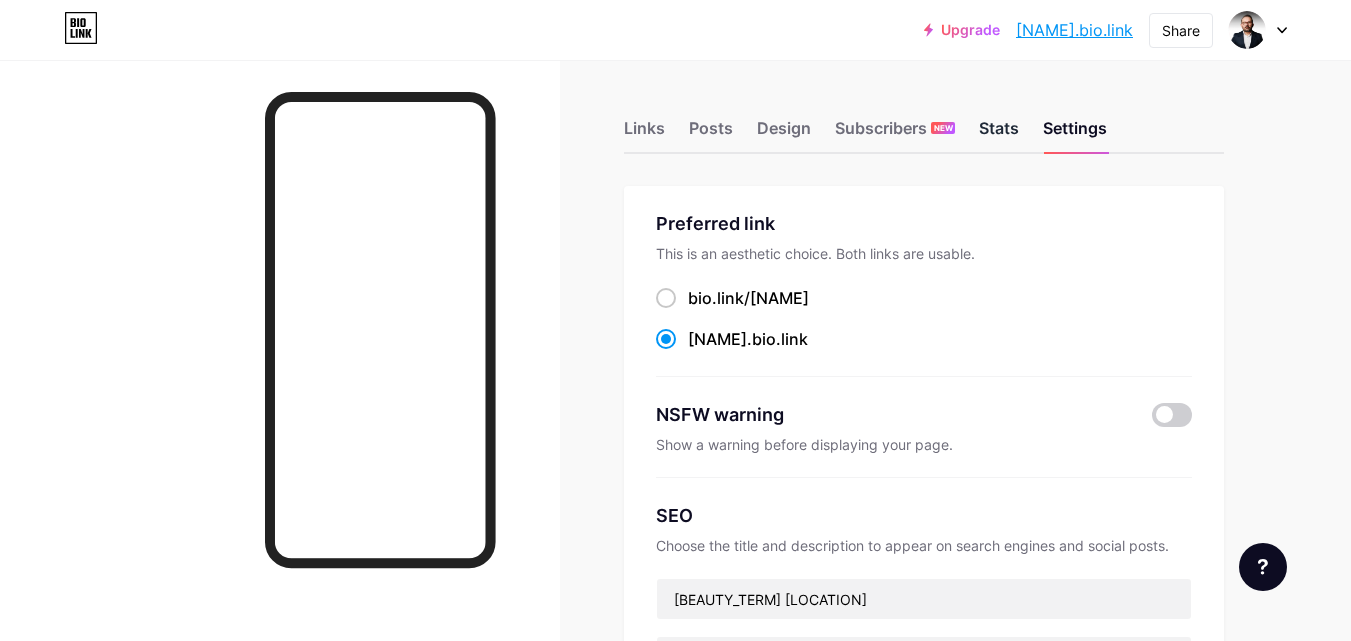 click on "Stats" at bounding box center (999, 134) 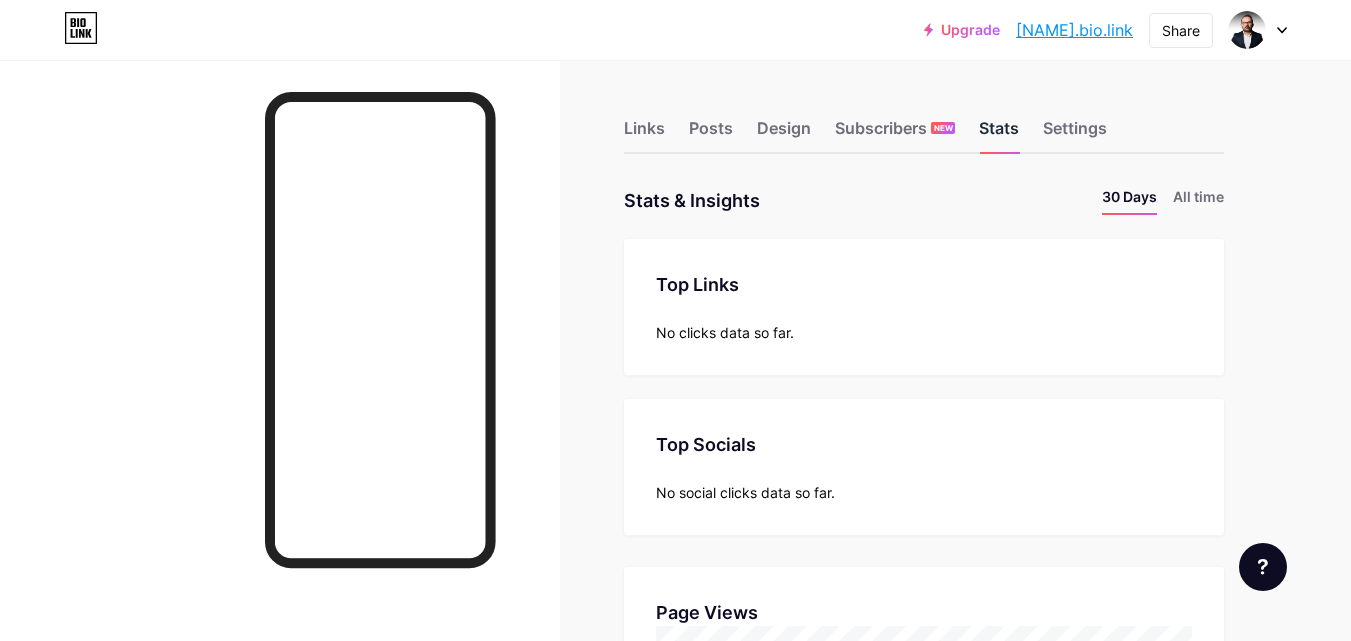scroll, scrollTop: 999359, scrollLeft: 998649, axis: both 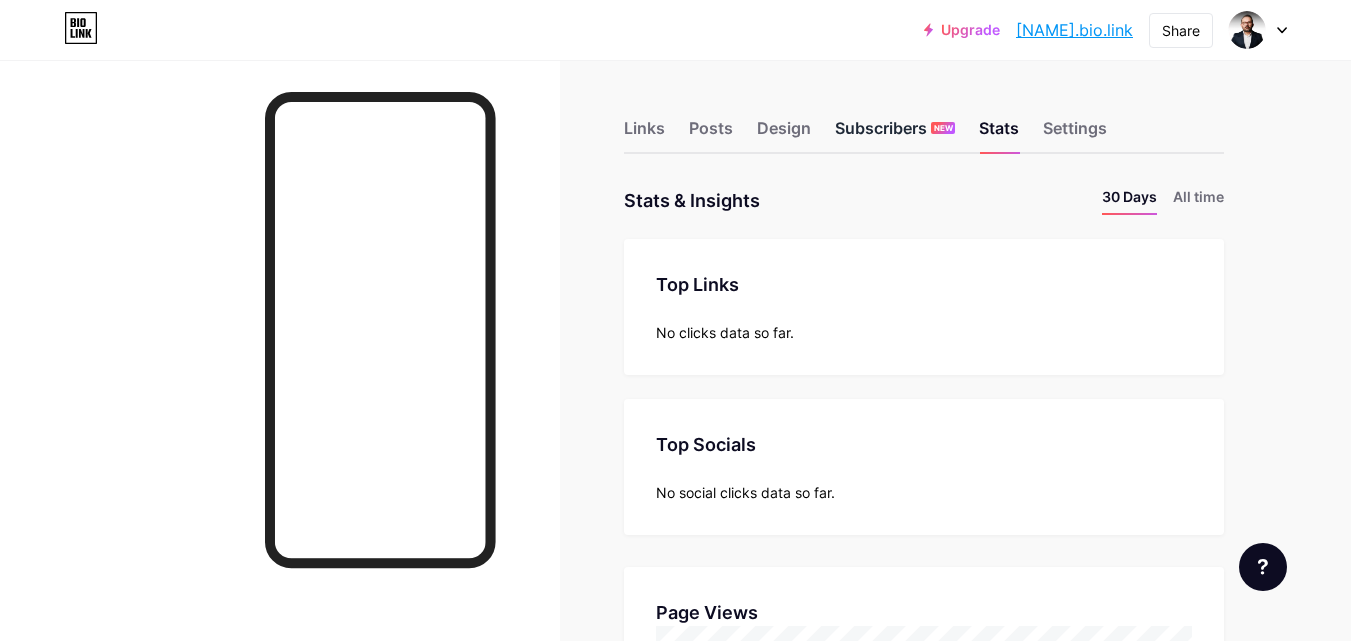 click on "Subscribers
NEW" at bounding box center (895, 134) 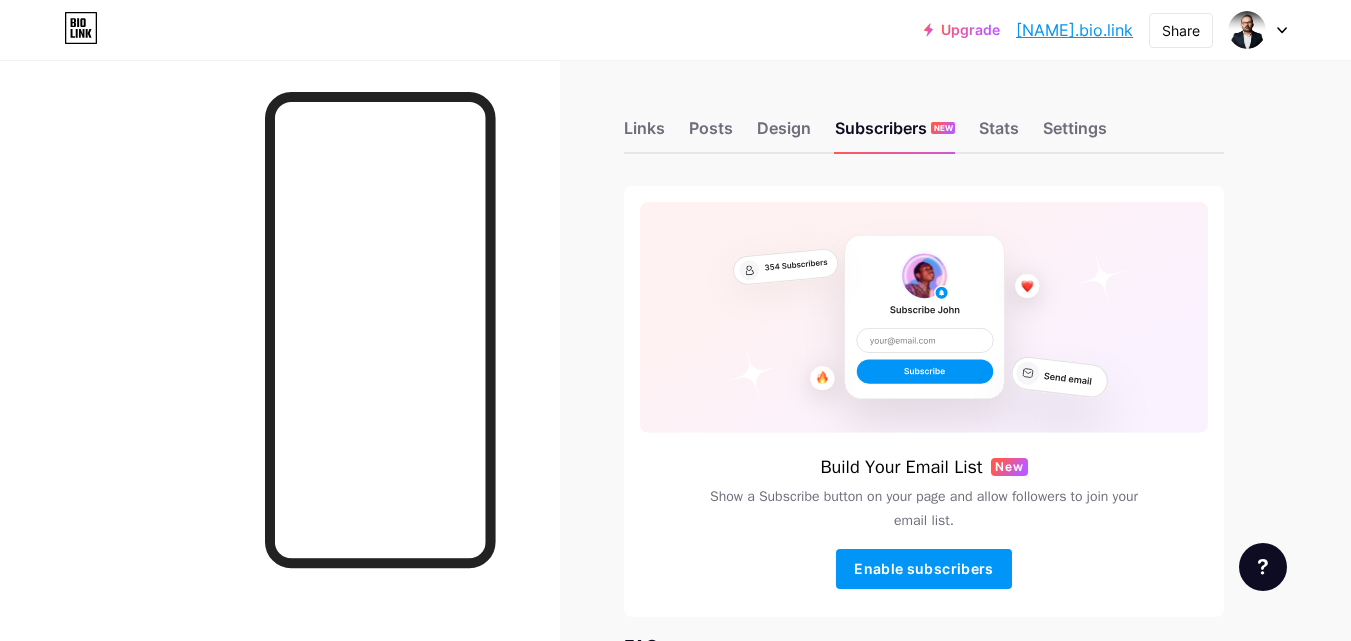 drag, startPoint x: 1324, startPoint y: 1, endPoint x: 550, endPoint y: 96, distance: 779.8083 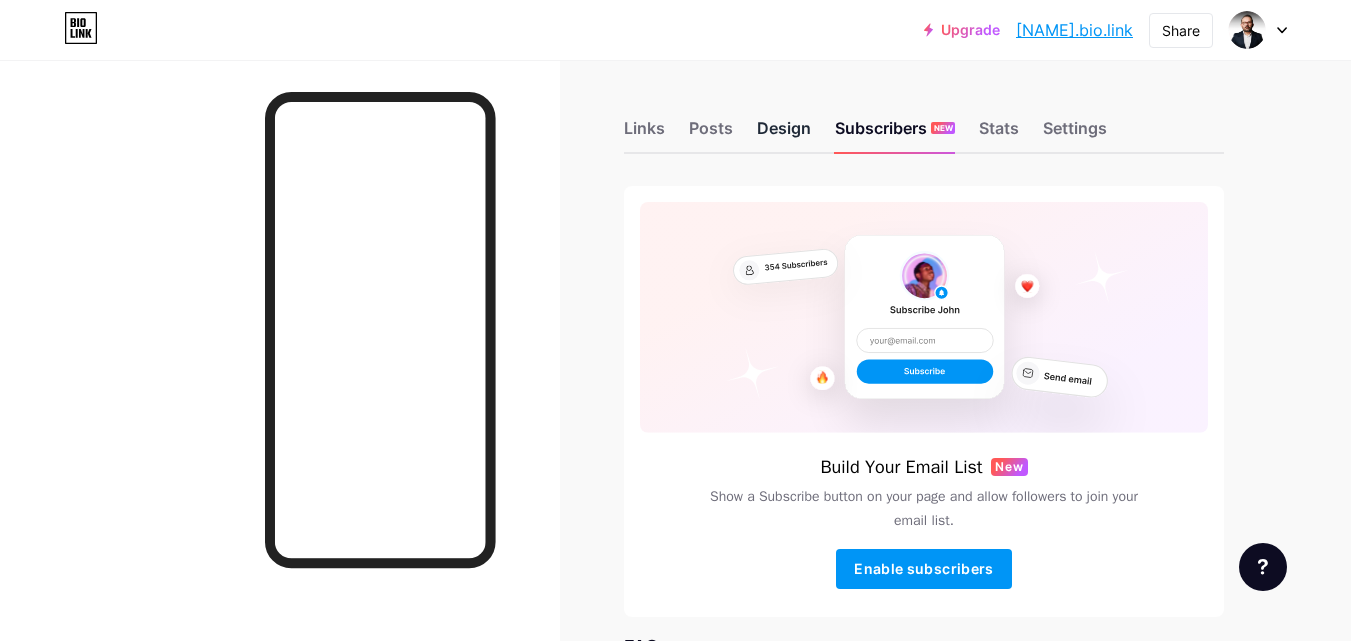 click on "Design" at bounding box center [784, 134] 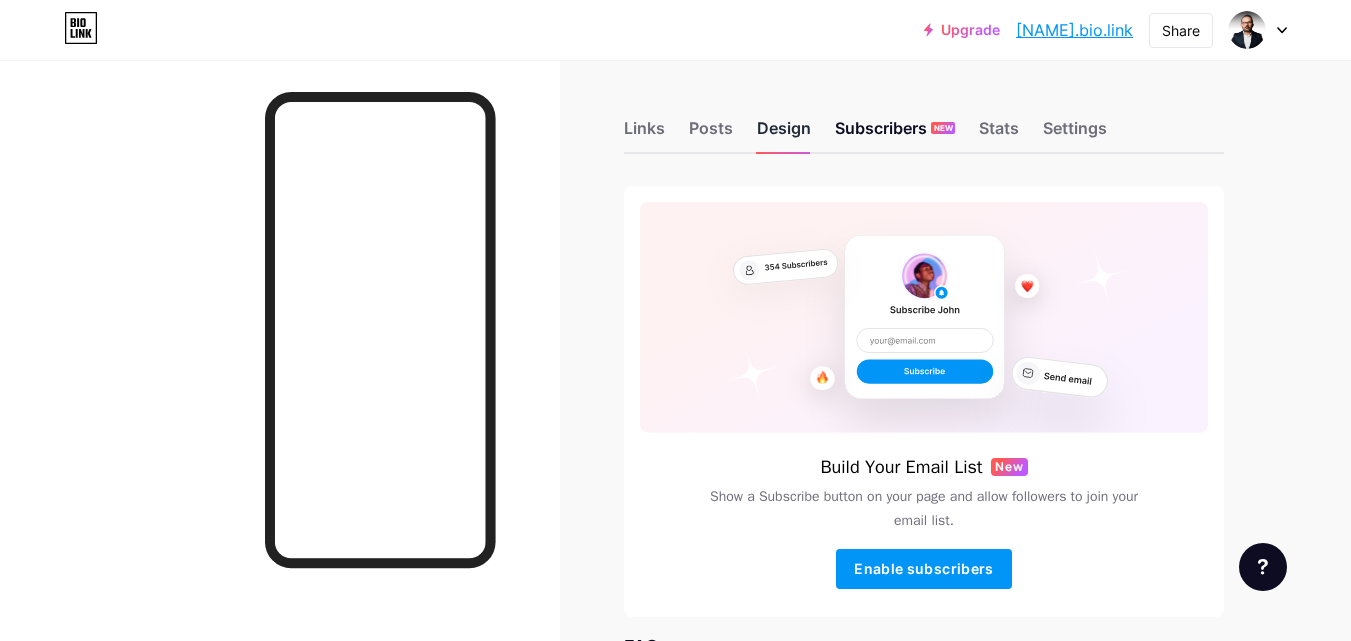 click on "Design" at bounding box center (784, 134) 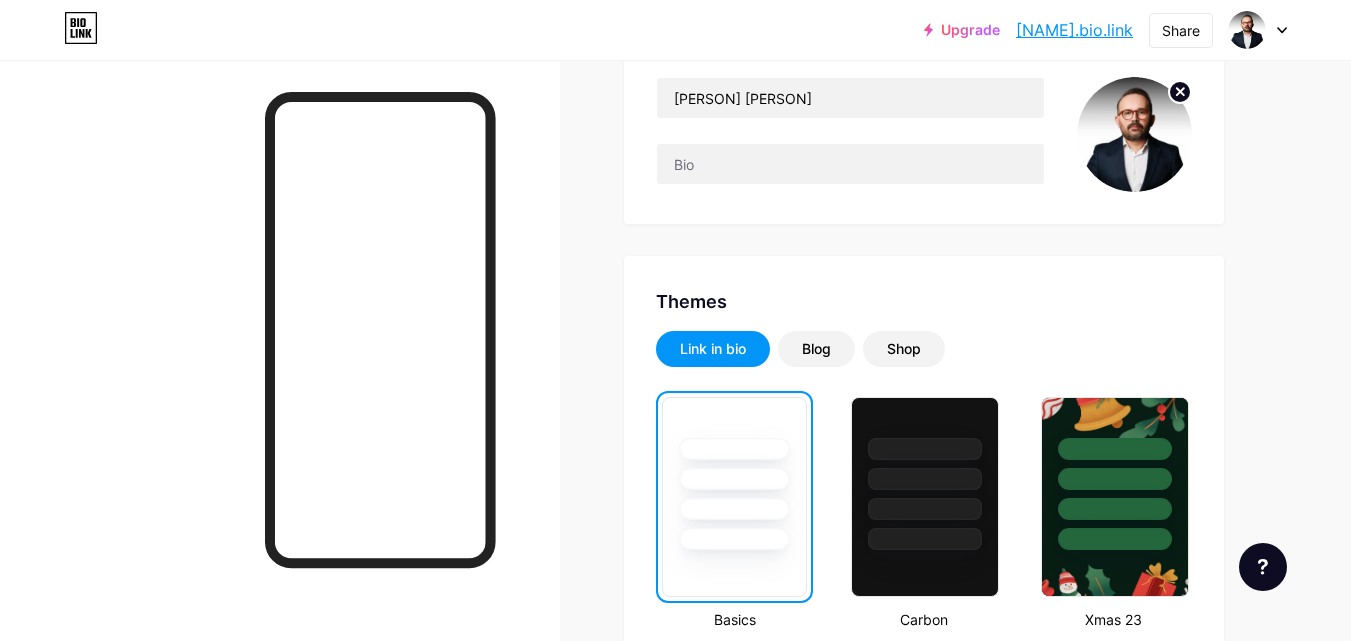 scroll, scrollTop: 400, scrollLeft: 0, axis: vertical 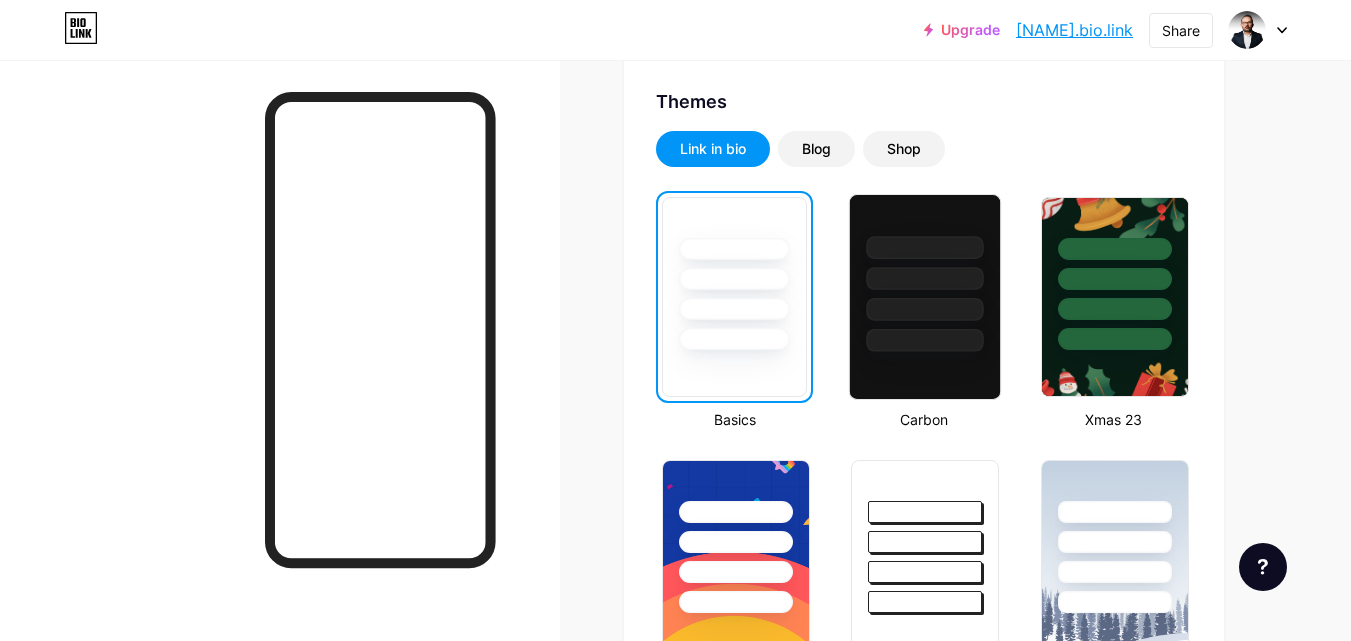 click at bounding box center (925, 297) 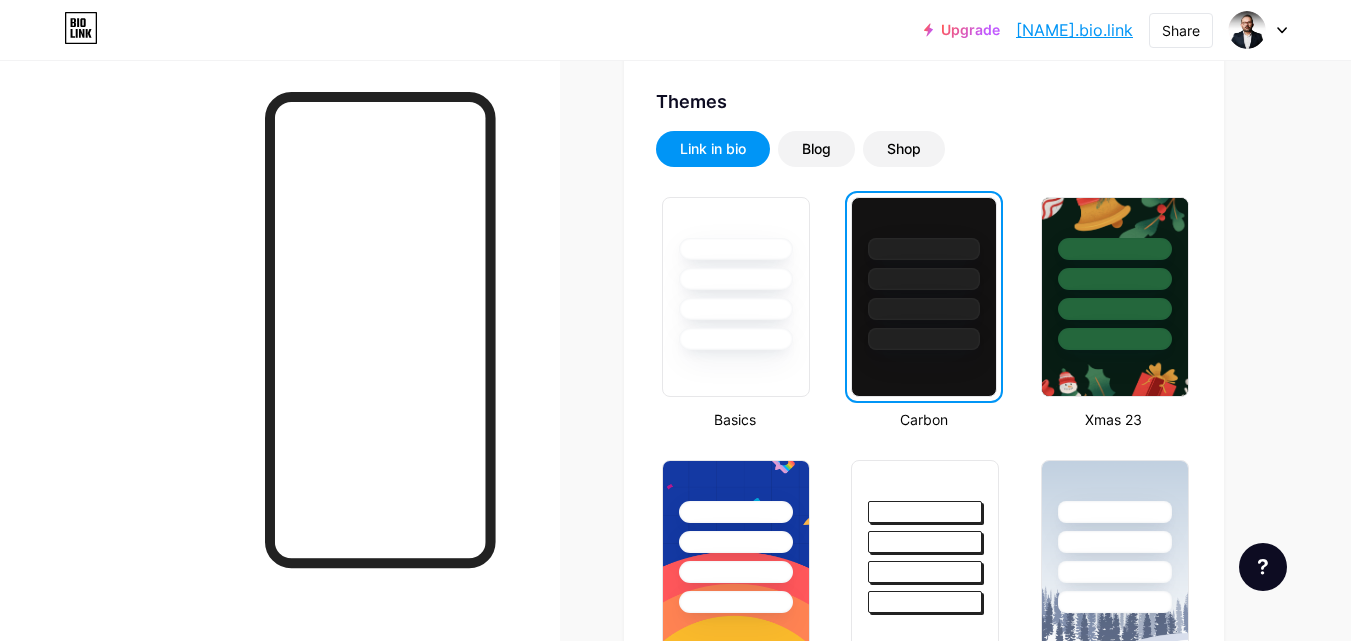click at bounding box center (923, 274) 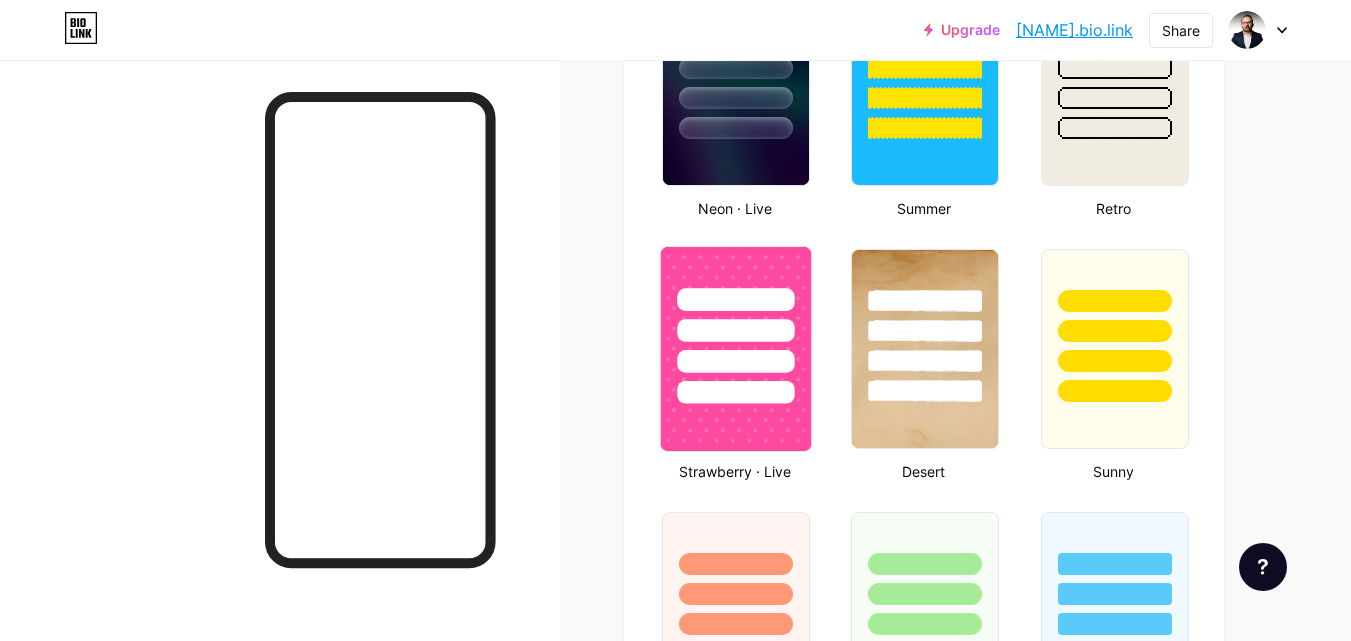 scroll, scrollTop: 1200, scrollLeft: 0, axis: vertical 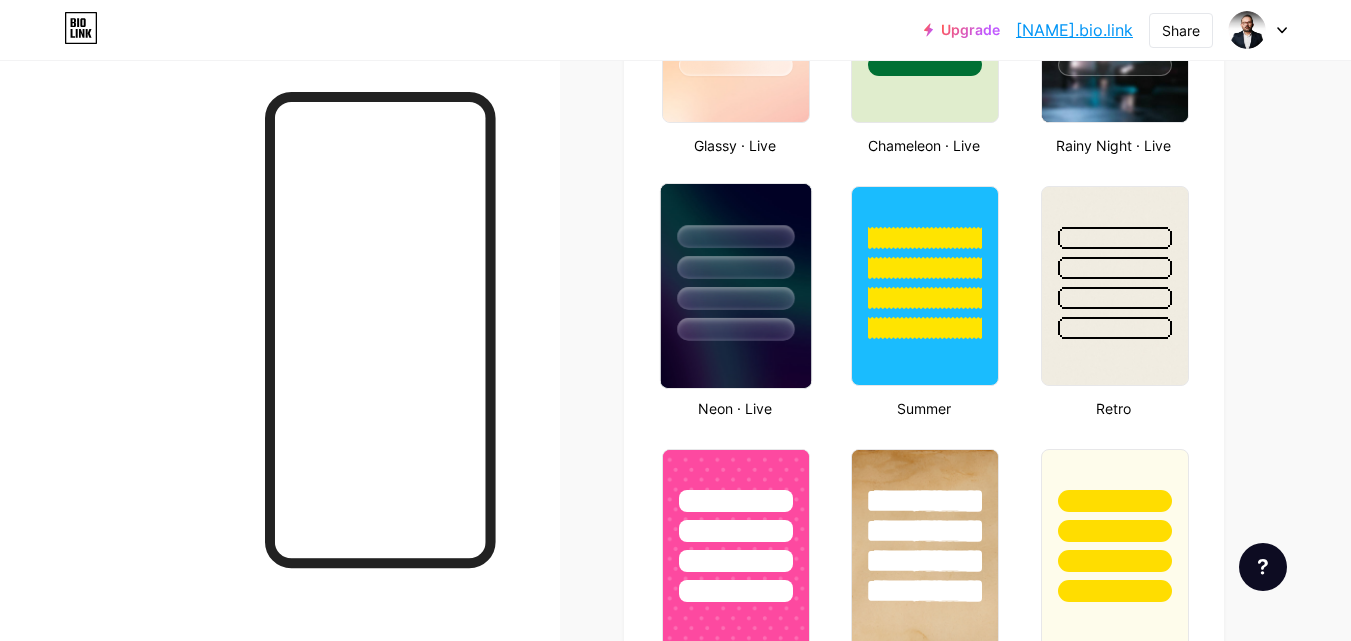 click at bounding box center [735, 329] 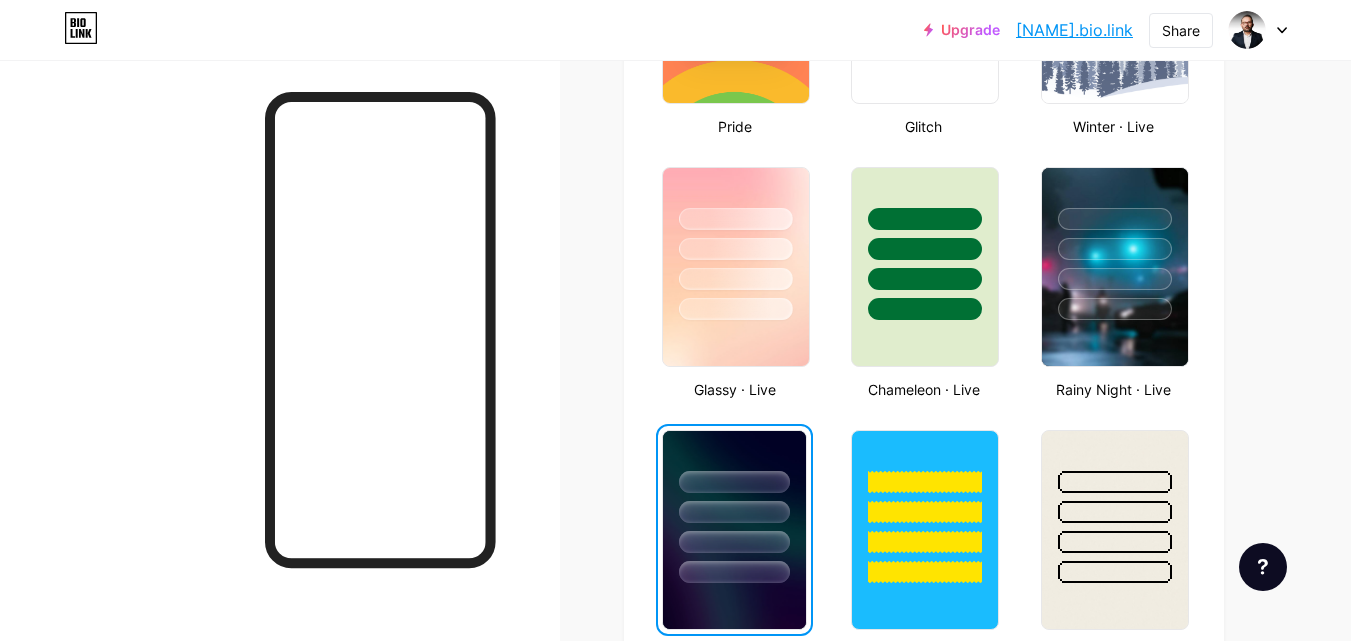 scroll, scrollTop: 0, scrollLeft: 0, axis: both 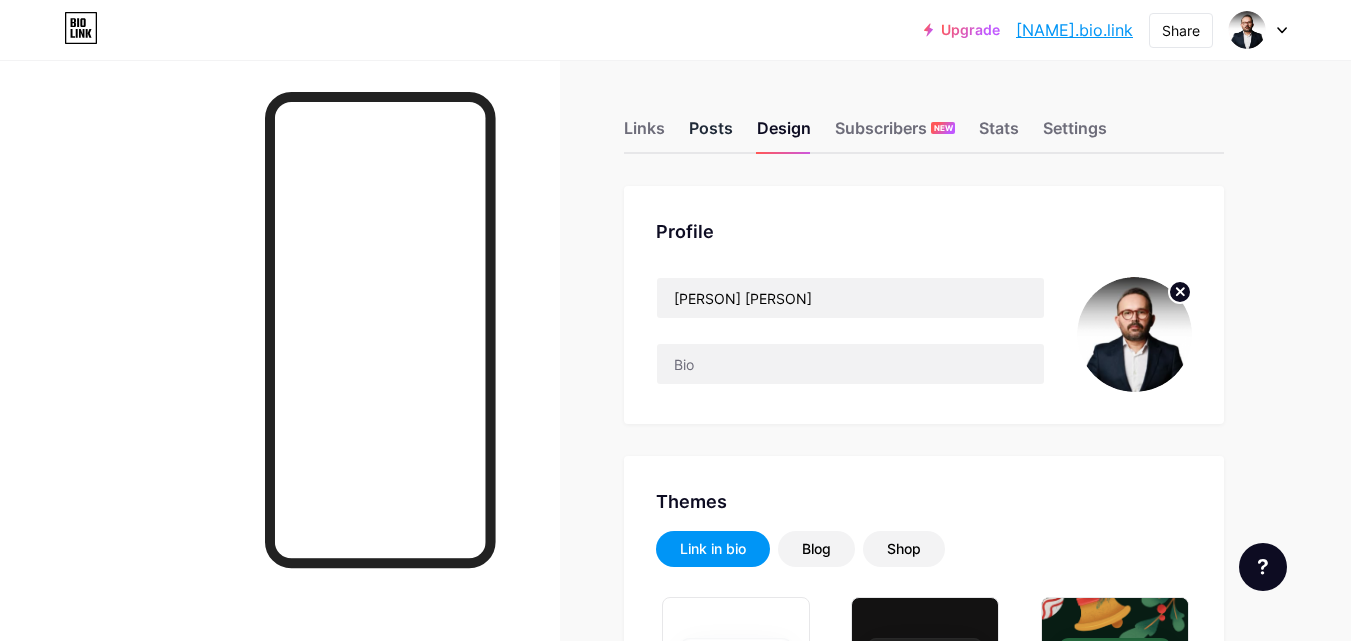 click on "Posts" at bounding box center [711, 134] 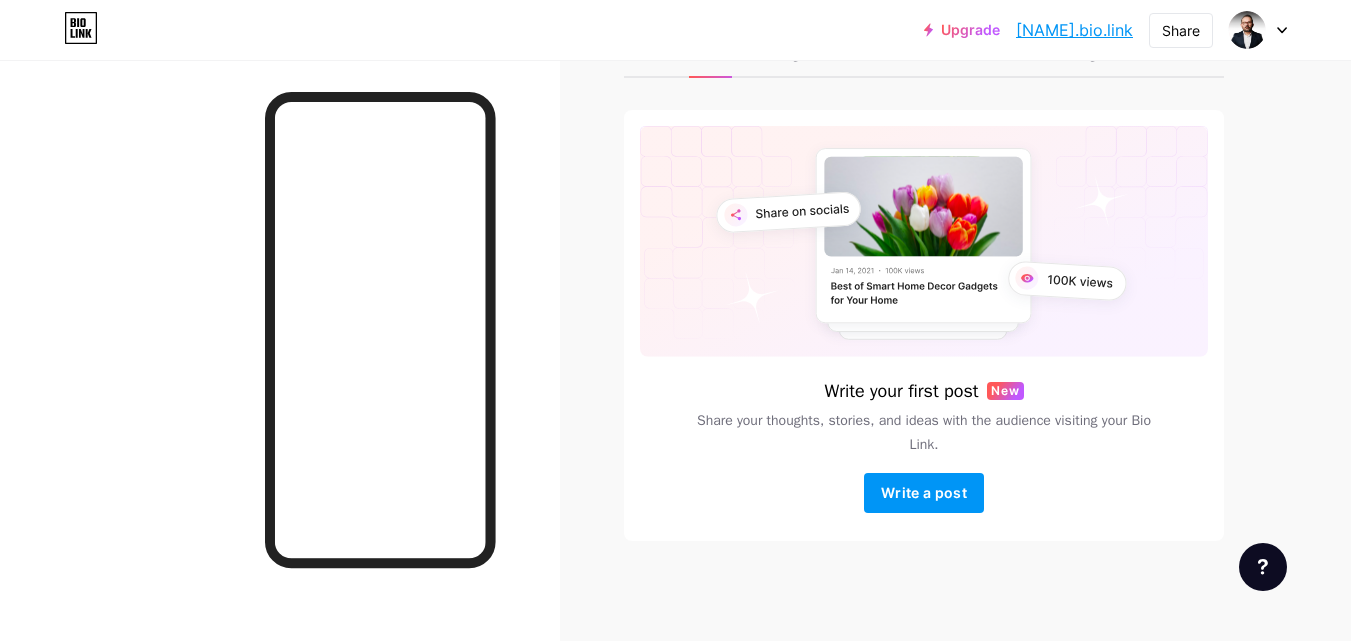 scroll, scrollTop: 0, scrollLeft: 0, axis: both 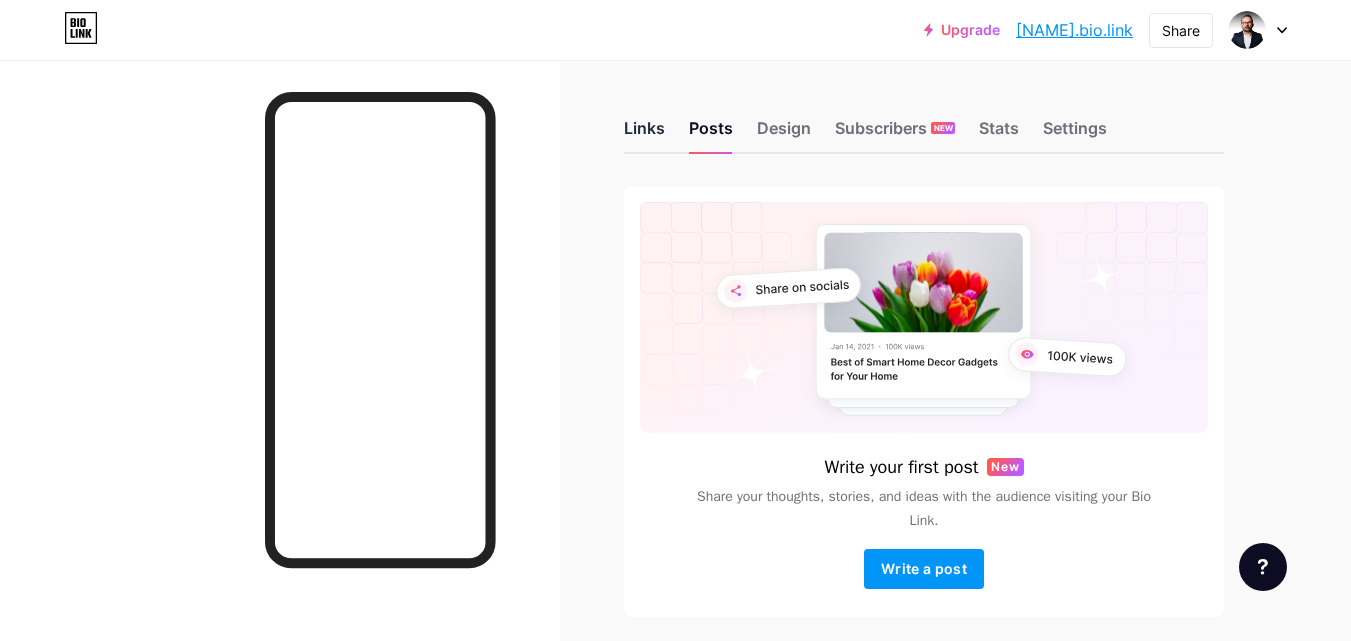 click on "Links" at bounding box center (644, 134) 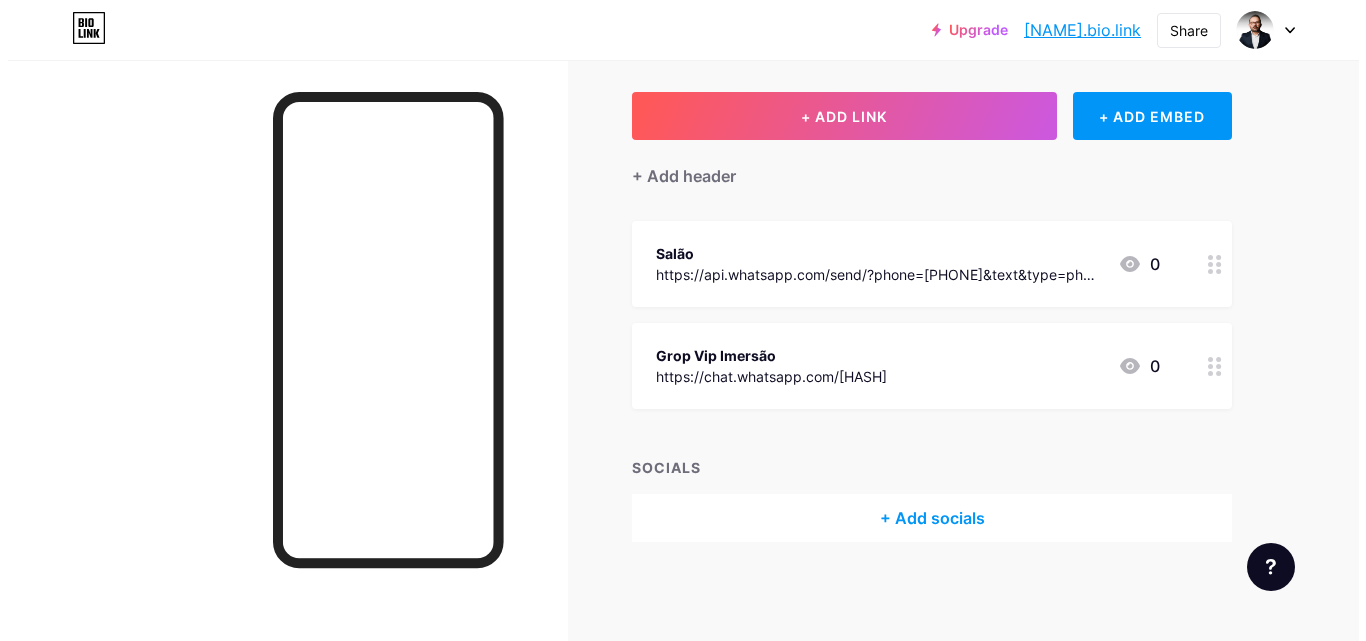 scroll, scrollTop: 0, scrollLeft: 0, axis: both 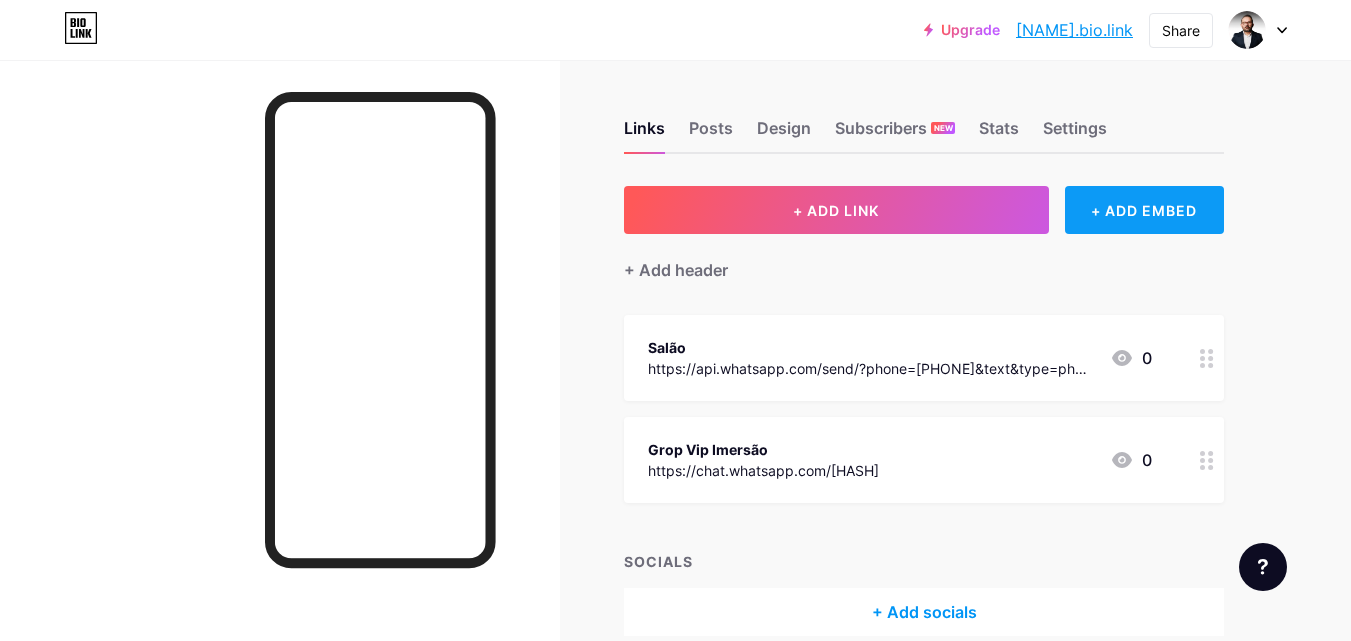 click on "+ ADD EMBED" at bounding box center [1144, 210] 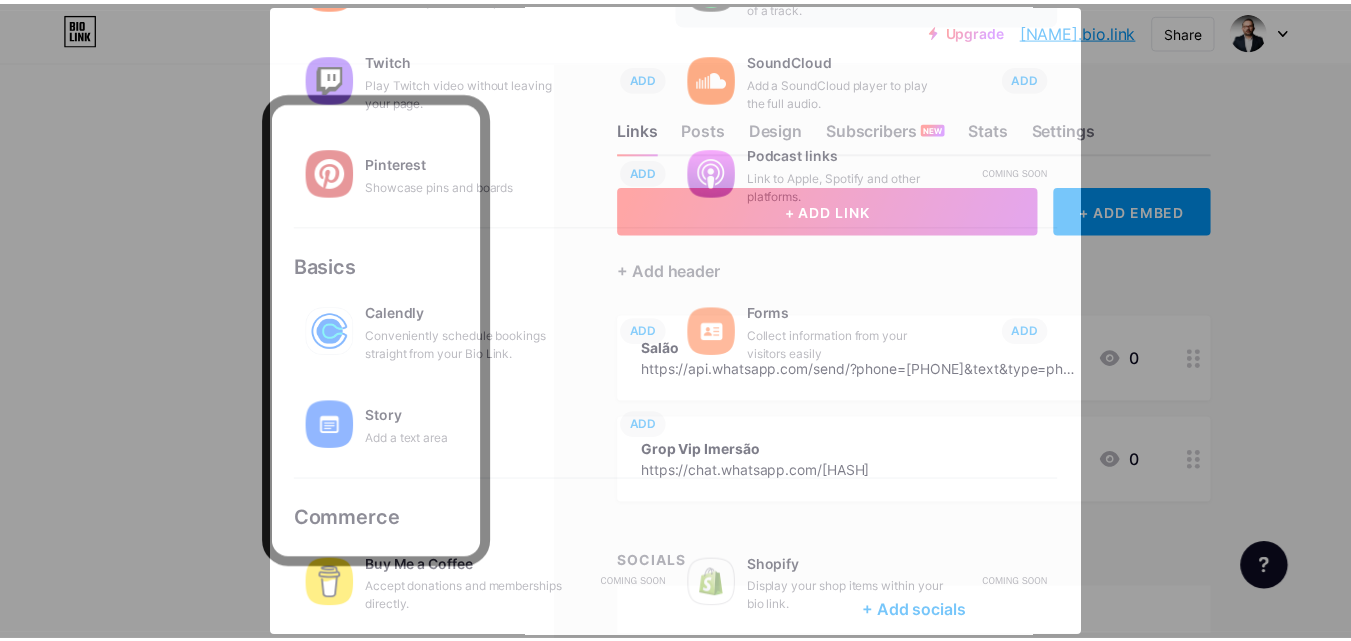 scroll, scrollTop: 0, scrollLeft: 0, axis: both 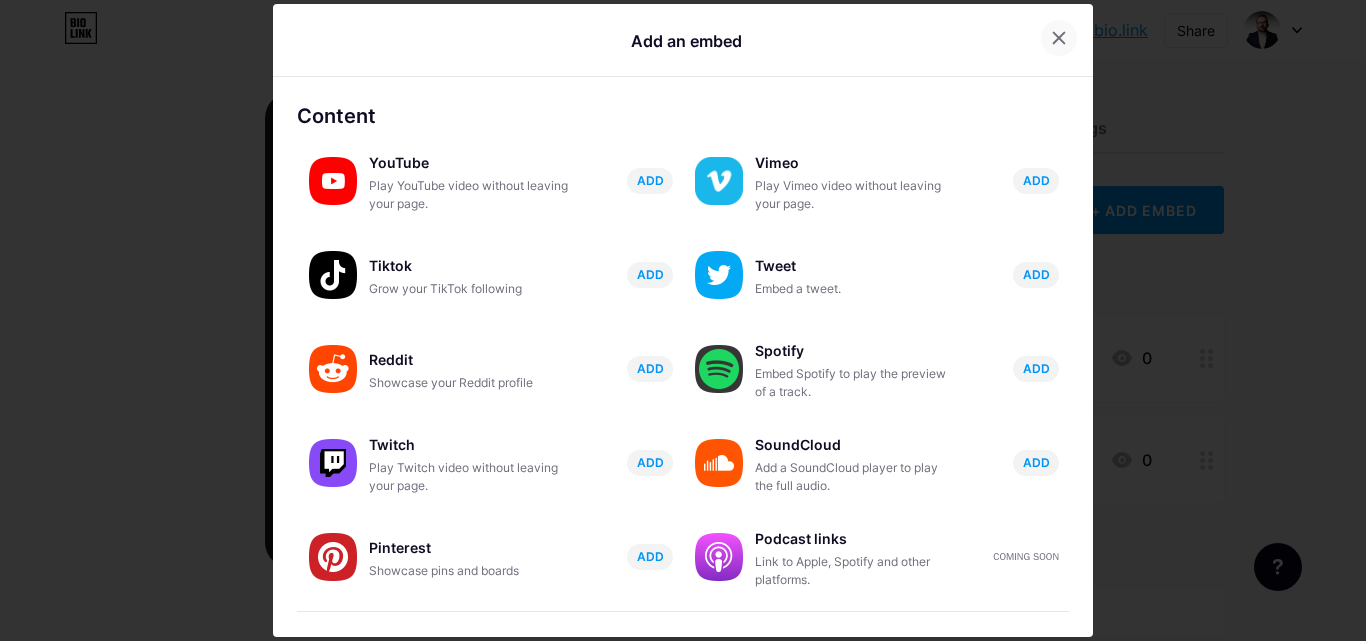 click 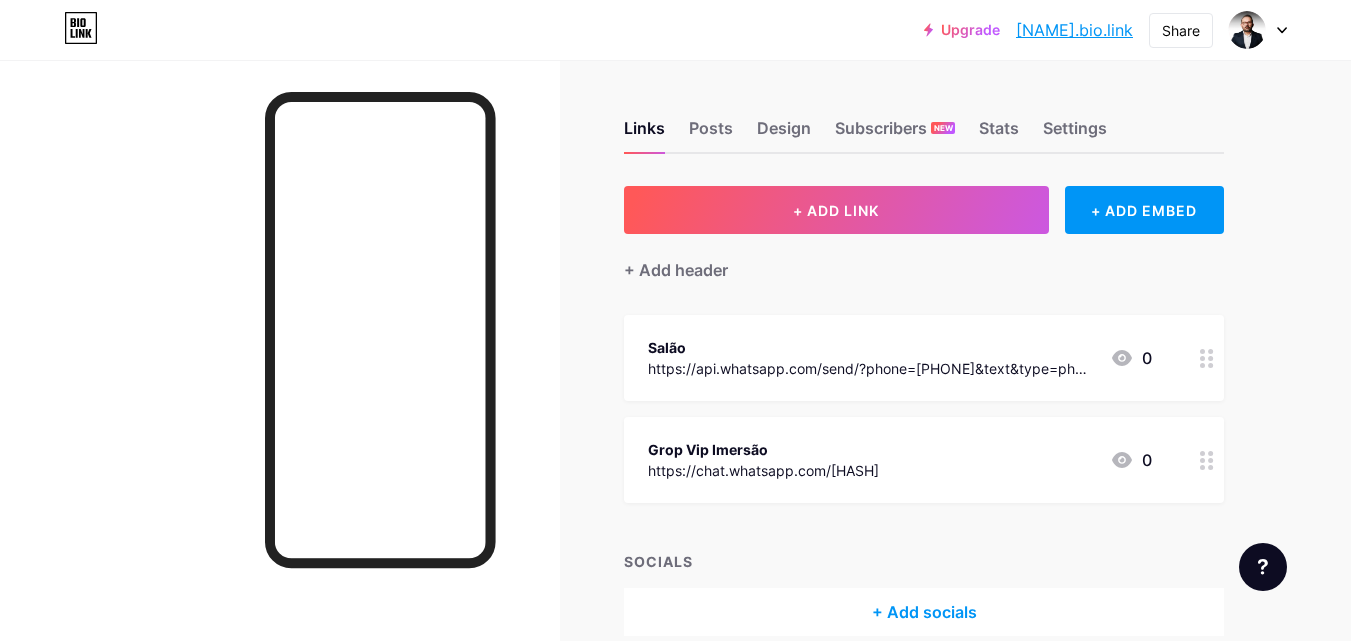 click on "Salão" at bounding box center [871, 347] 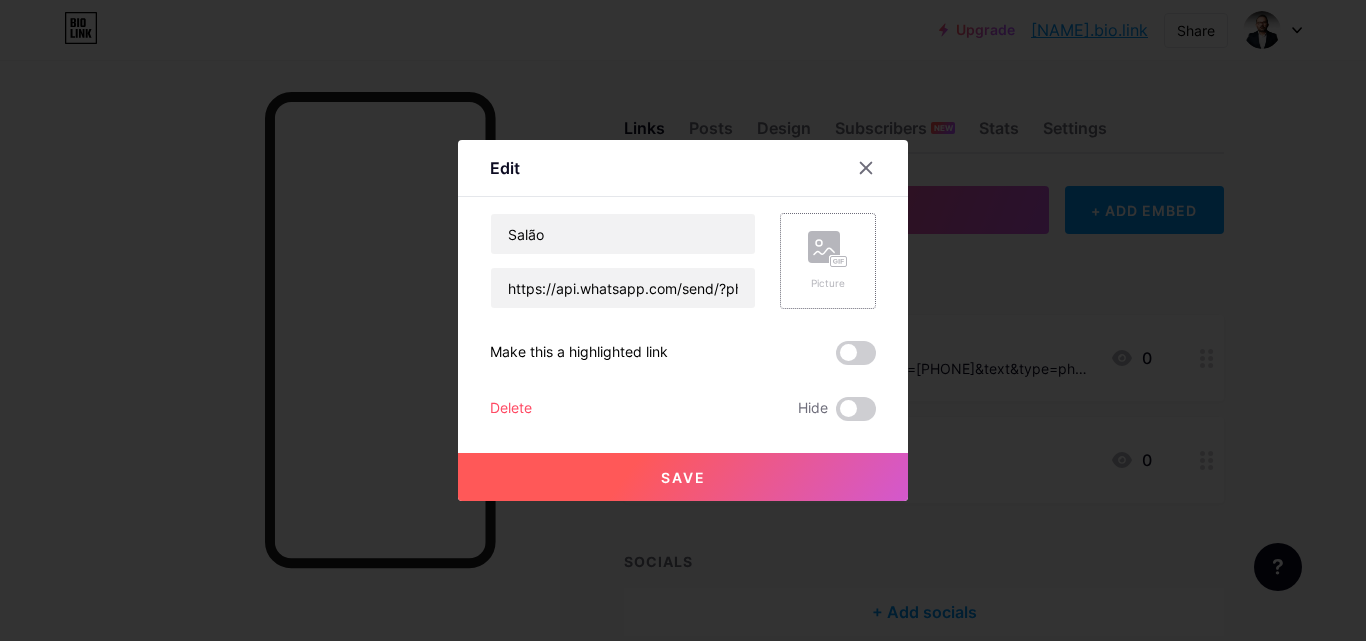 click on "Picture" at bounding box center (828, 261) 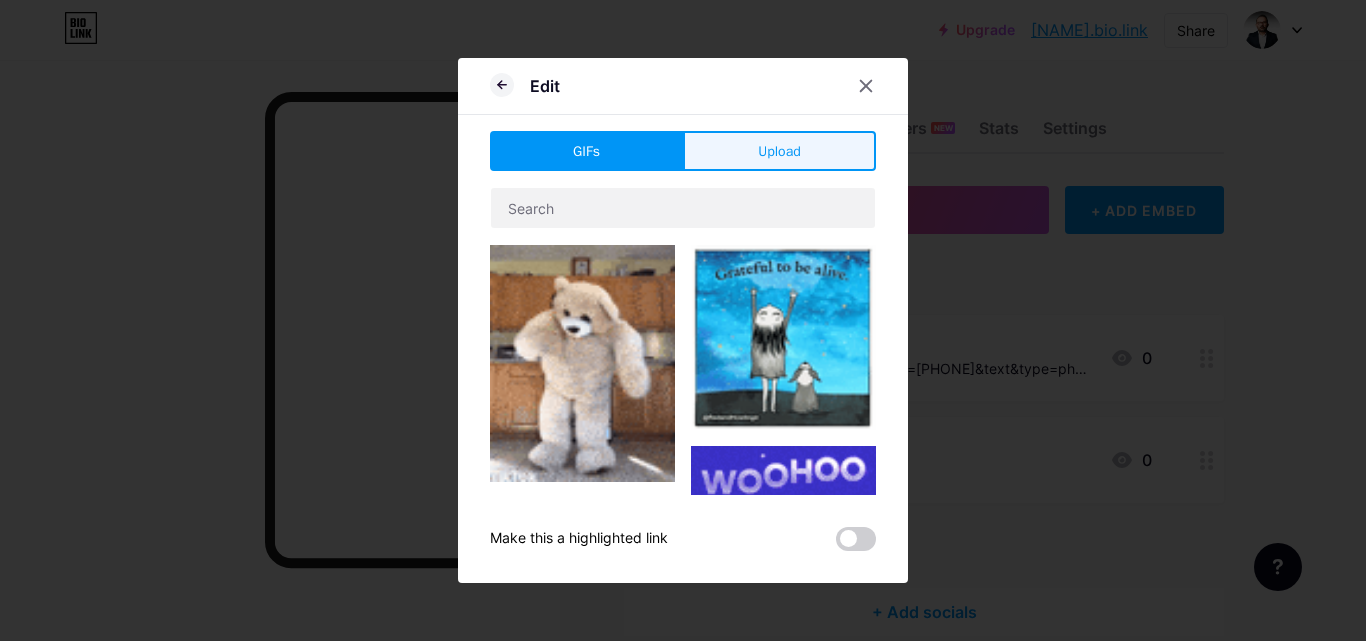 click on "Upload" at bounding box center (779, 151) 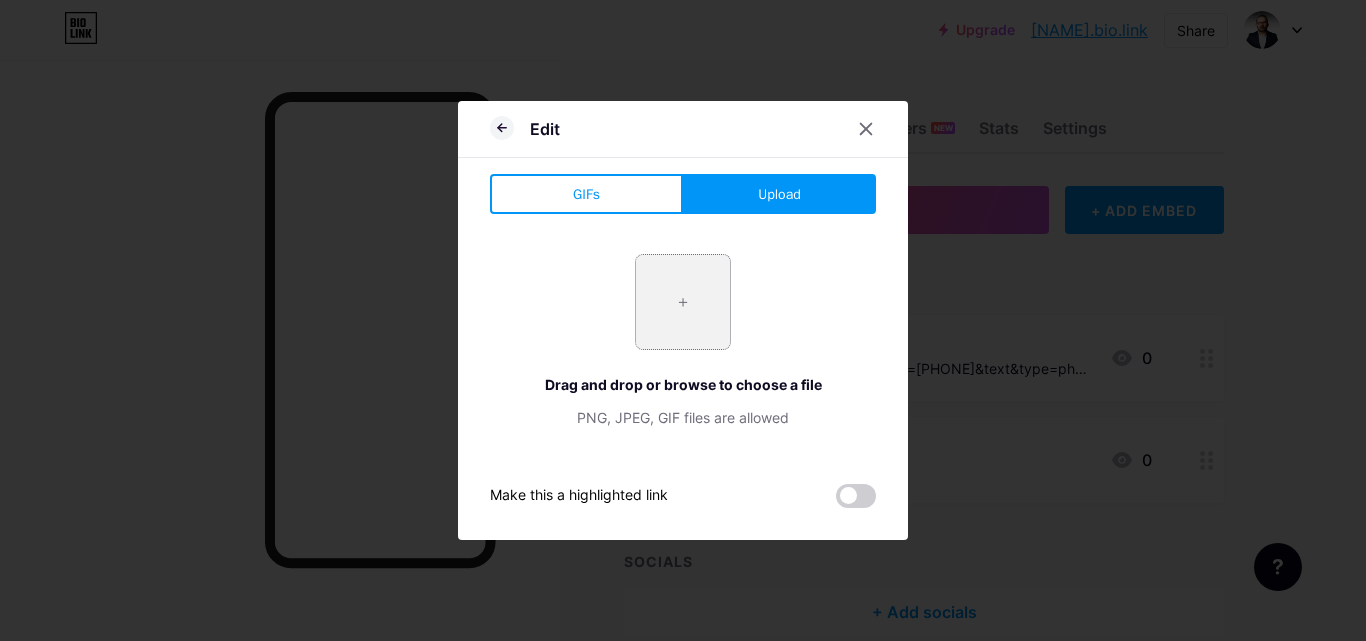 click at bounding box center [683, 302] 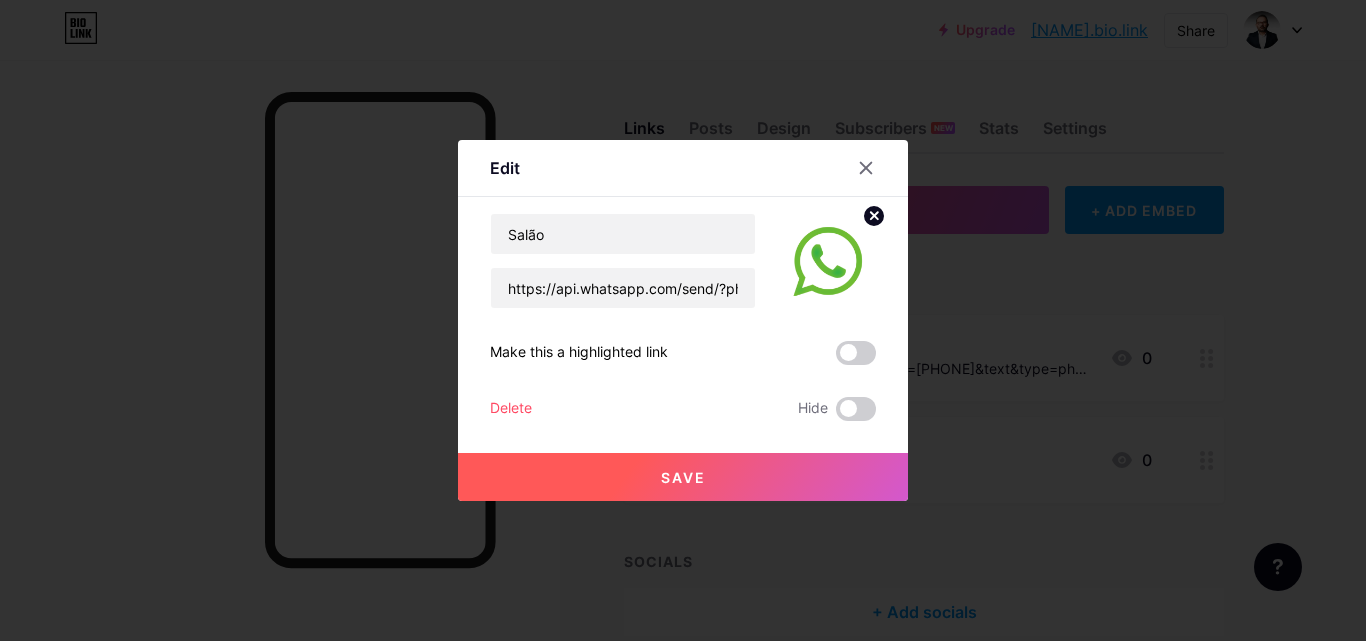 click on "Save" at bounding box center (683, 477) 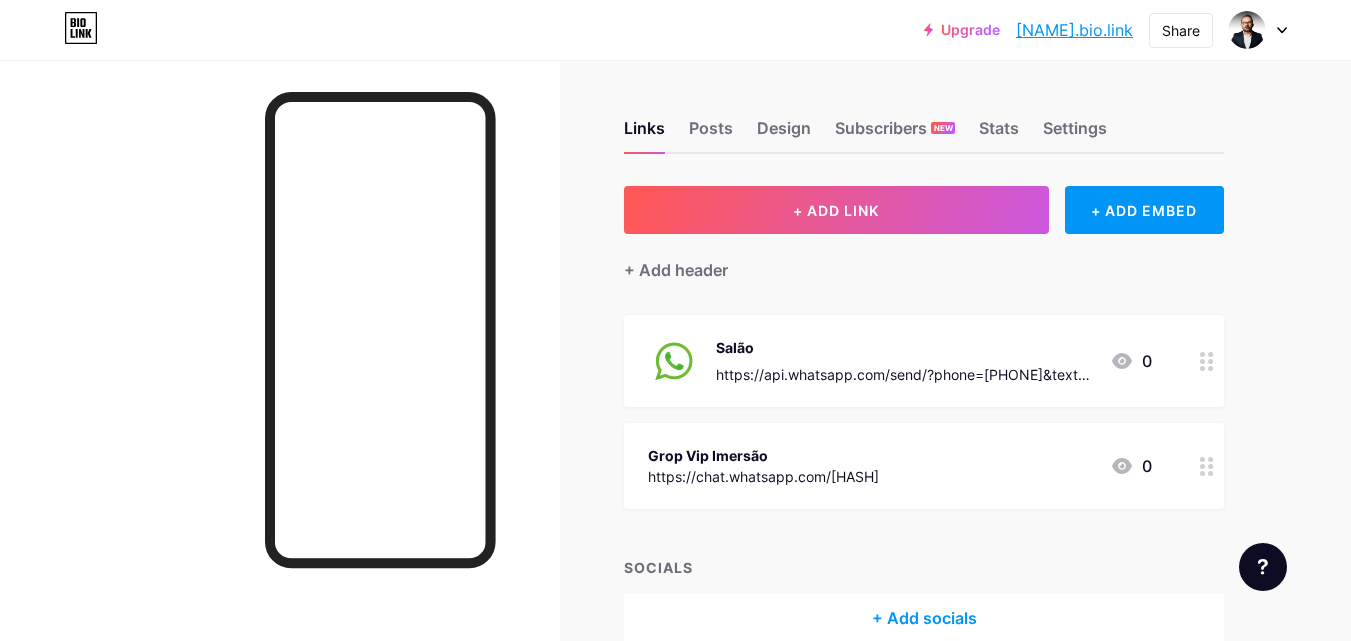 click on "Grop Vip Imersão" at bounding box center [763, 455] 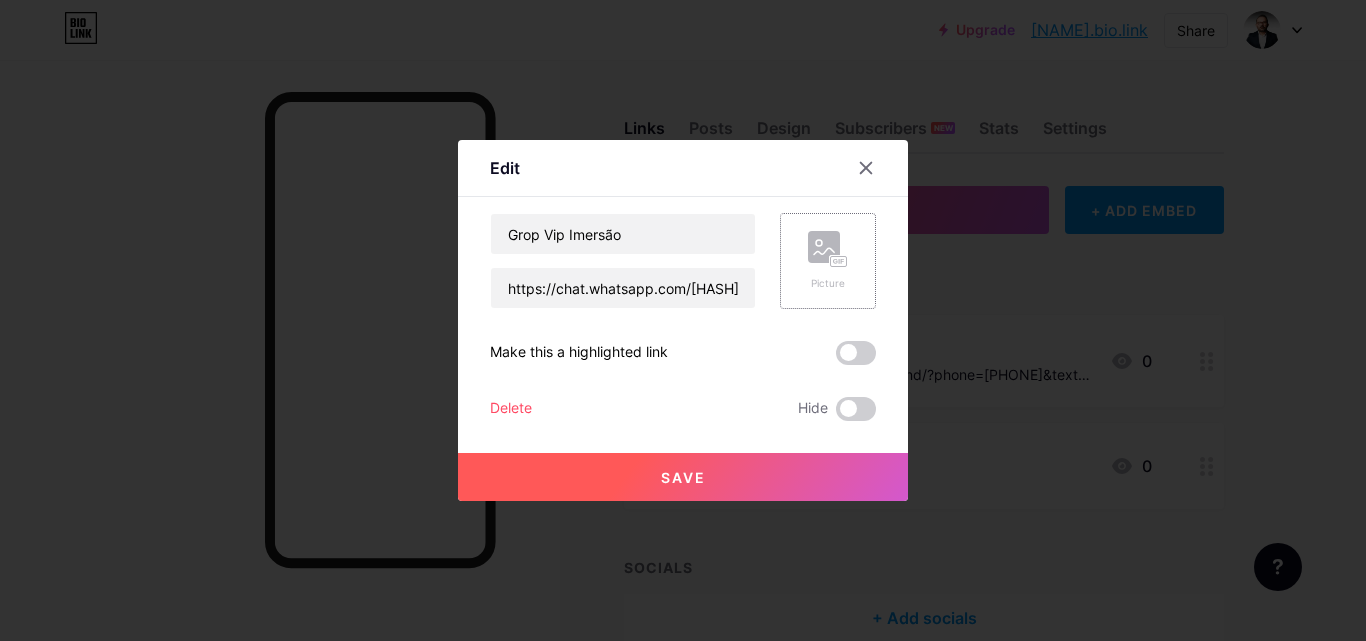 click on "Picture" at bounding box center [828, 261] 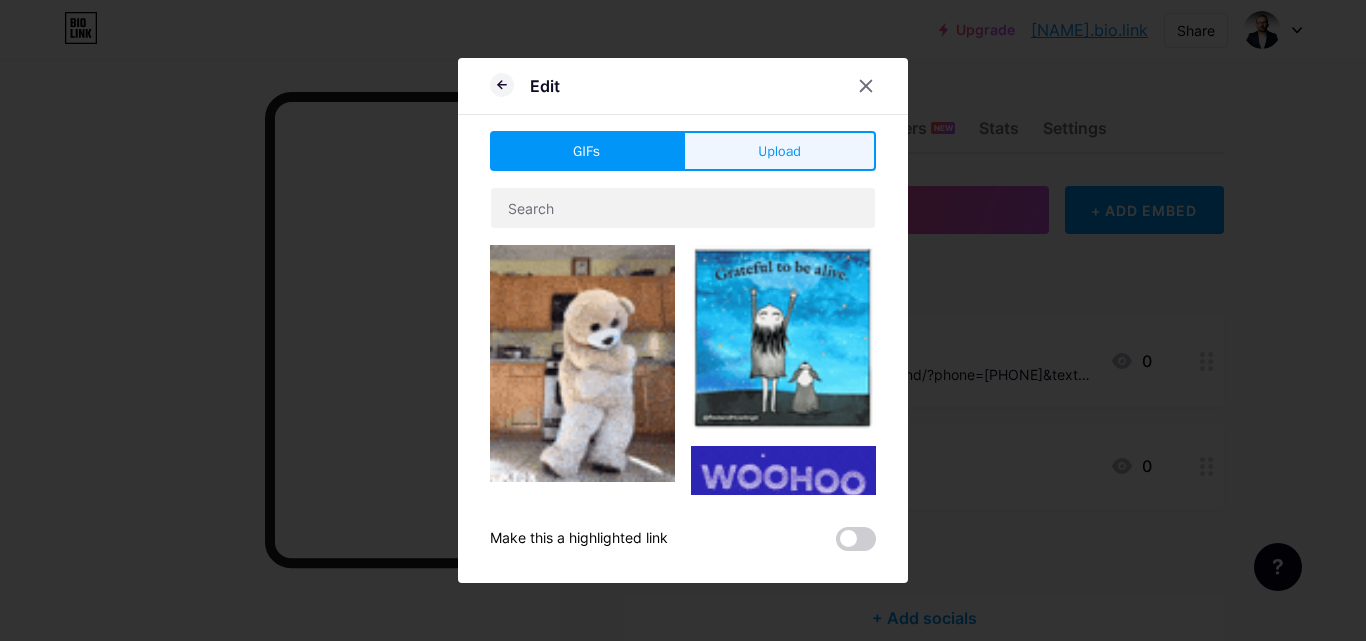 click on "Upload" at bounding box center [779, 151] 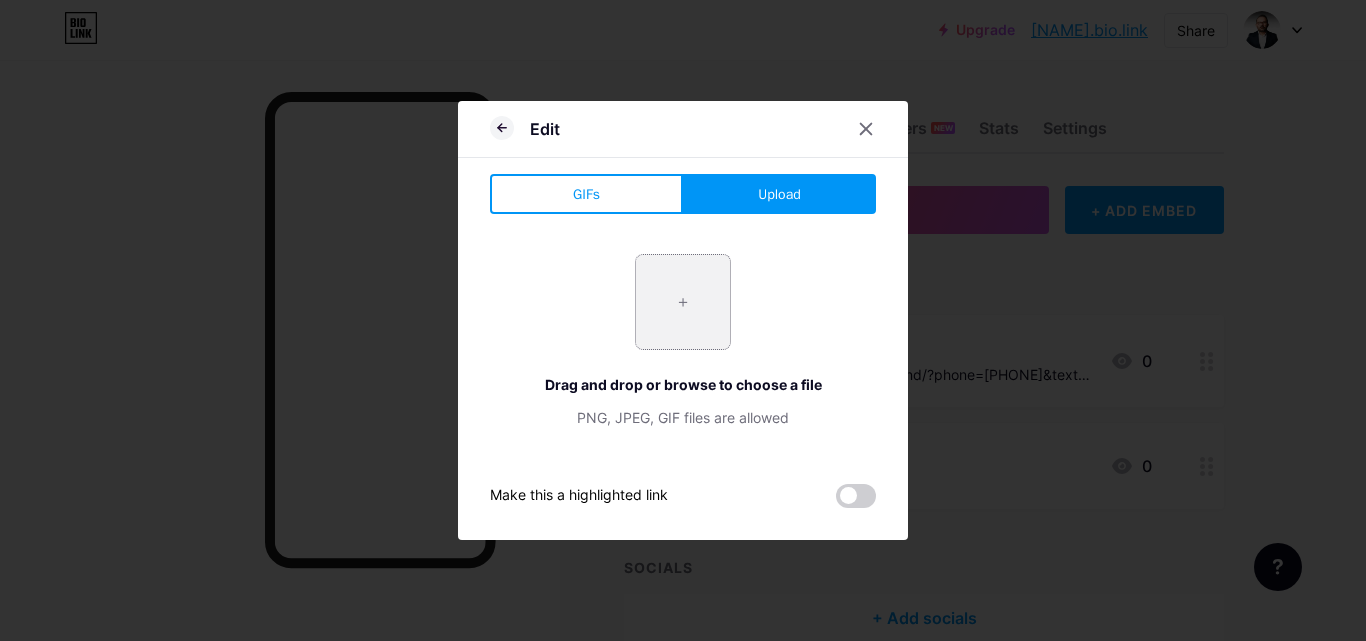 click at bounding box center [683, 302] 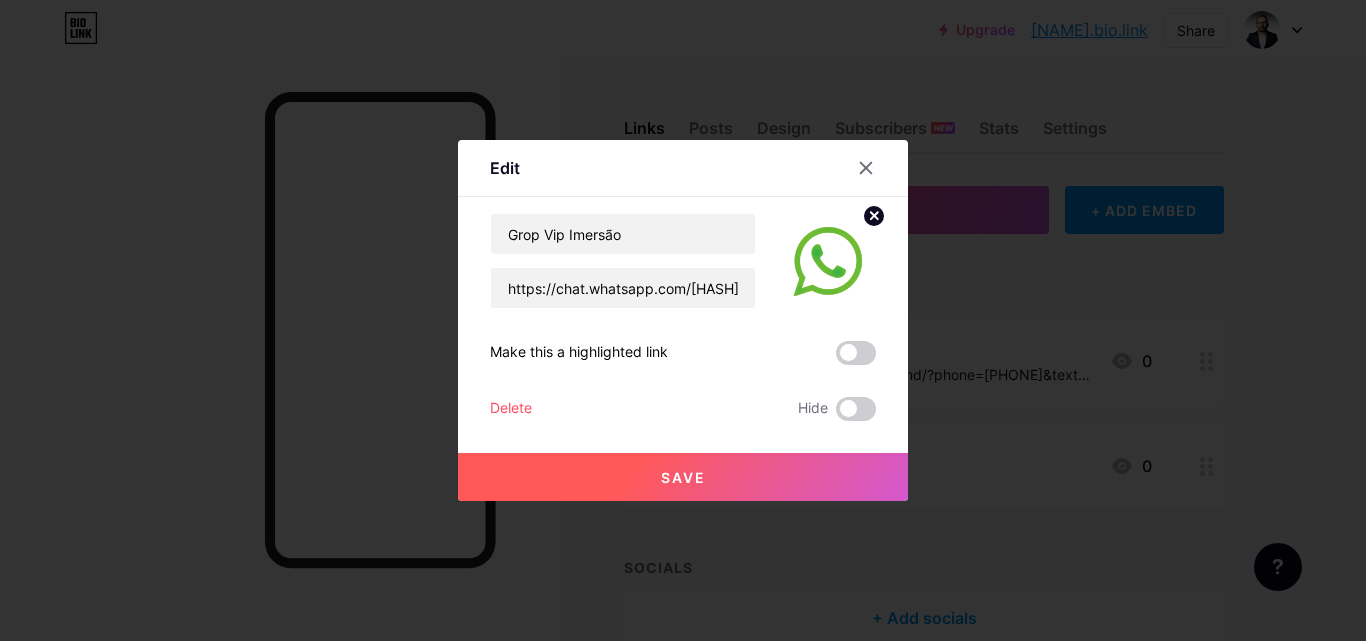 click on "Save" at bounding box center [683, 477] 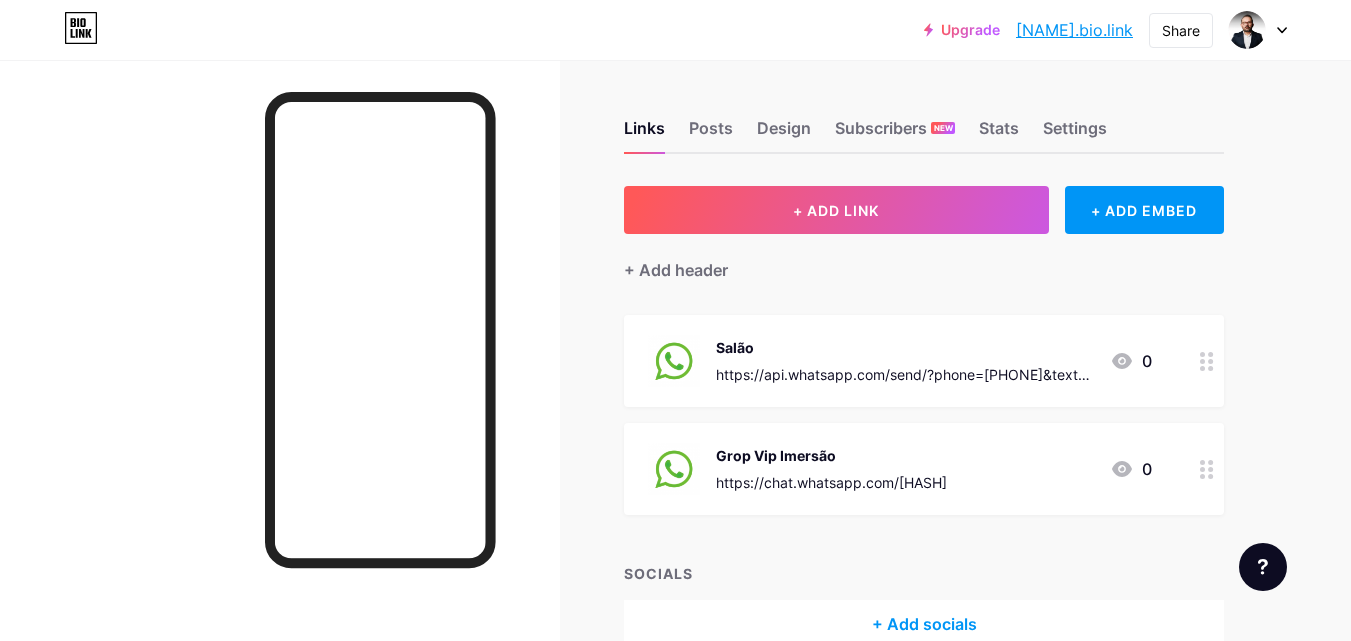 click on "Grop Vip Imersão" at bounding box center (831, 455) 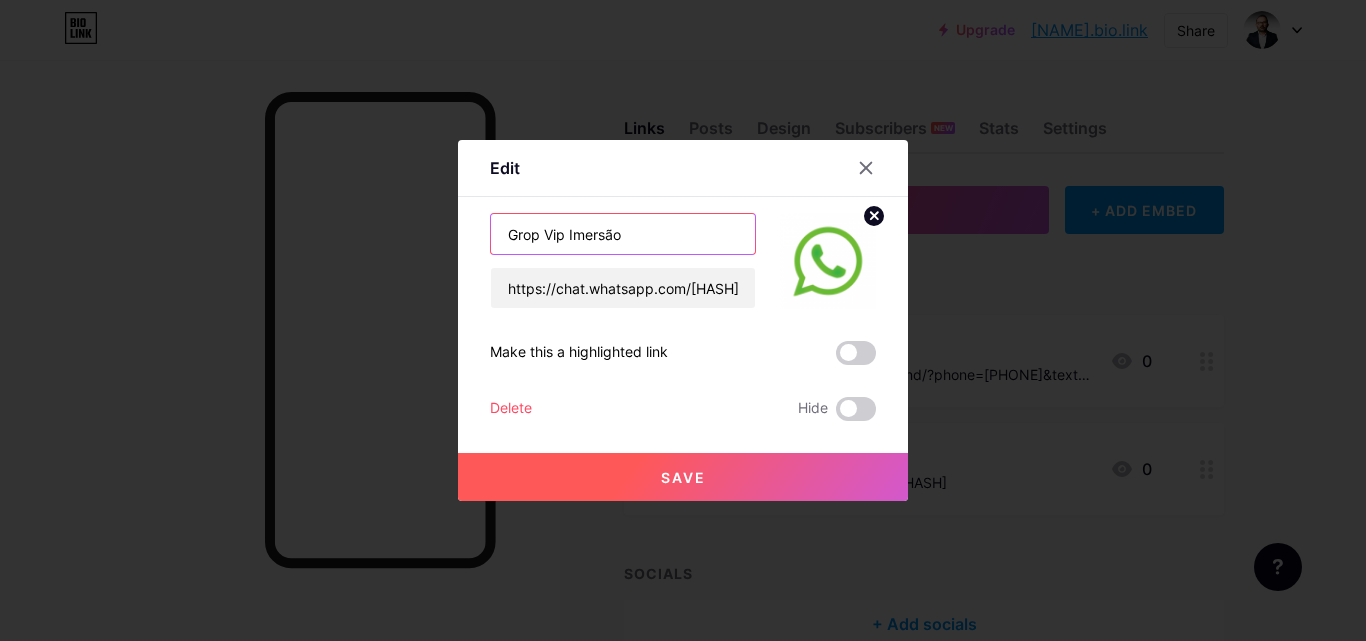 click on "Grop Vip Imersão" at bounding box center (623, 234) 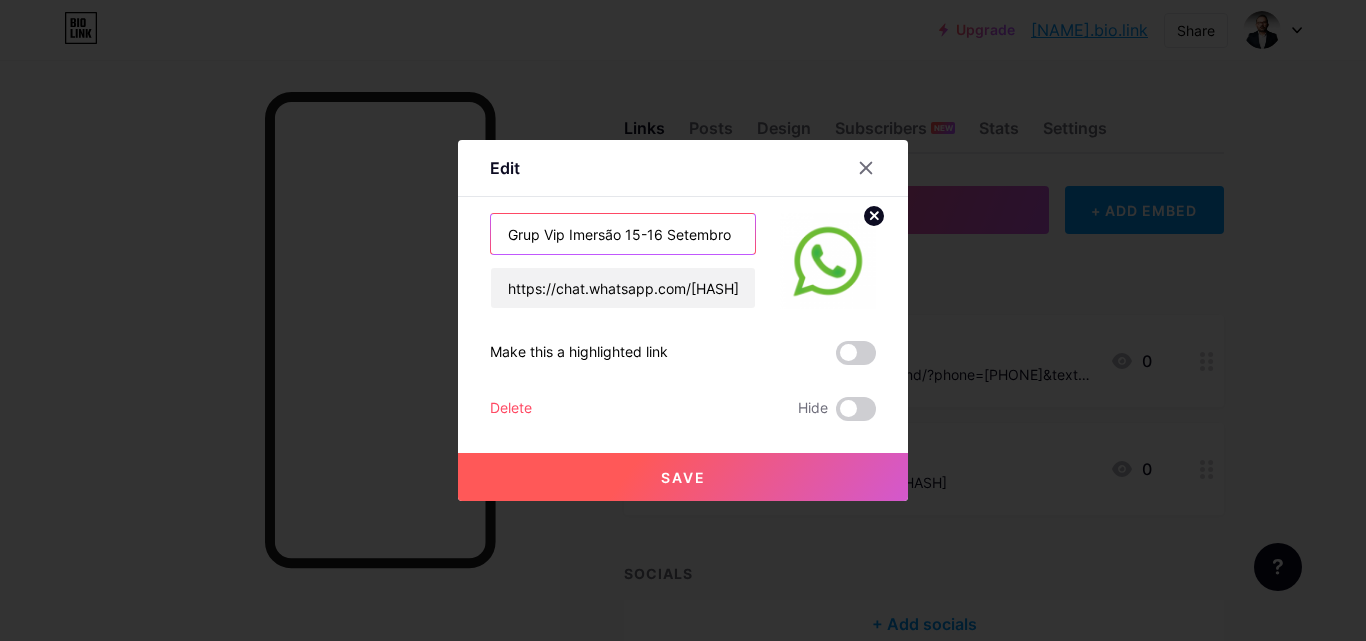 type on "Grup Vip Imersão 15-16 Setembro" 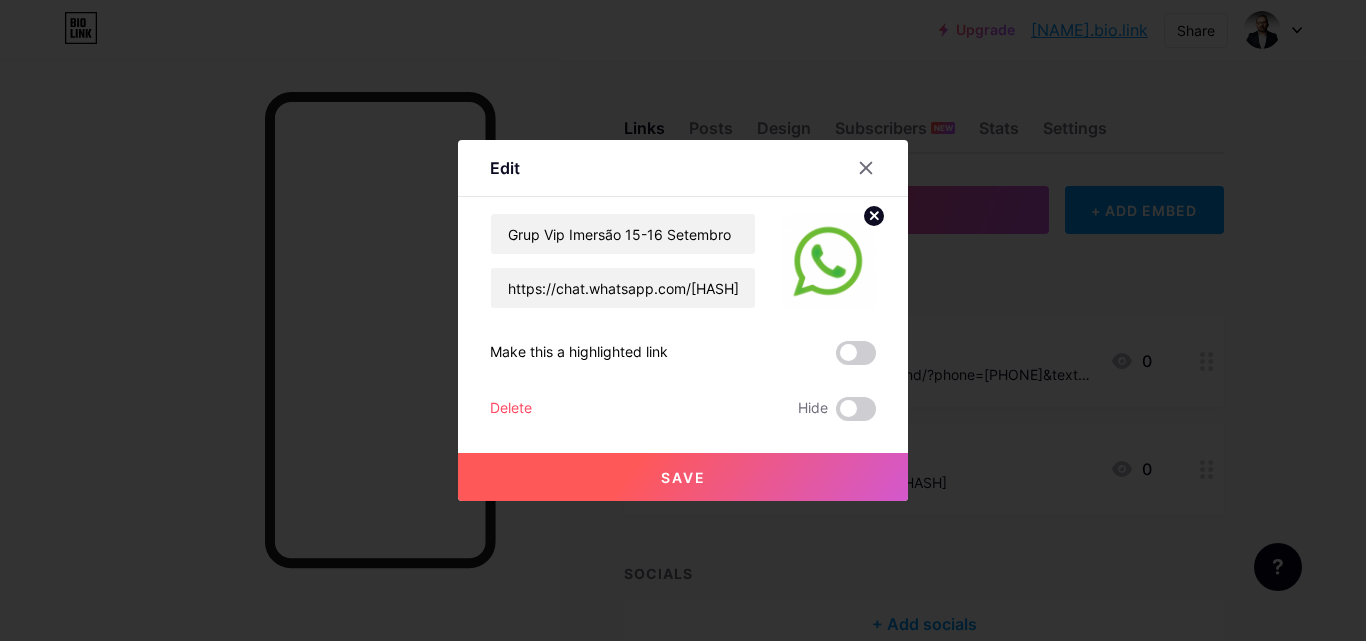 click on "Save" at bounding box center (683, 477) 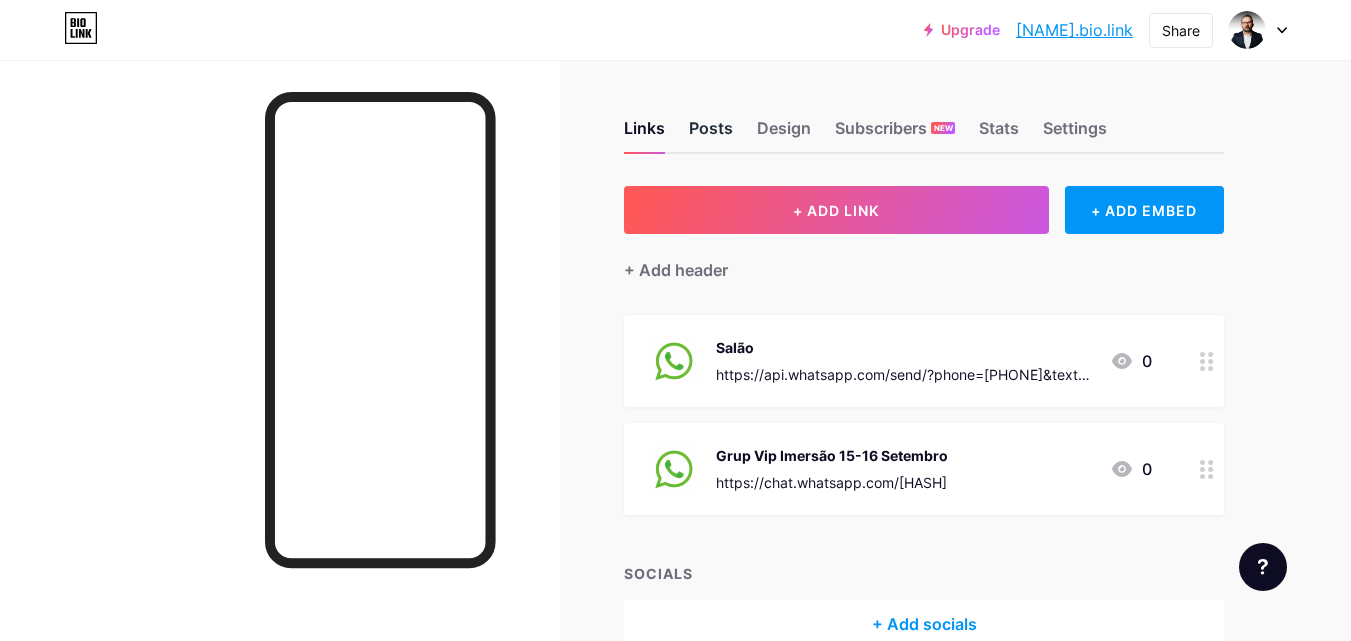 click on "Posts" at bounding box center (711, 134) 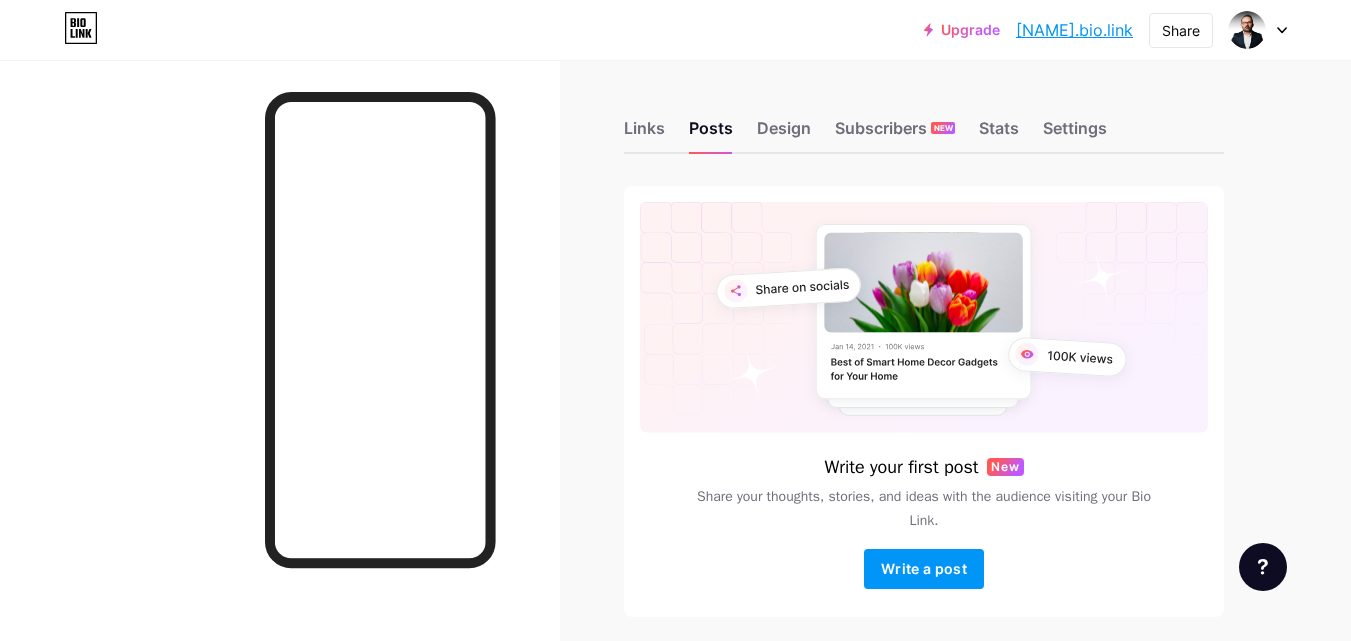 click on "Links
Posts
Design
Subscribers
NEW
Stats
Settings" at bounding box center [924, 119] 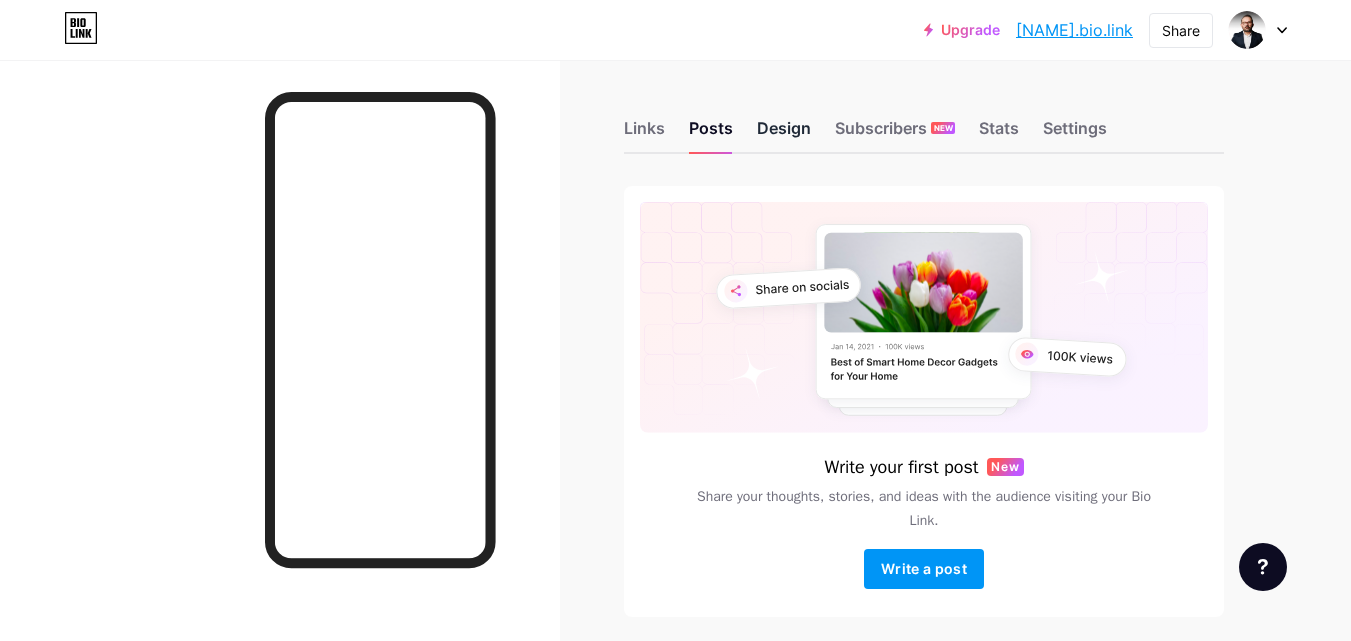click on "Design" at bounding box center (784, 134) 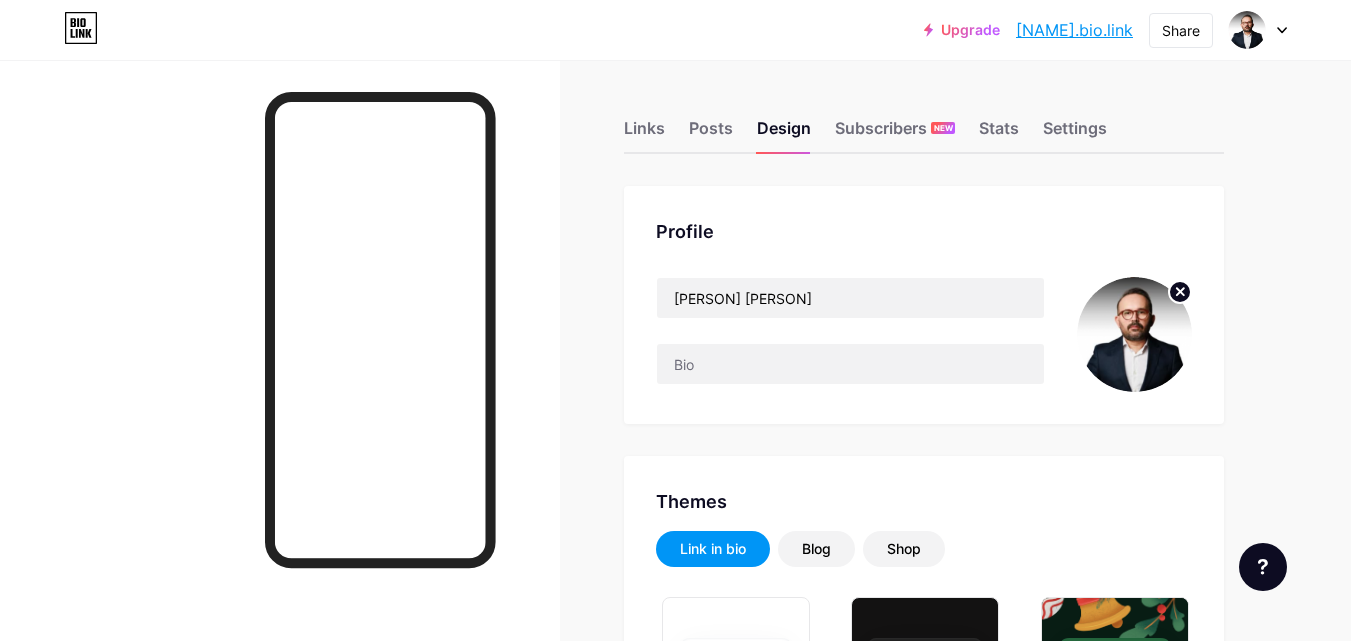 scroll, scrollTop: 200, scrollLeft: 0, axis: vertical 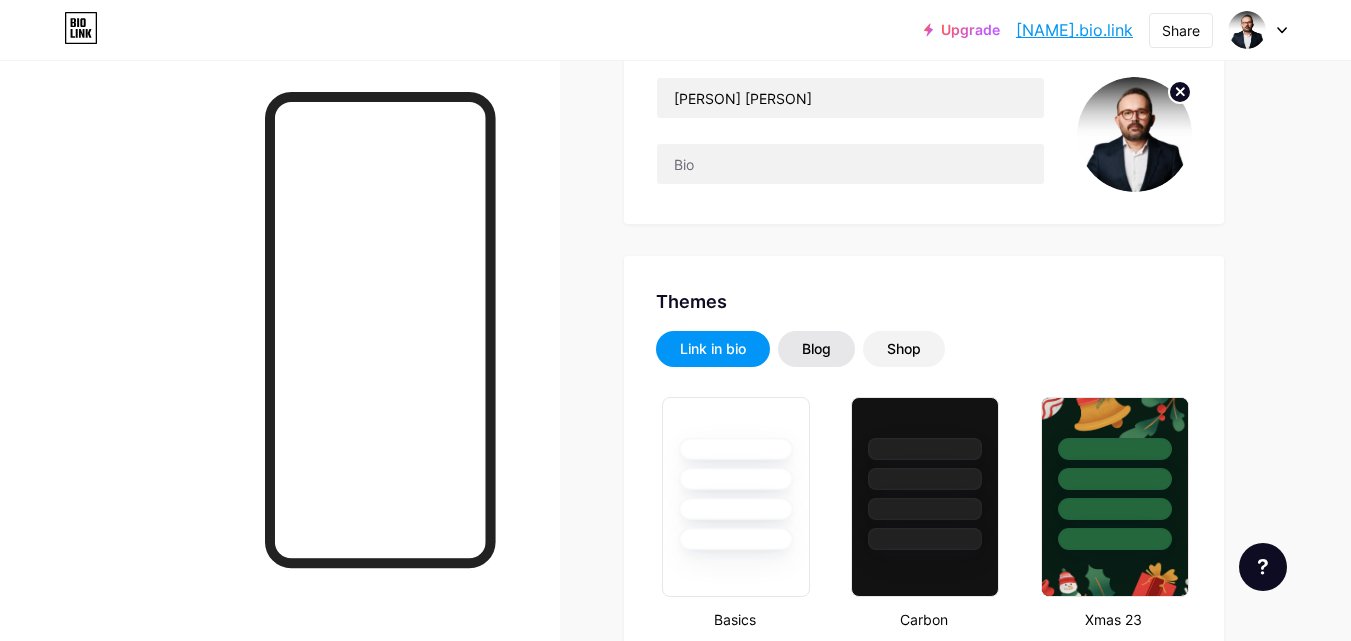 click on "Blog" at bounding box center [816, 349] 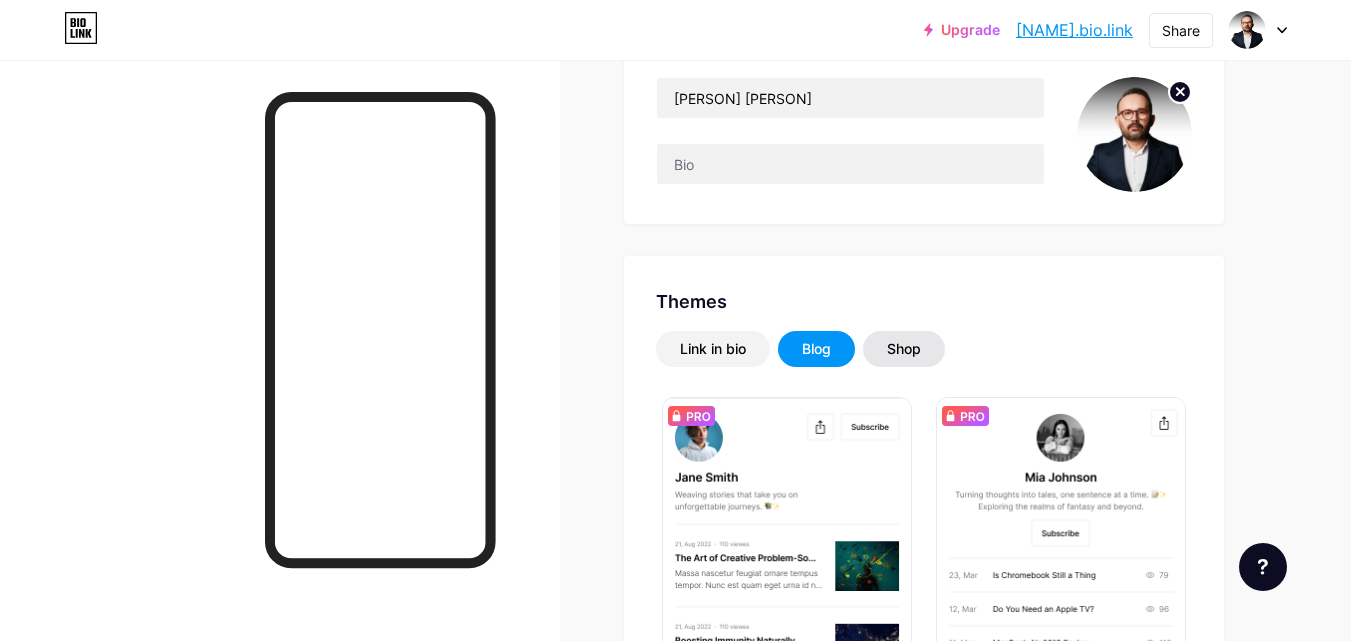 click on "Shop" at bounding box center (904, 349) 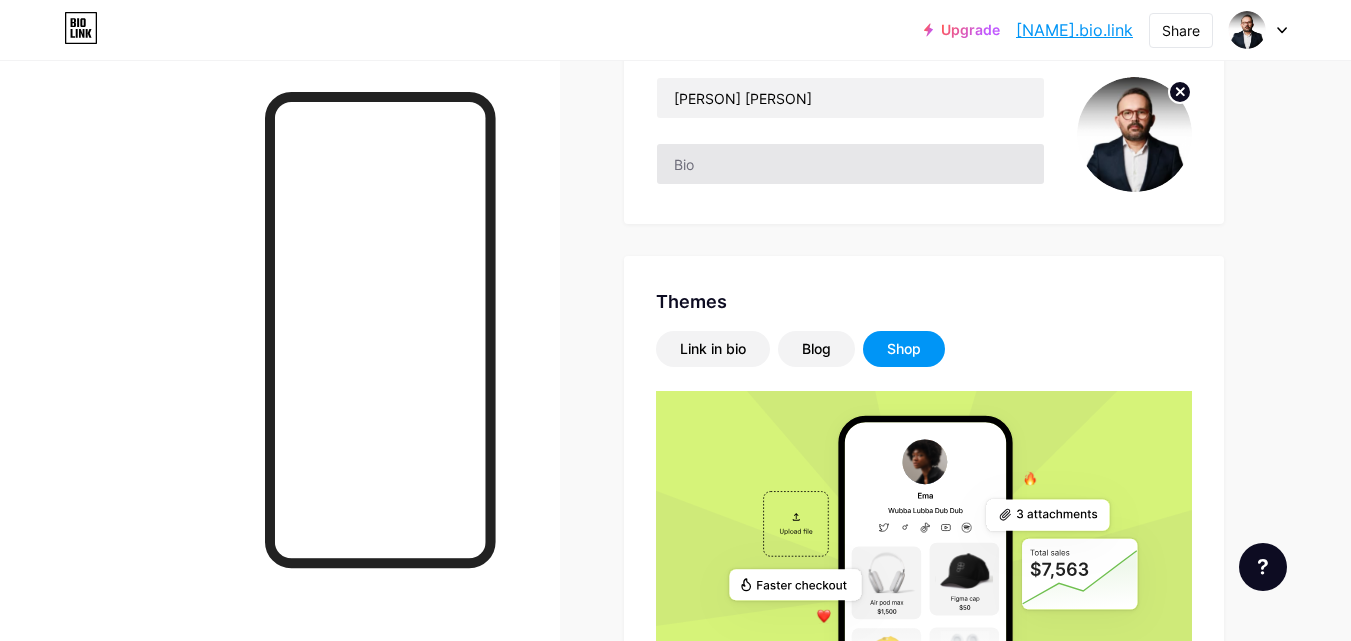scroll, scrollTop: 0, scrollLeft: 0, axis: both 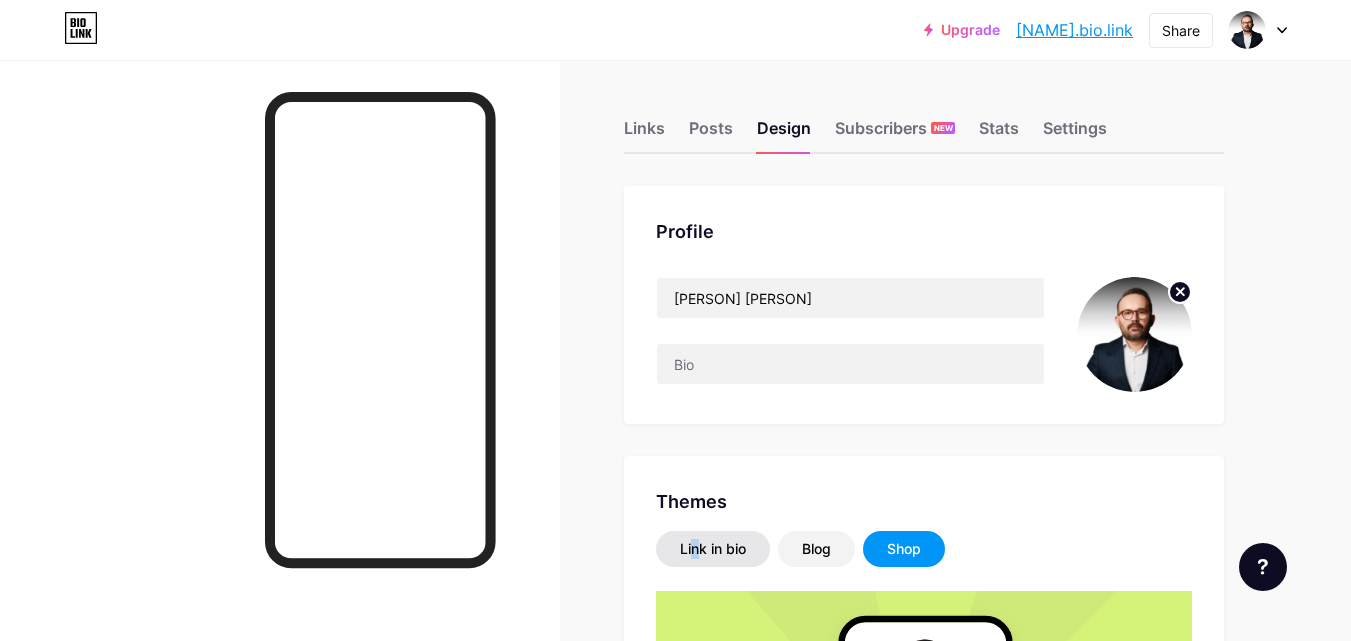 click on "Link in bio" at bounding box center [713, 549] 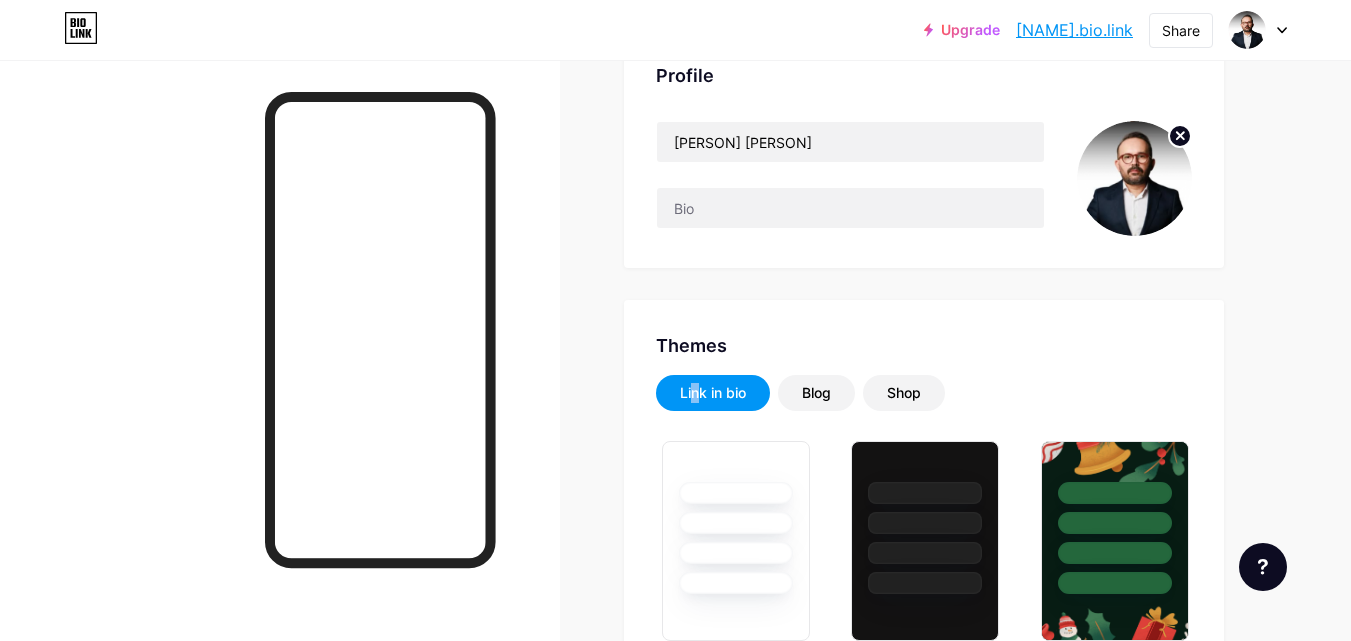scroll, scrollTop: 0, scrollLeft: 0, axis: both 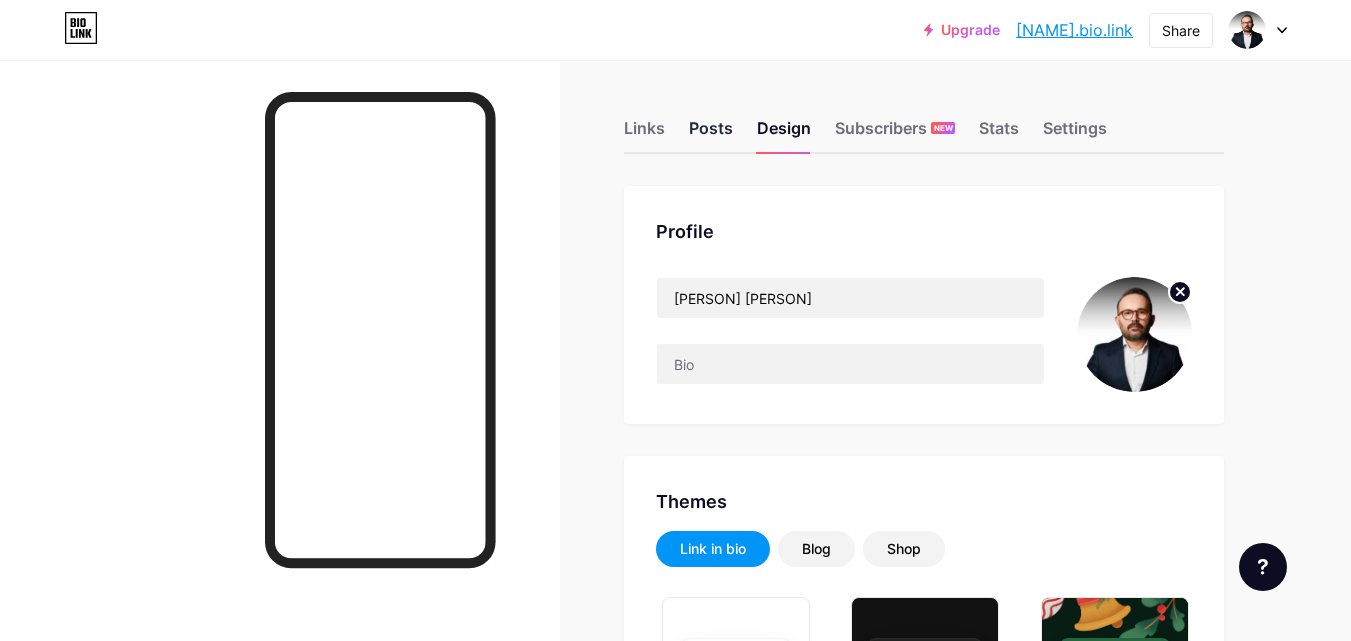 click on "Posts" at bounding box center (711, 134) 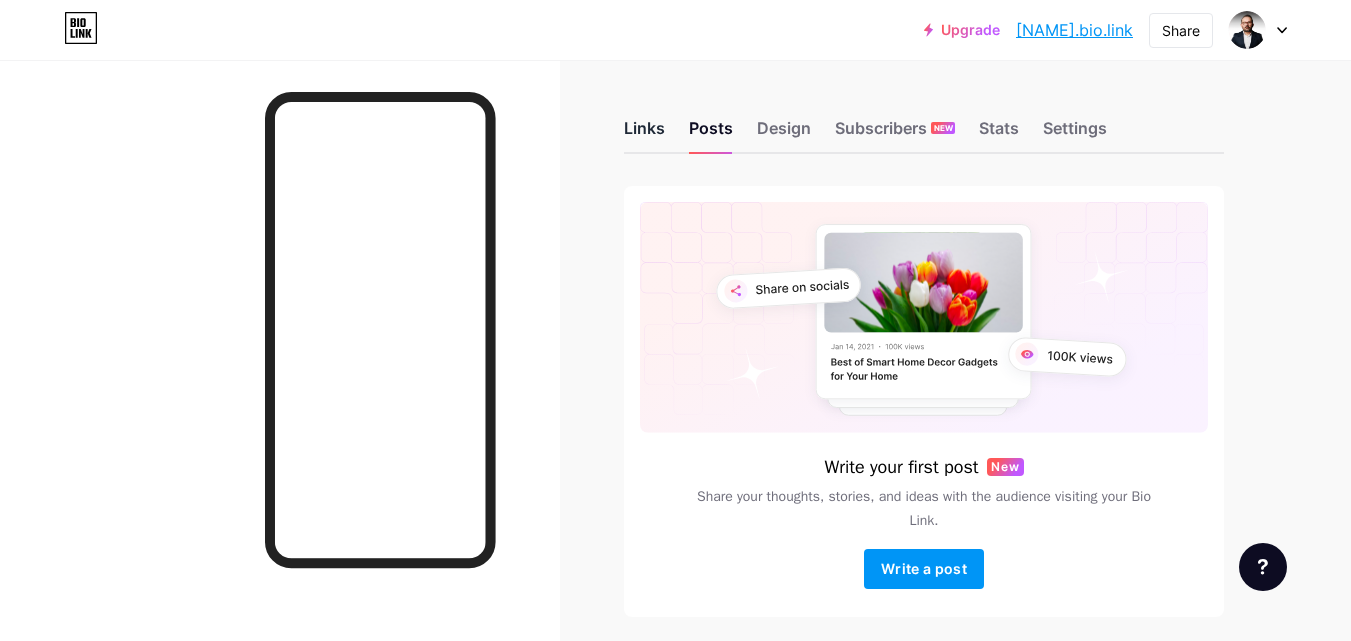 click on "Links" at bounding box center (644, 134) 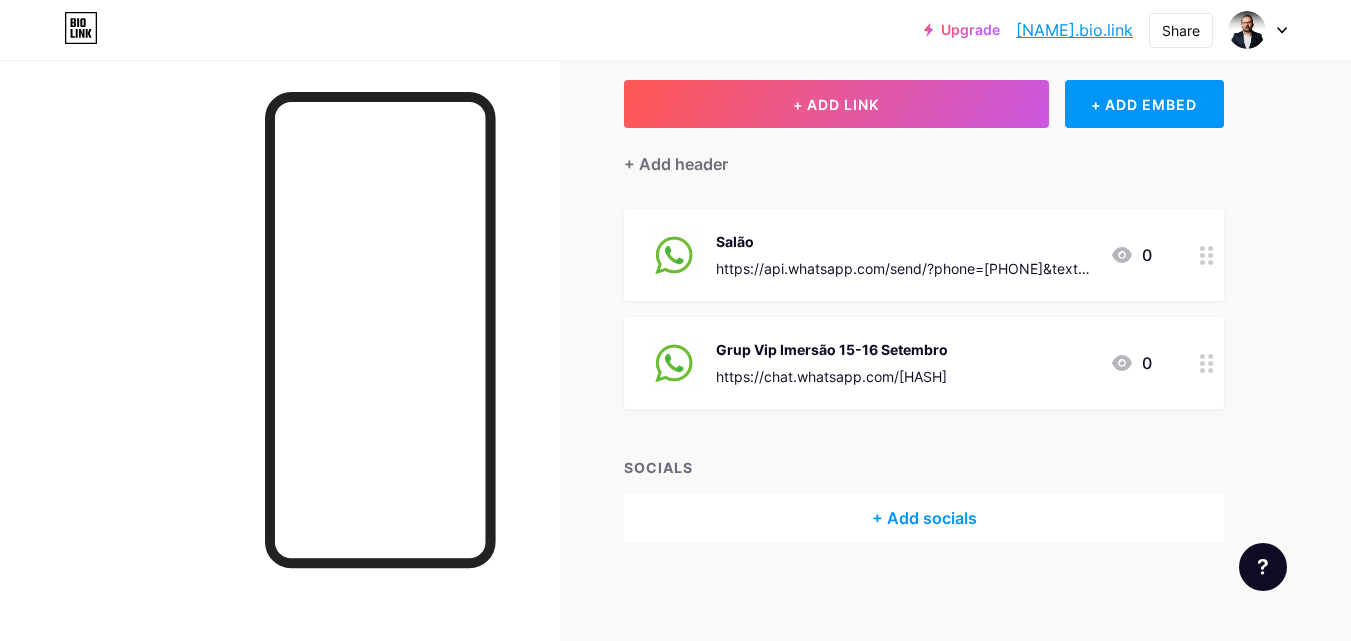 scroll, scrollTop: 0, scrollLeft: 0, axis: both 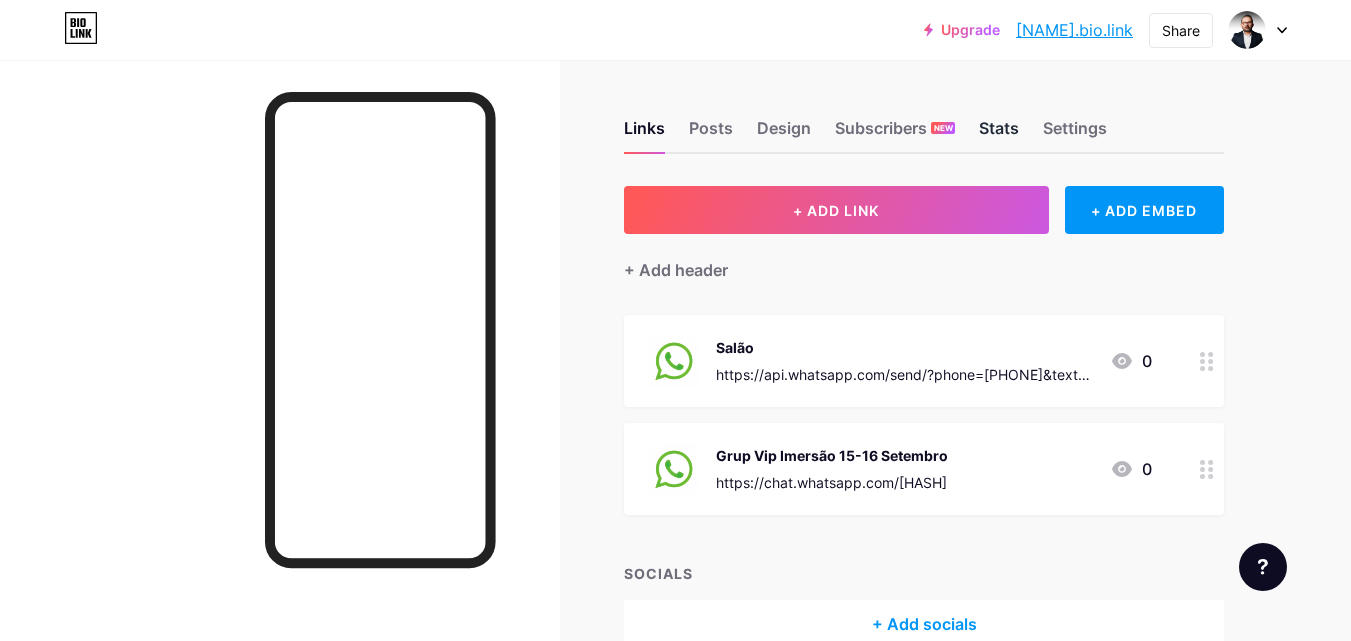 click on "Stats" at bounding box center [999, 134] 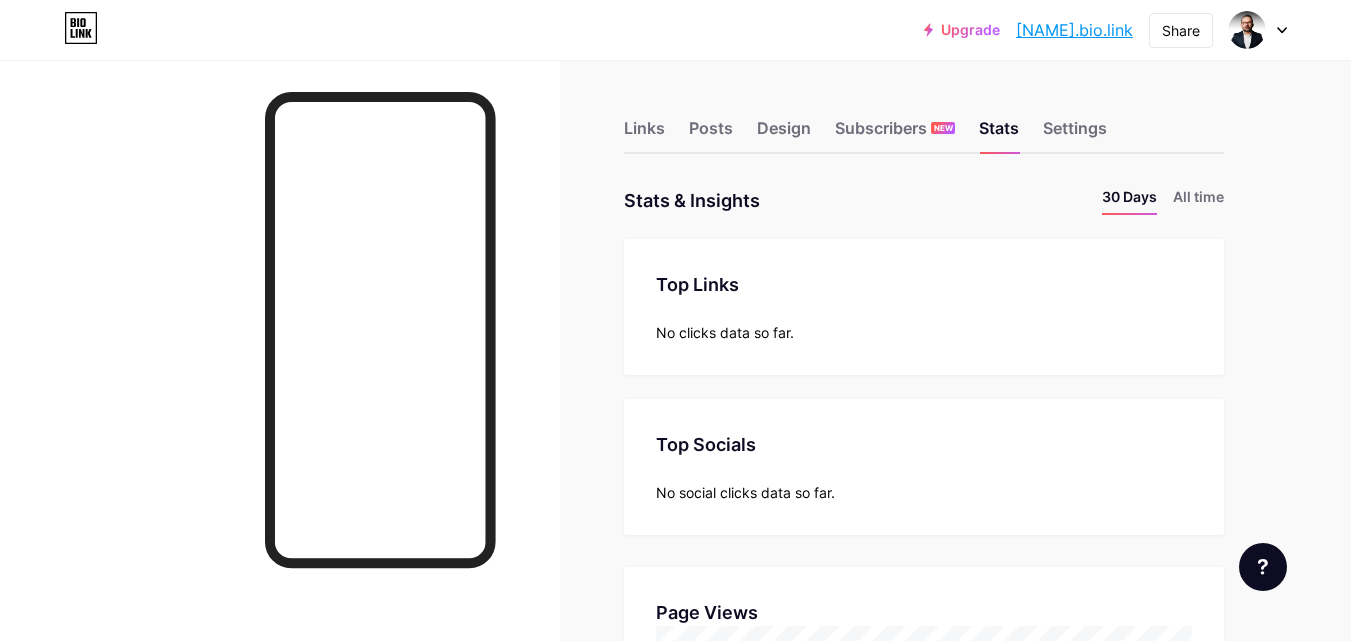 scroll, scrollTop: 999359, scrollLeft: 998649, axis: both 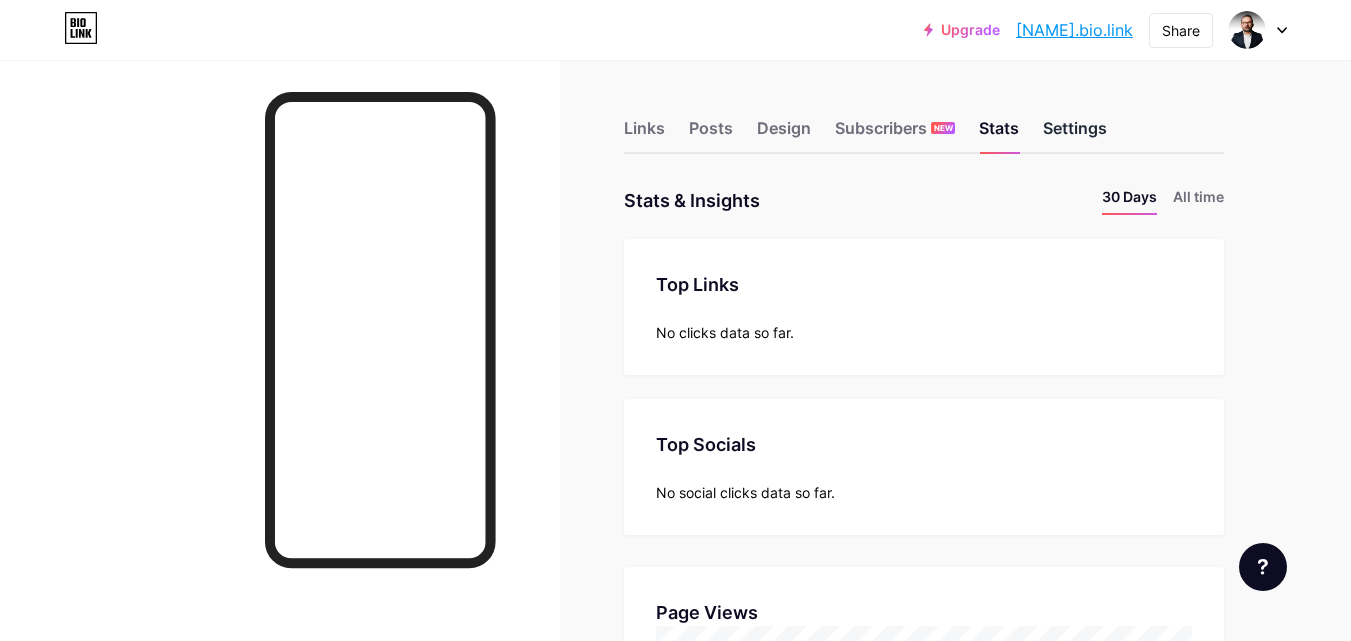click on "Settings" at bounding box center (1075, 134) 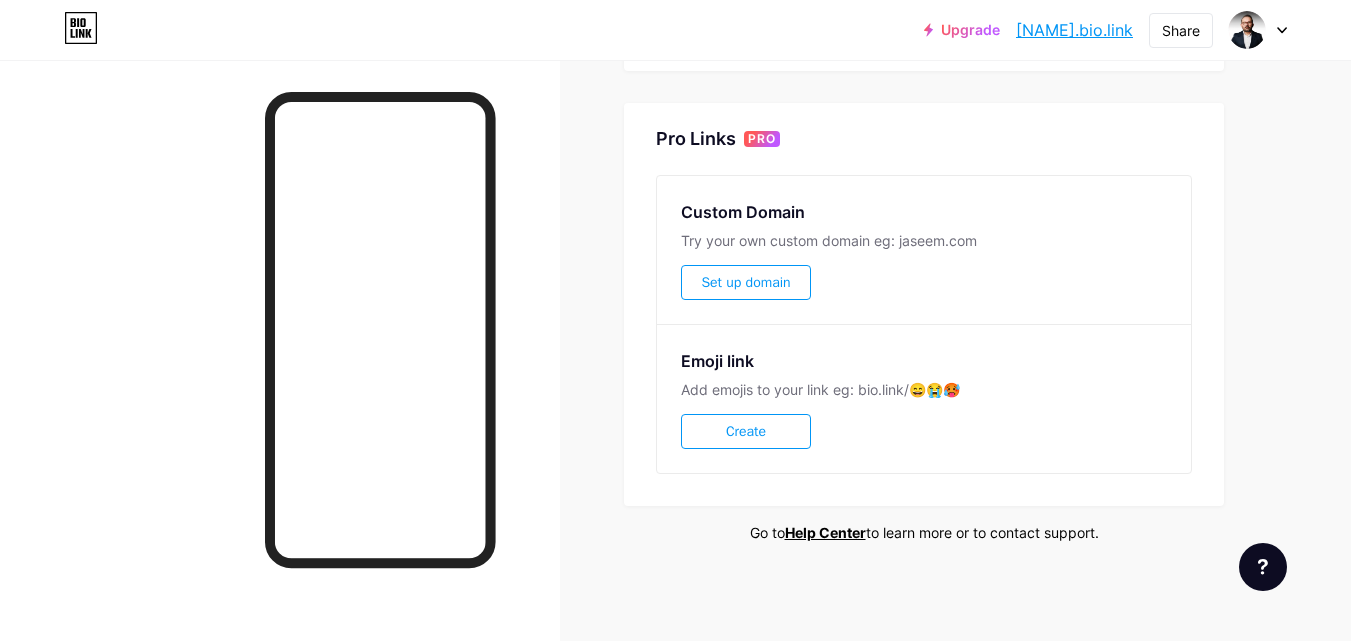 scroll, scrollTop: 0, scrollLeft: 0, axis: both 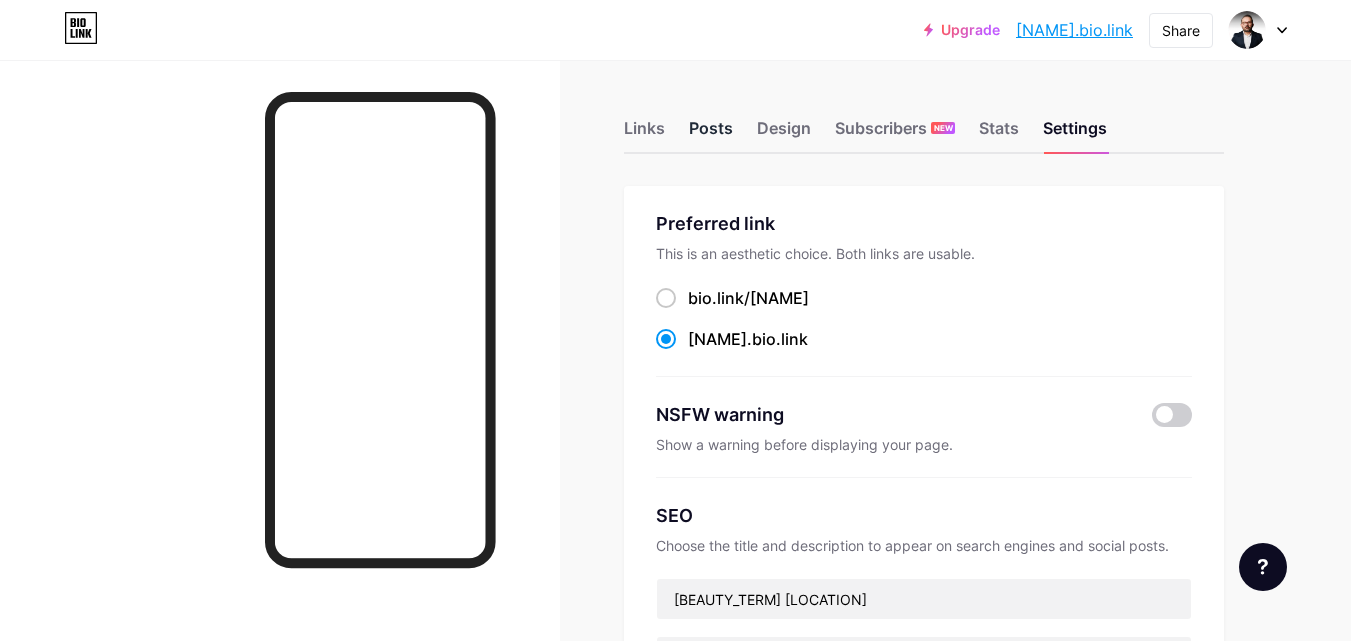 click on "Posts" at bounding box center [711, 134] 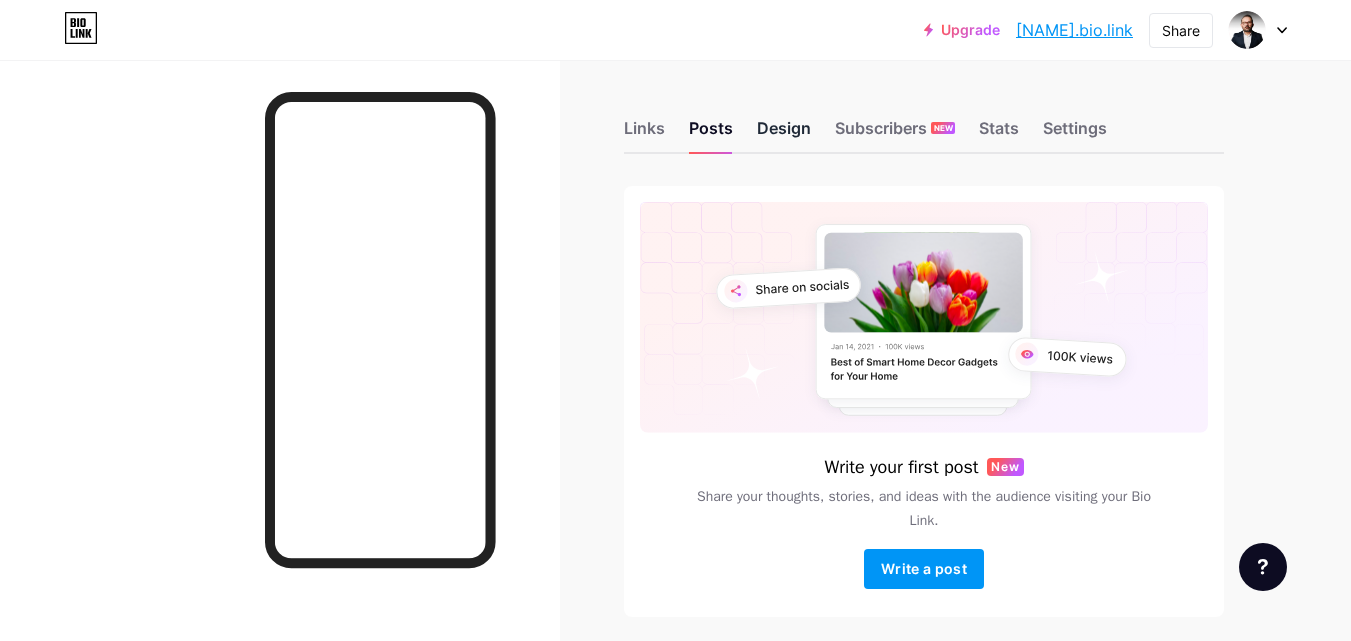 click on "Design" at bounding box center [784, 134] 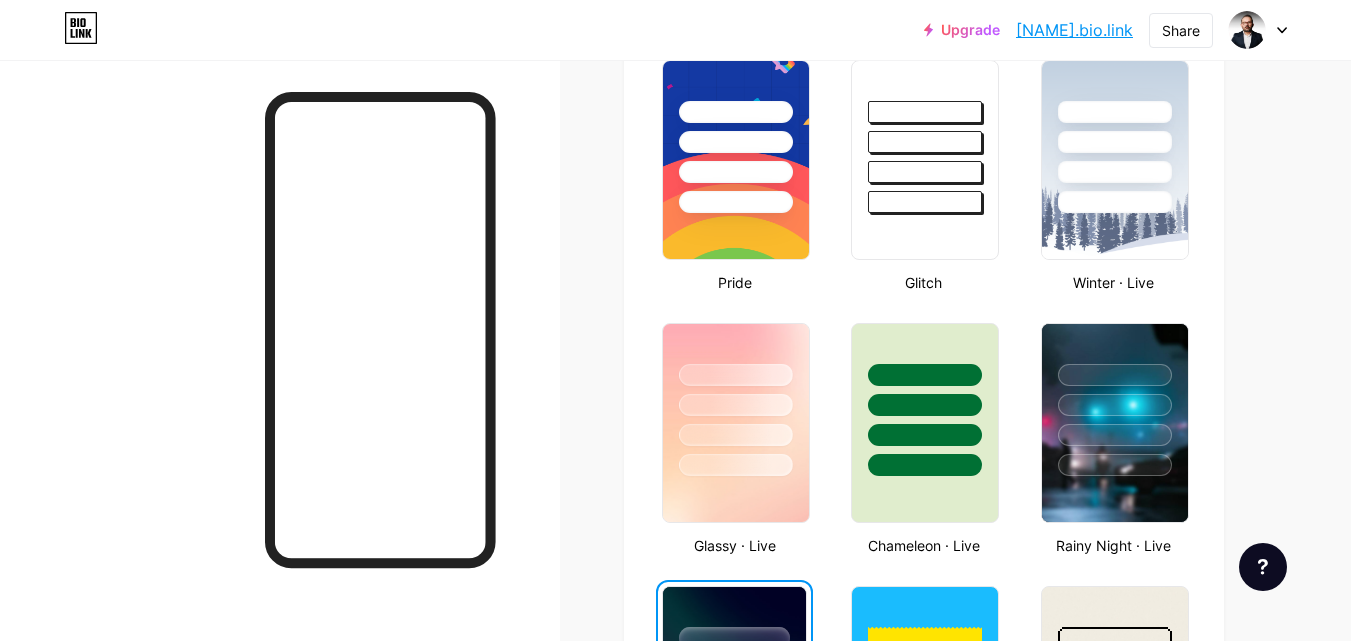 scroll, scrollTop: 1000, scrollLeft: 0, axis: vertical 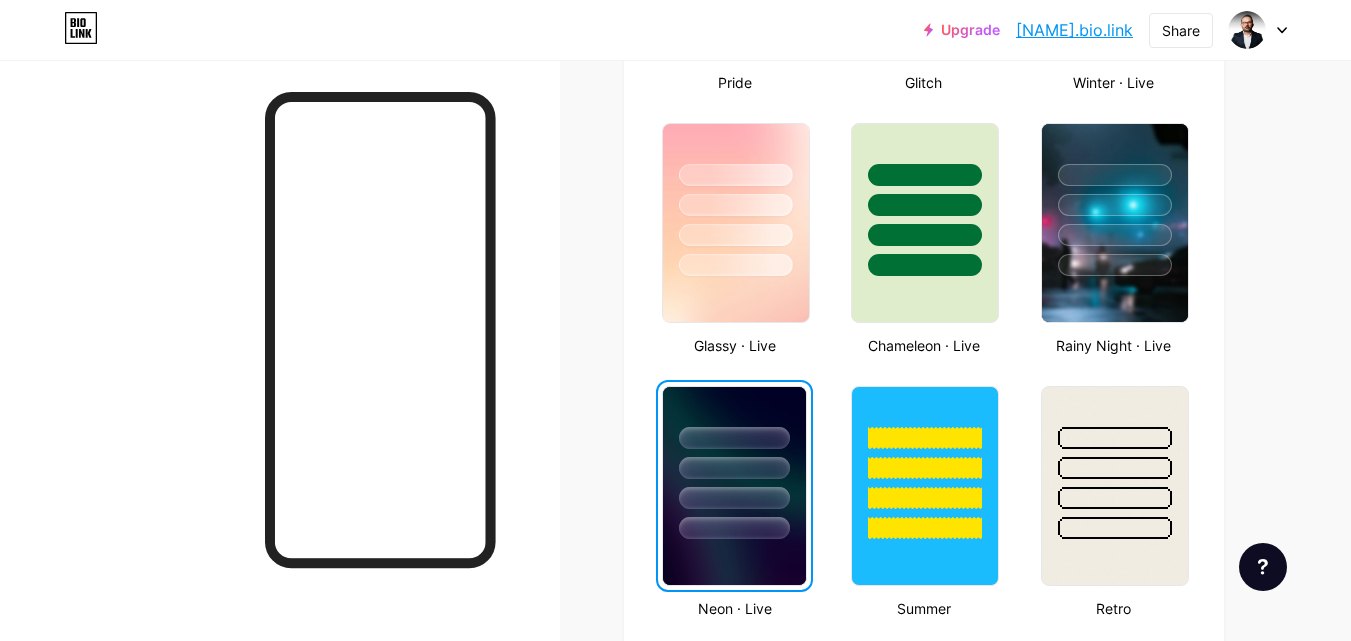 click at bounding box center [734, 468] 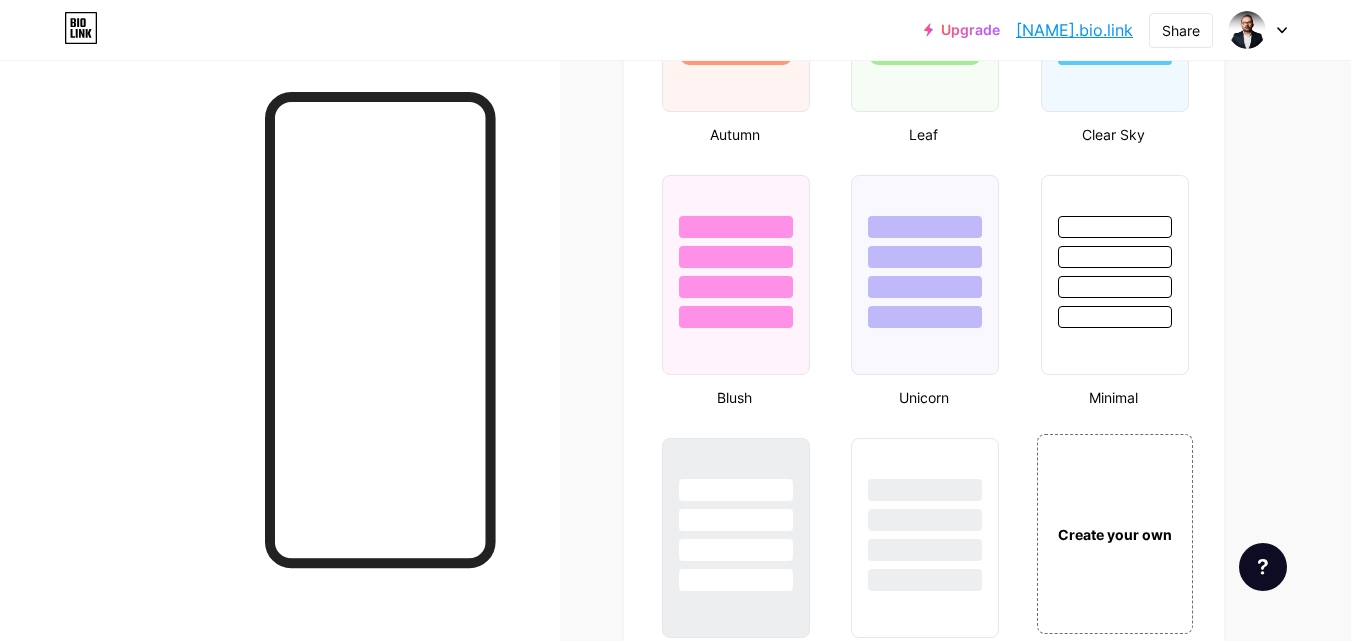 scroll, scrollTop: 2200, scrollLeft: 0, axis: vertical 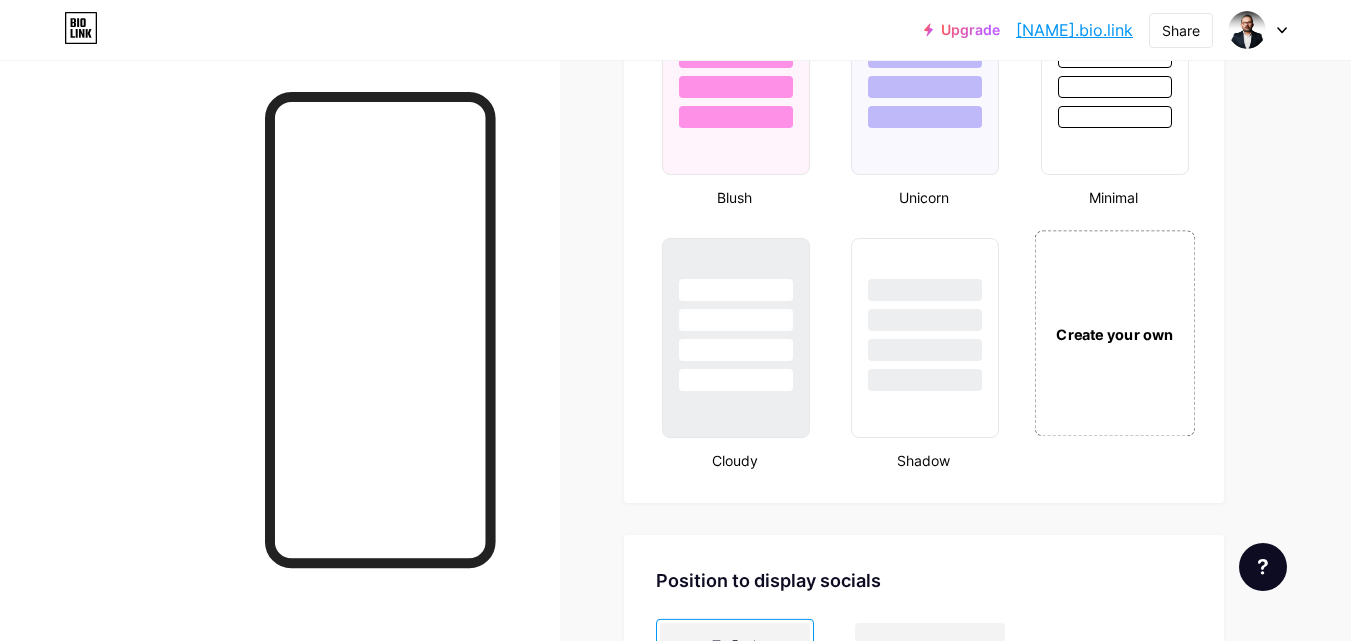 click on "Create your own" at bounding box center [1114, 334] 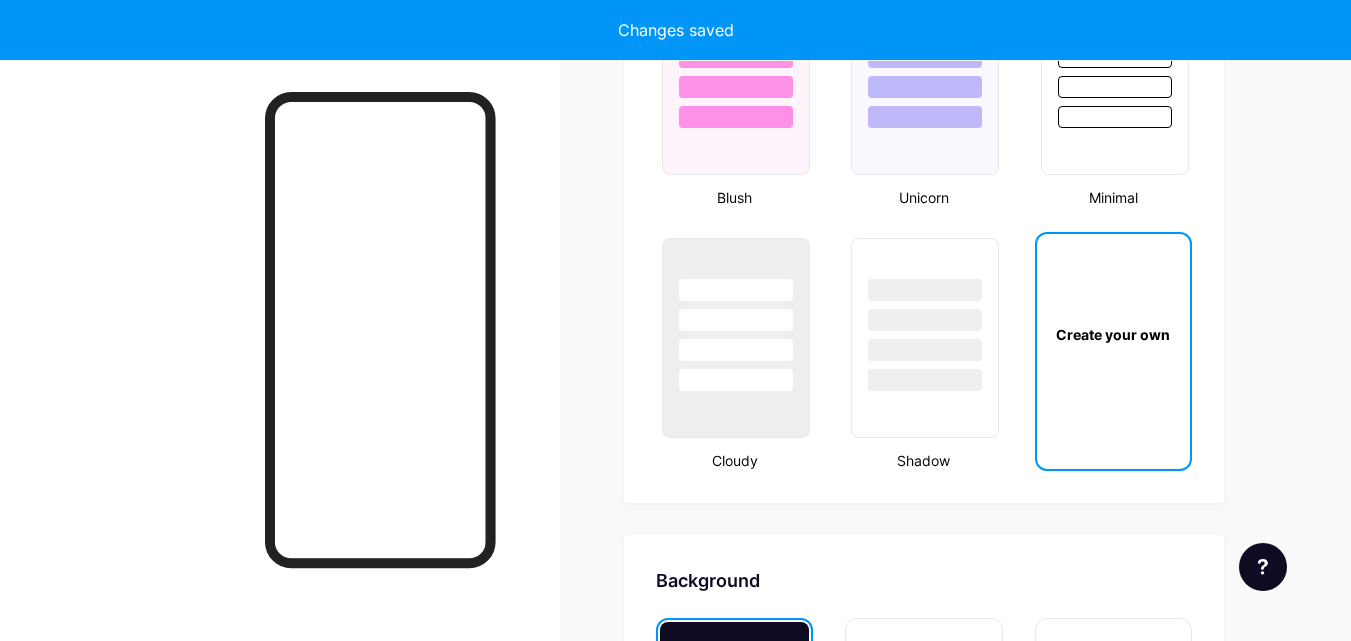scroll, scrollTop: 2655, scrollLeft: 0, axis: vertical 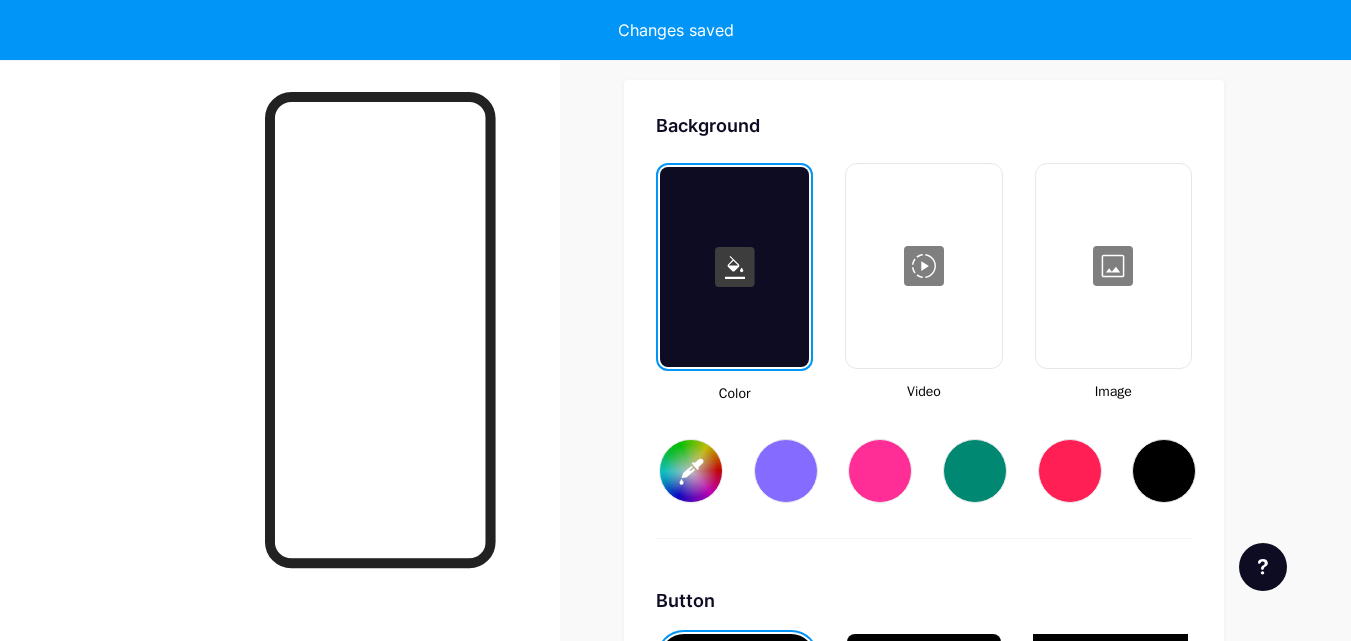 type on "#ffffff" 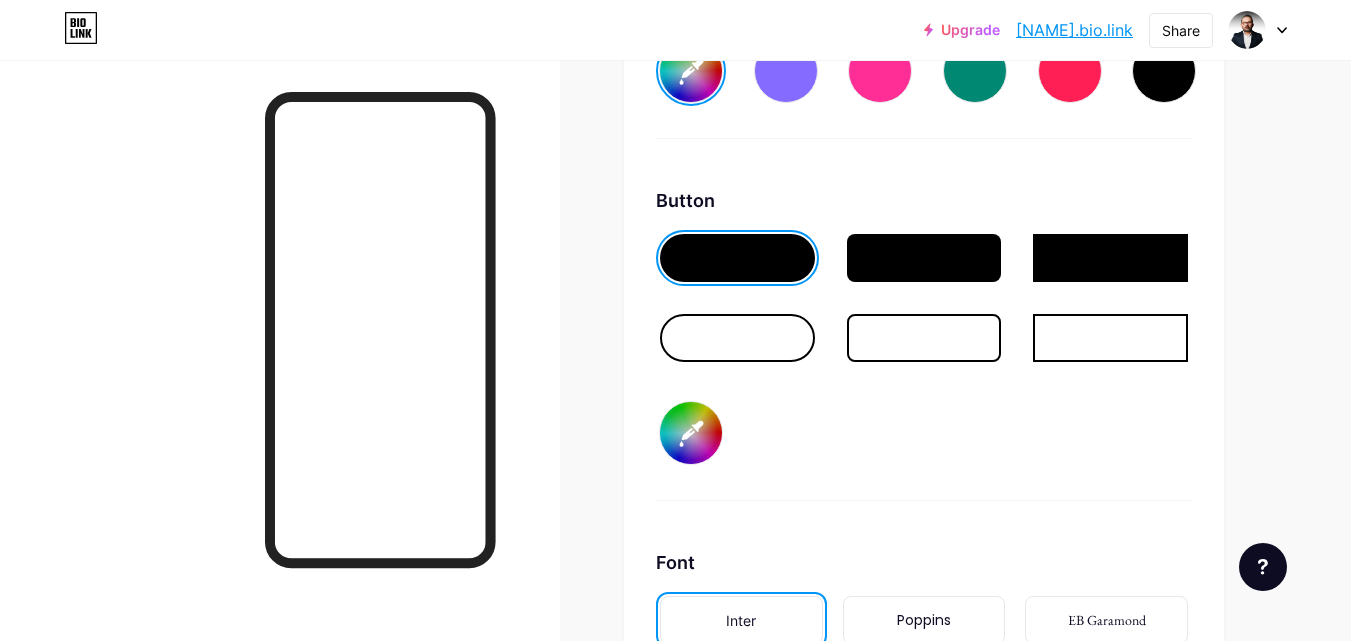 scroll, scrollTop: 3255, scrollLeft: 0, axis: vertical 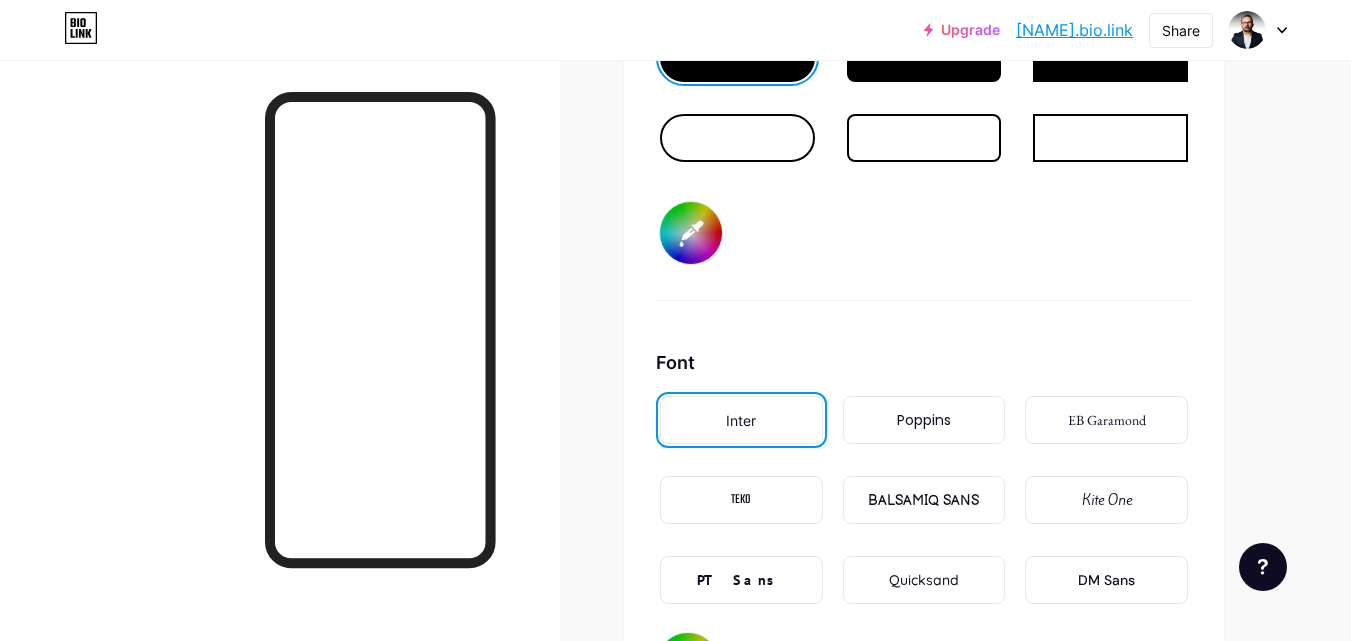 click on "BALSAMIQ SANS" at bounding box center (923, 500) 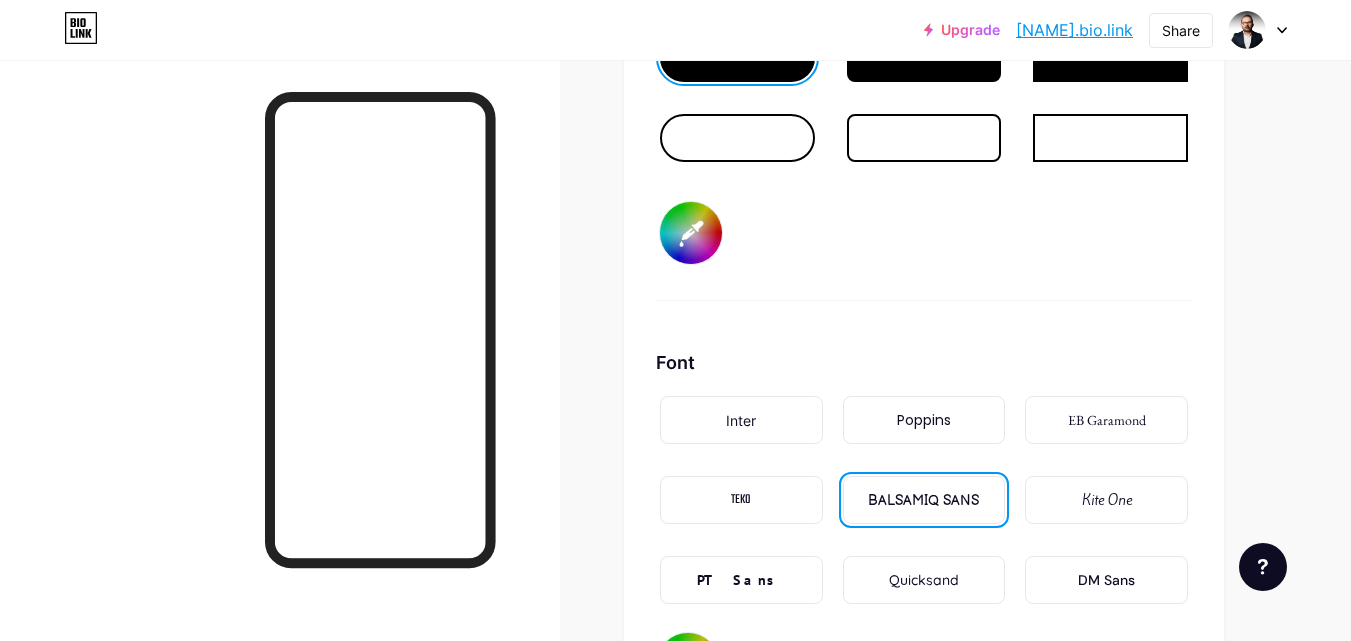 click on "PT Sans" at bounding box center [741, 580] 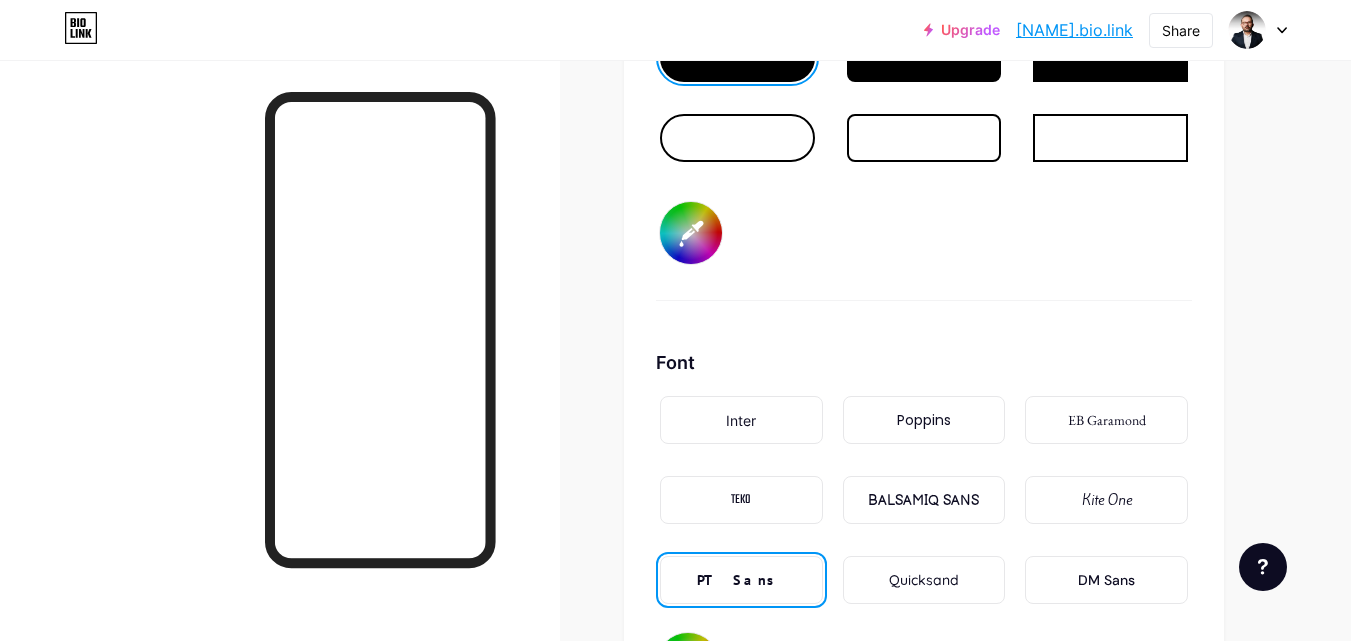 click on "Quicksand" at bounding box center [924, 580] 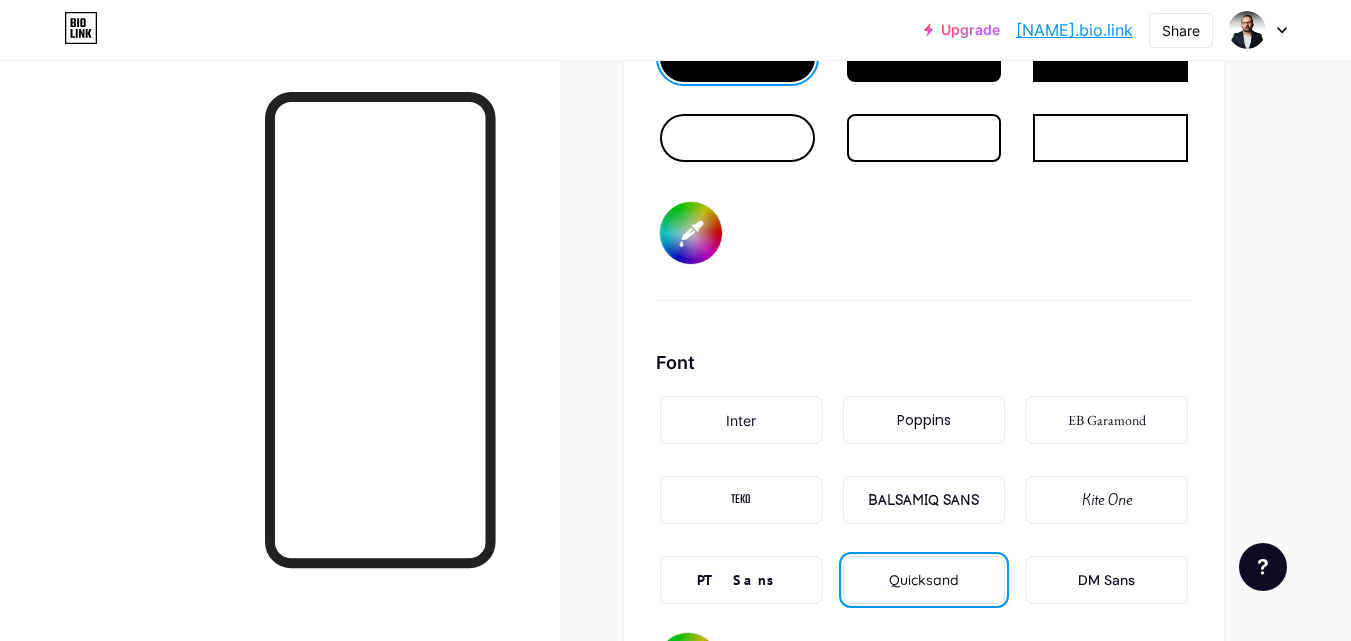 click on "Inter" at bounding box center (741, 420) 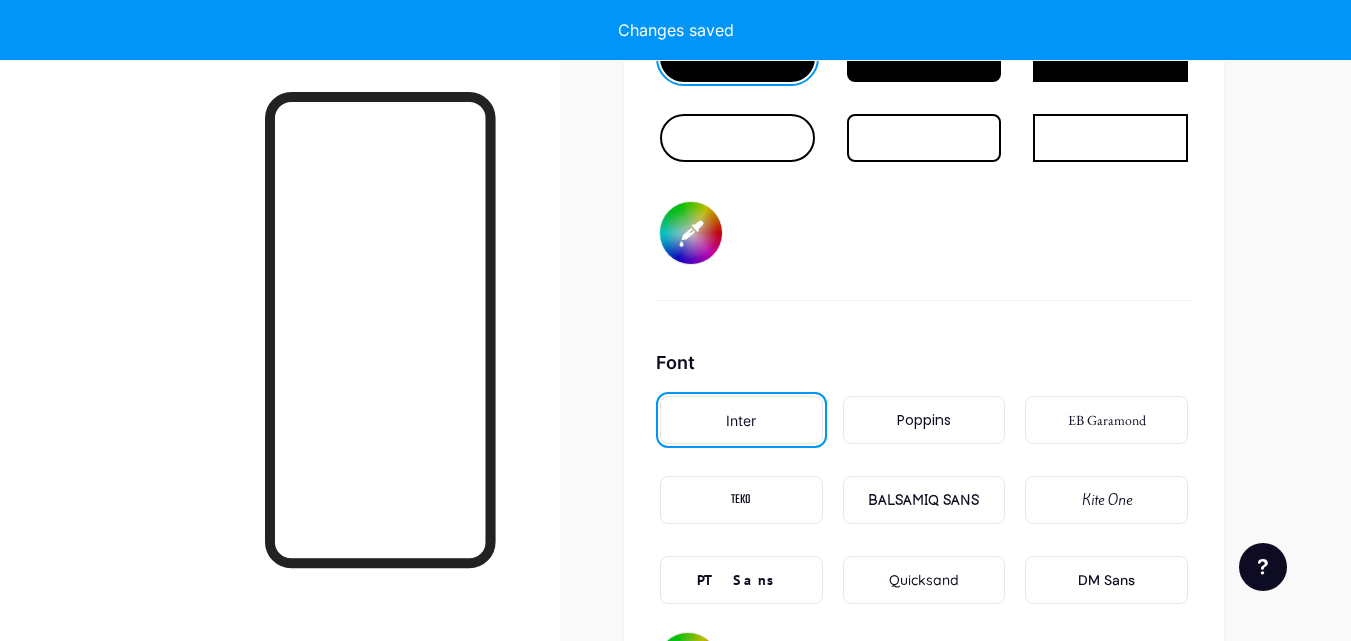 type on "#ffffff" 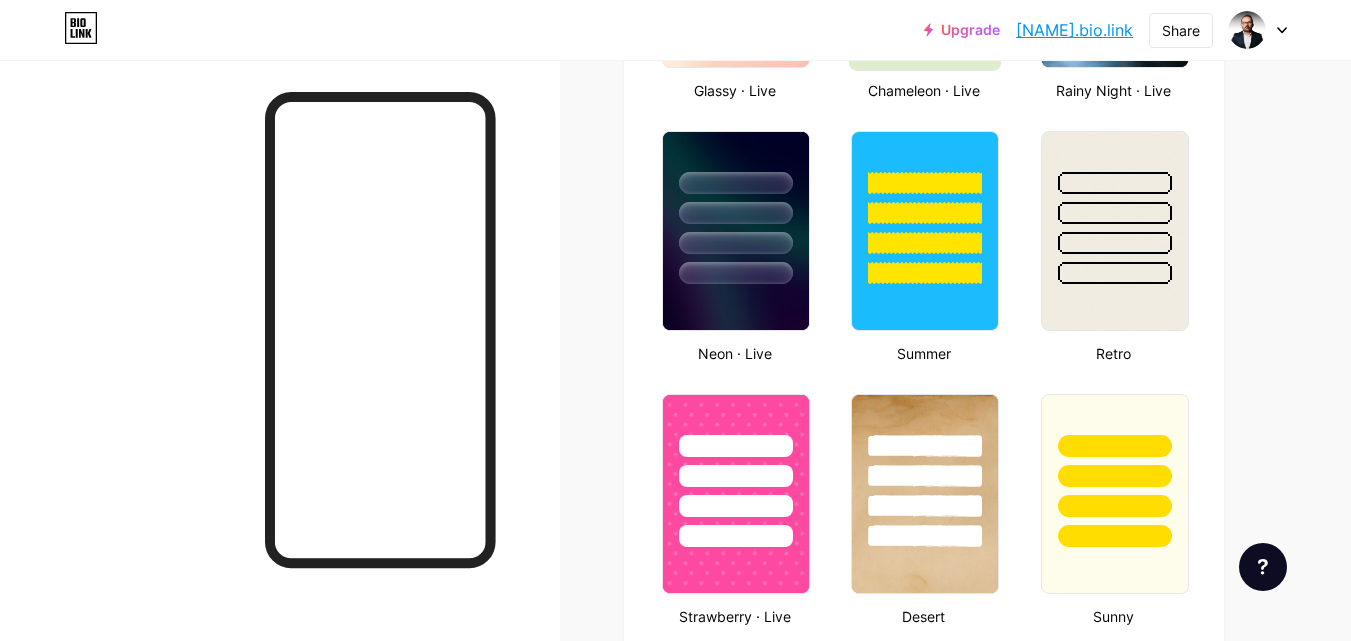 scroll, scrollTop: 855, scrollLeft: 0, axis: vertical 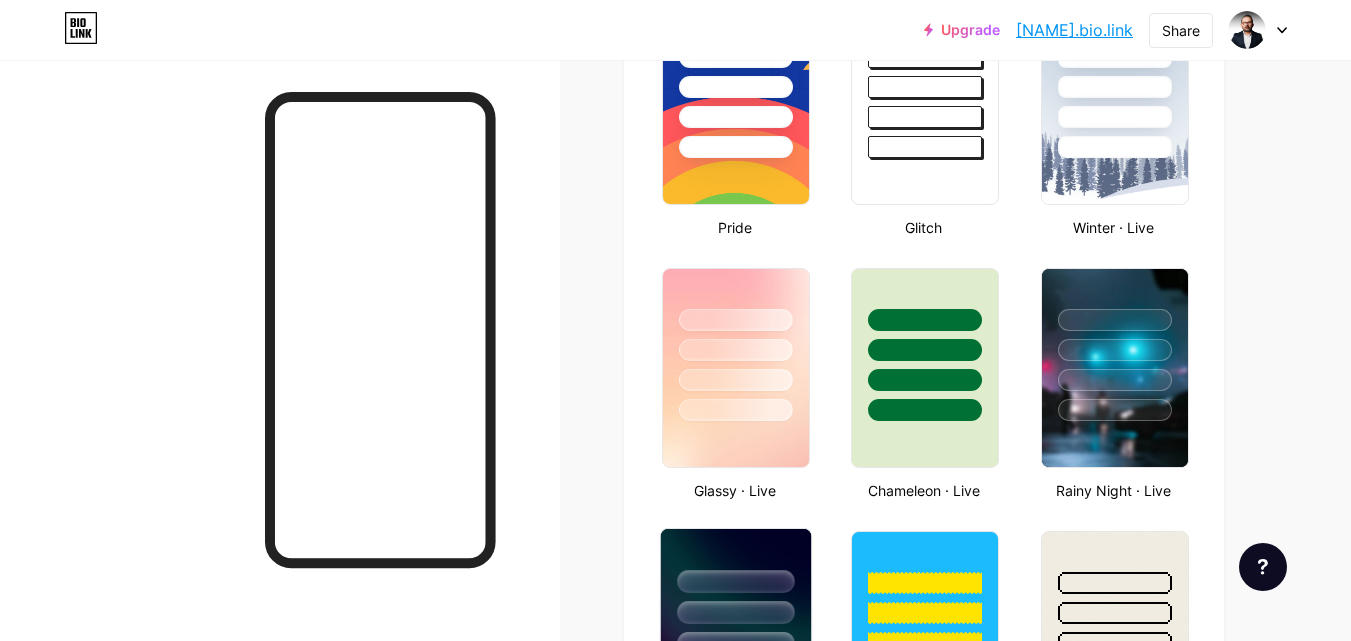 click at bounding box center [736, 607] 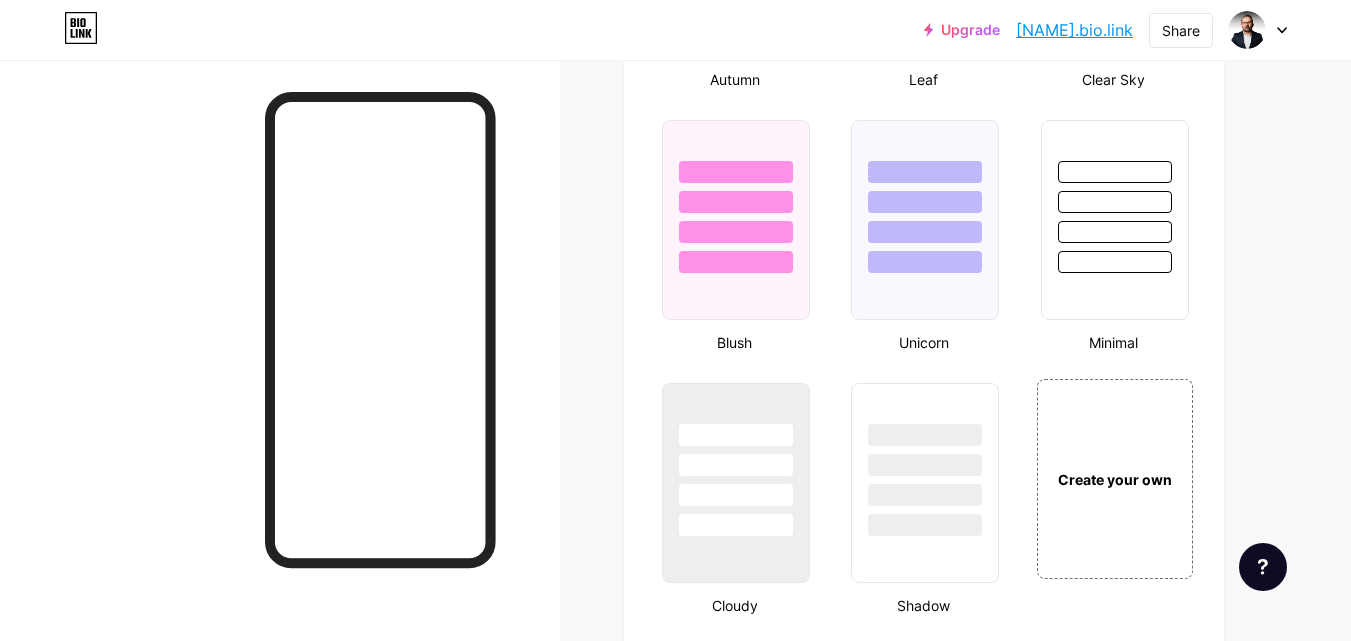 scroll, scrollTop: 2255, scrollLeft: 0, axis: vertical 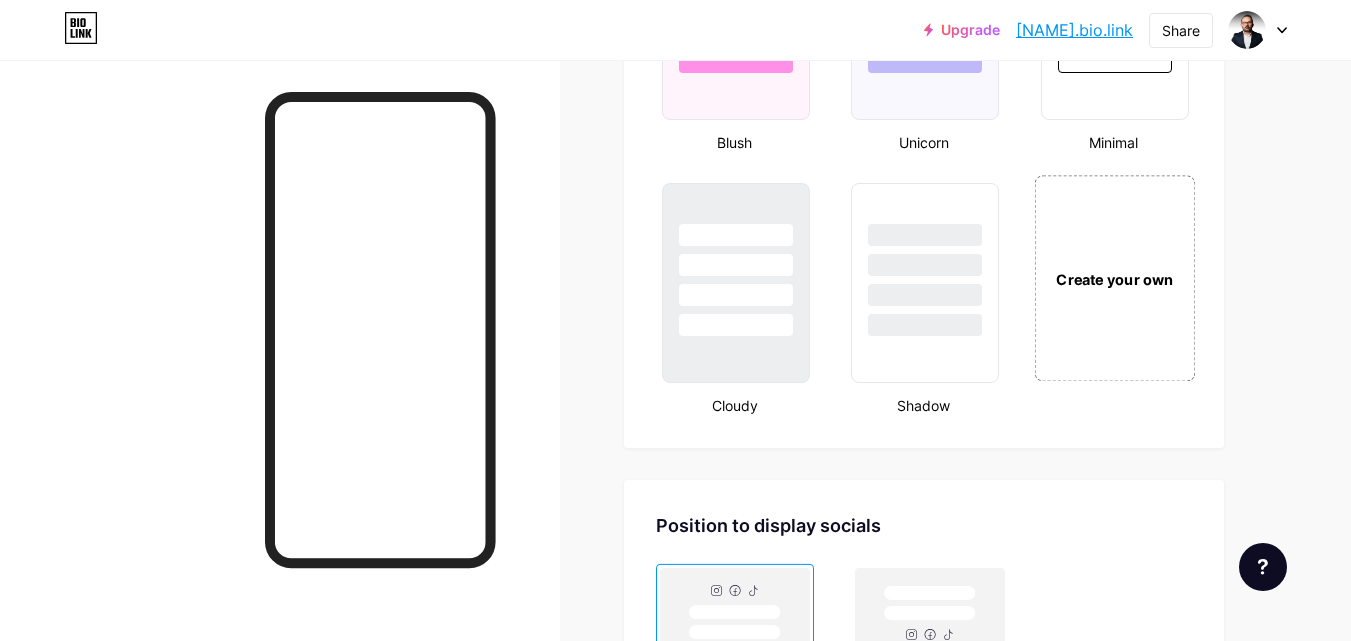 click on "Create your own" at bounding box center [1114, 279] 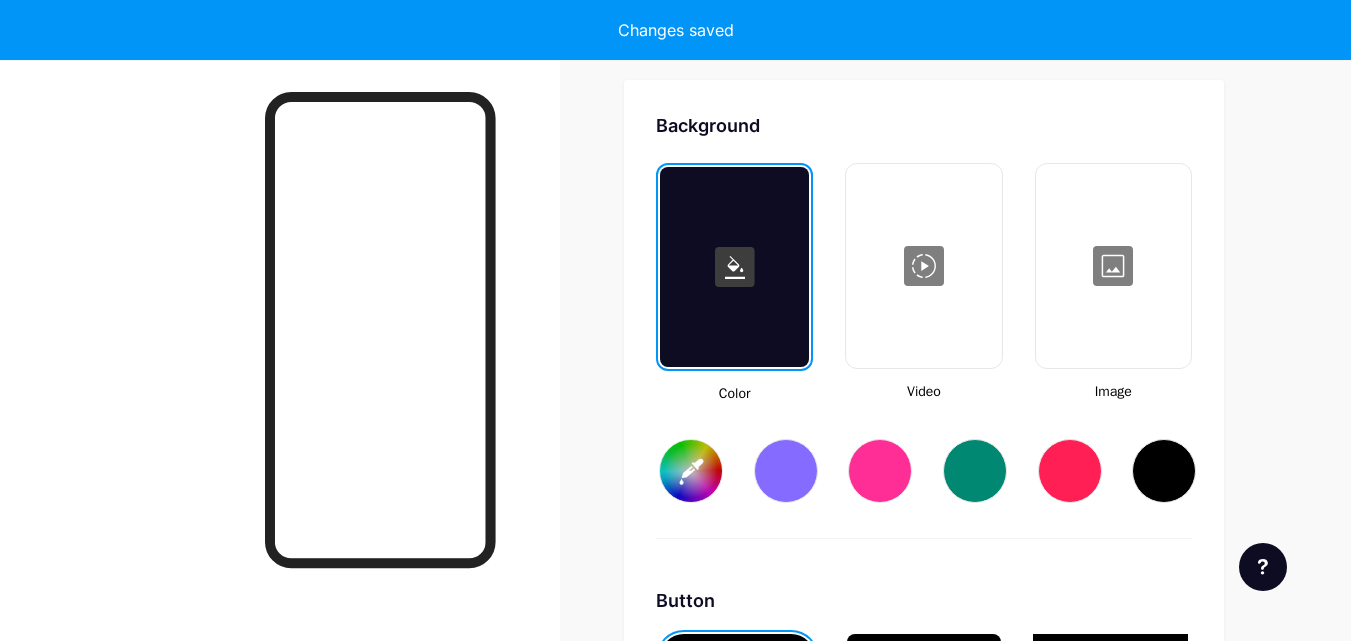 type on "#ffffff" 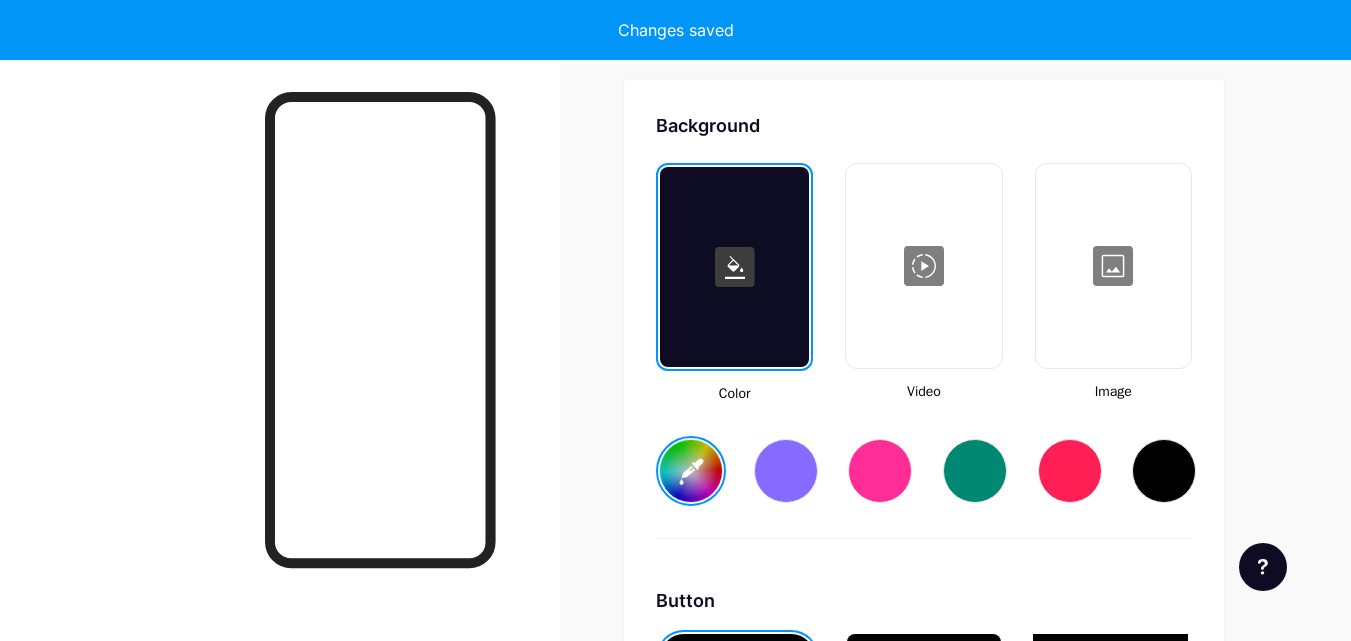 scroll, scrollTop: 2855, scrollLeft: 0, axis: vertical 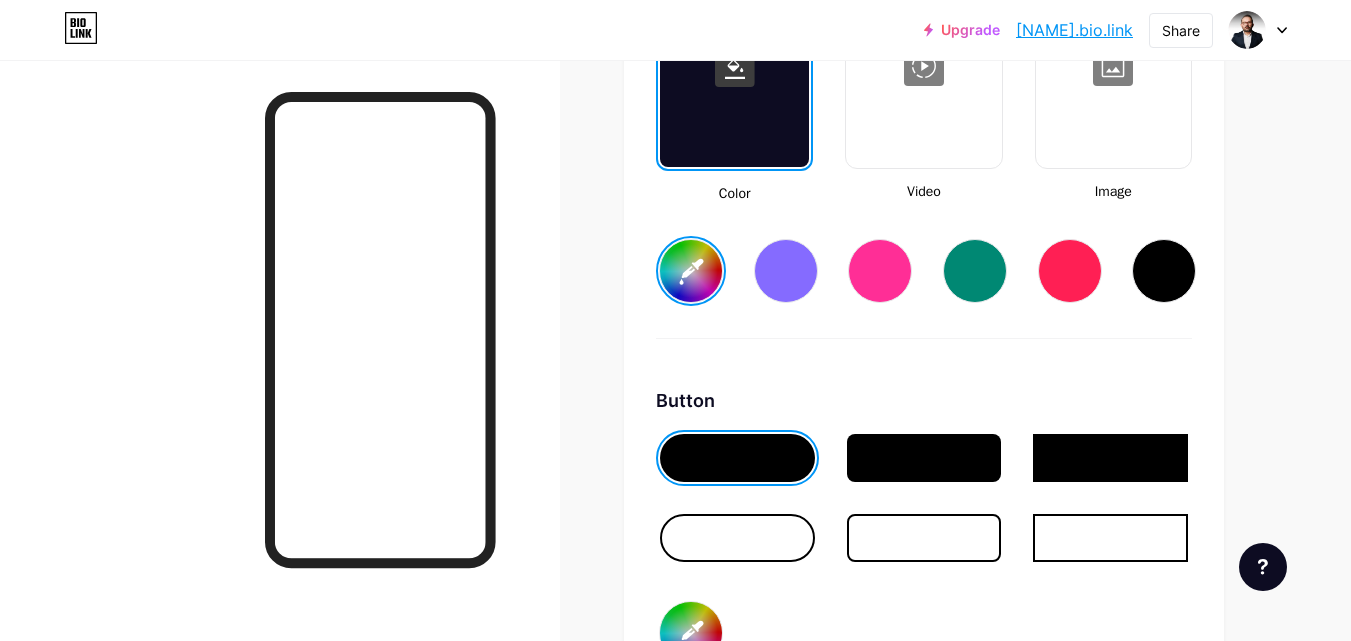 click at bounding box center [1164, 271] 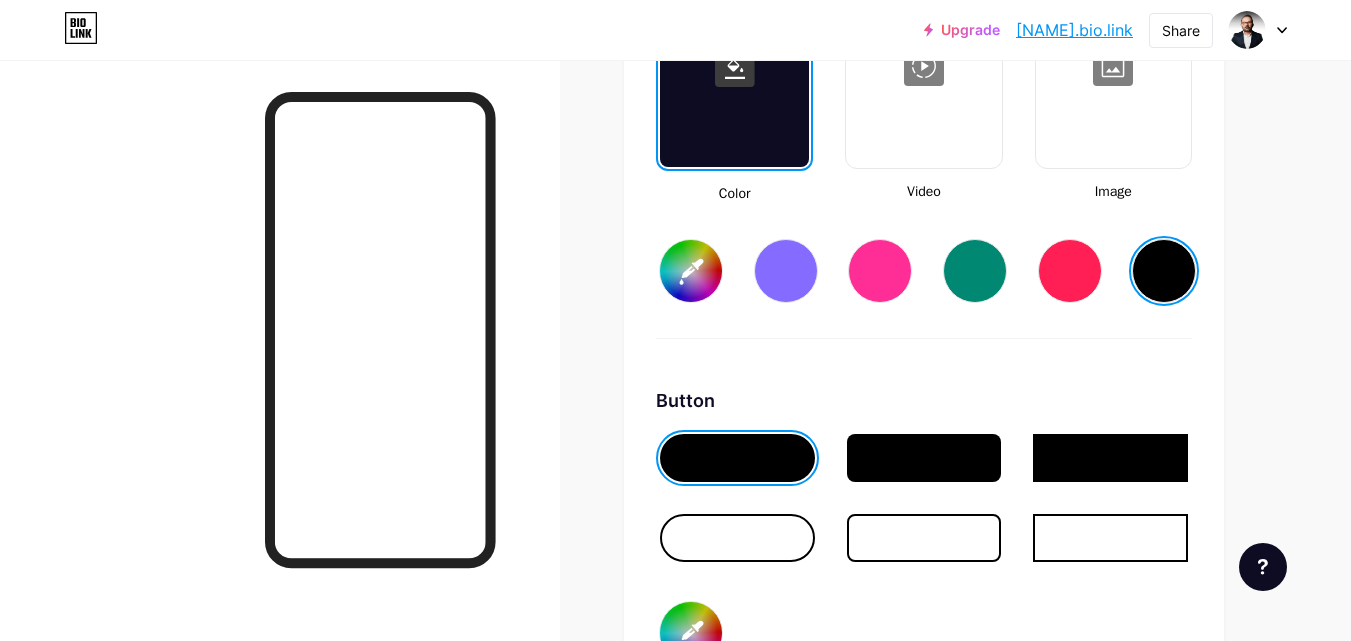 scroll, scrollTop: 3055, scrollLeft: 0, axis: vertical 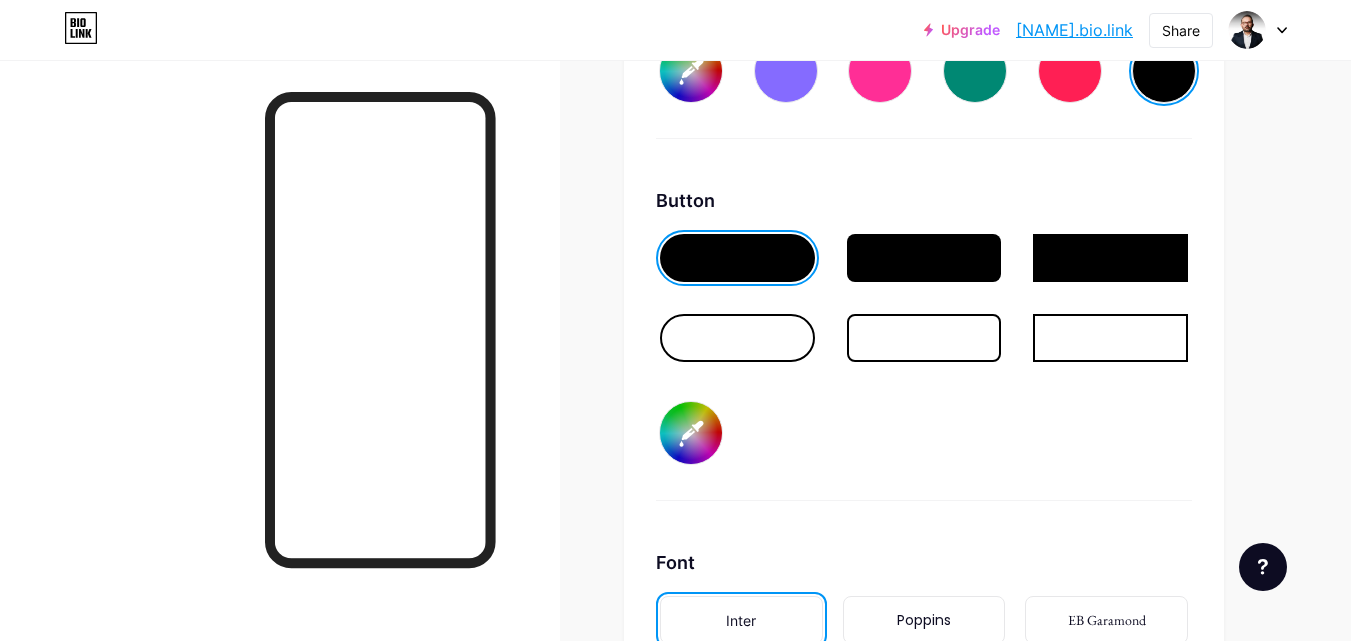 click at bounding box center [737, 258] 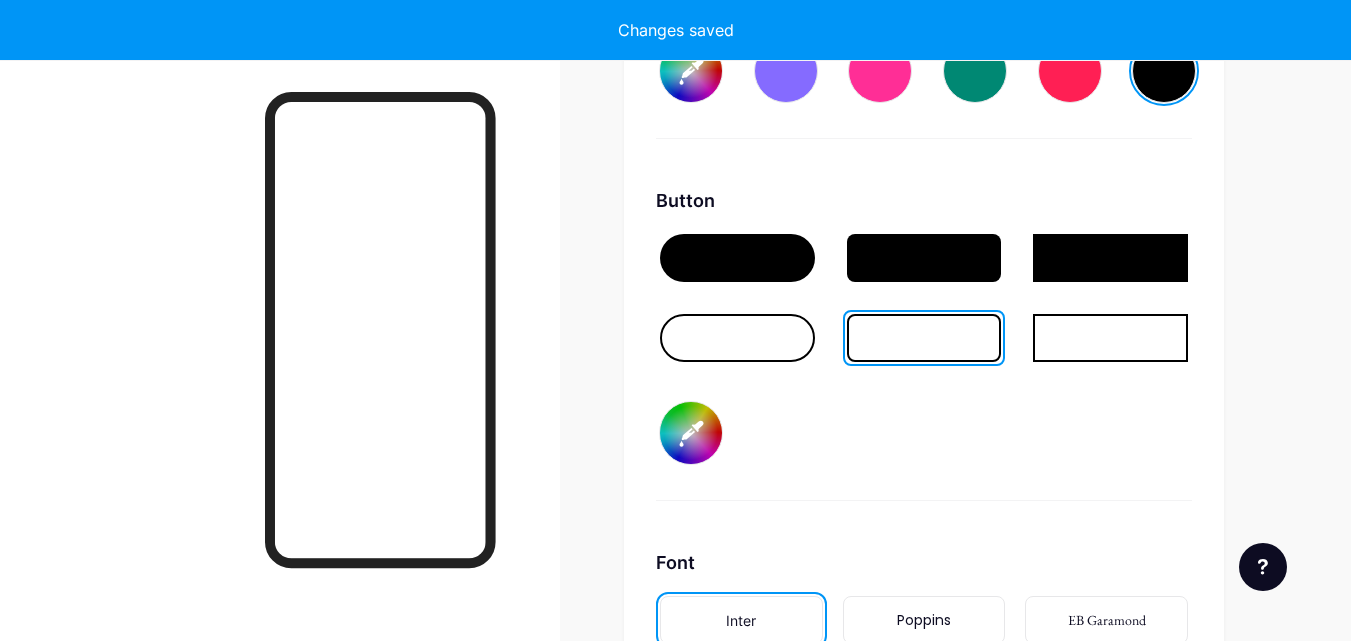 click on "#000000" at bounding box center [691, 433] 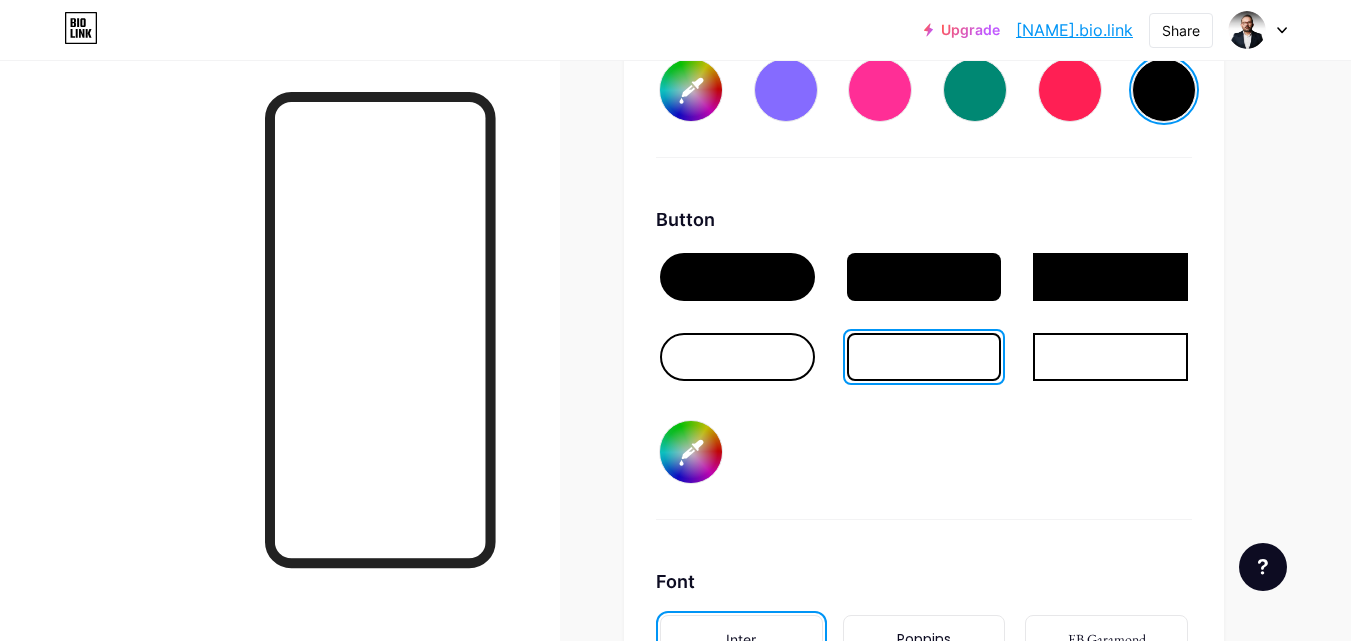 scroll, scrollTop: 2836, scrollLeft: 0, axis: vertical 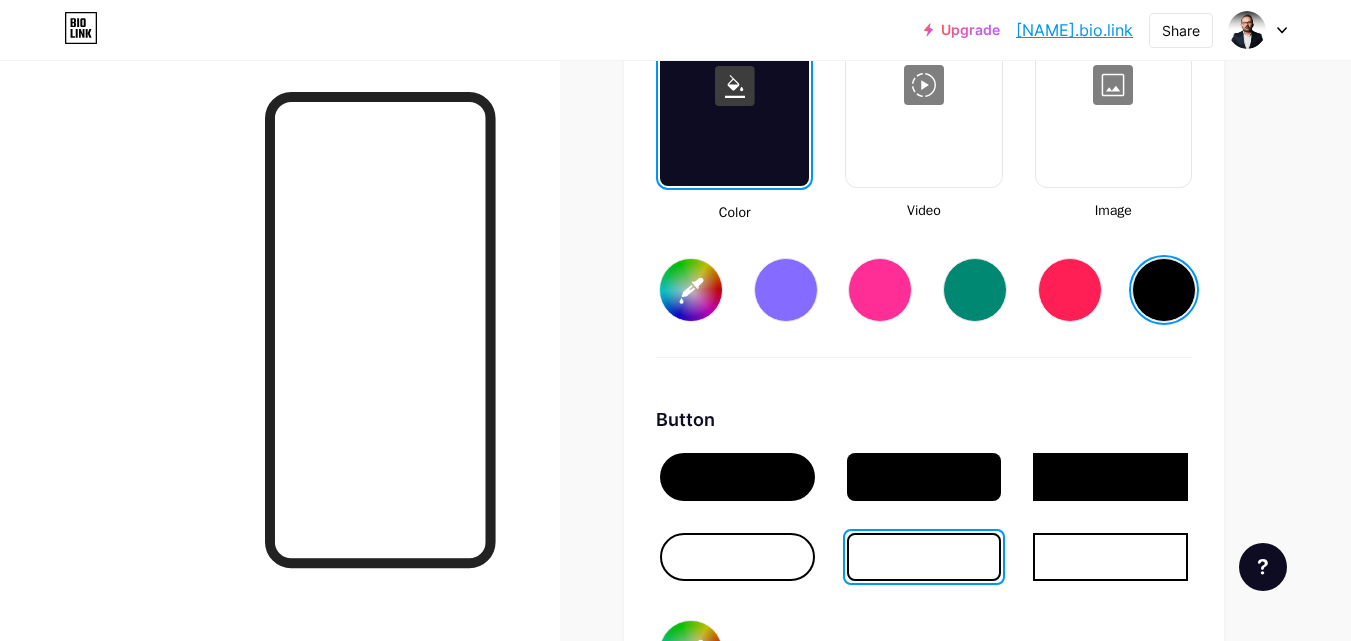 click on "#000000" at bounding box center [691, 290] 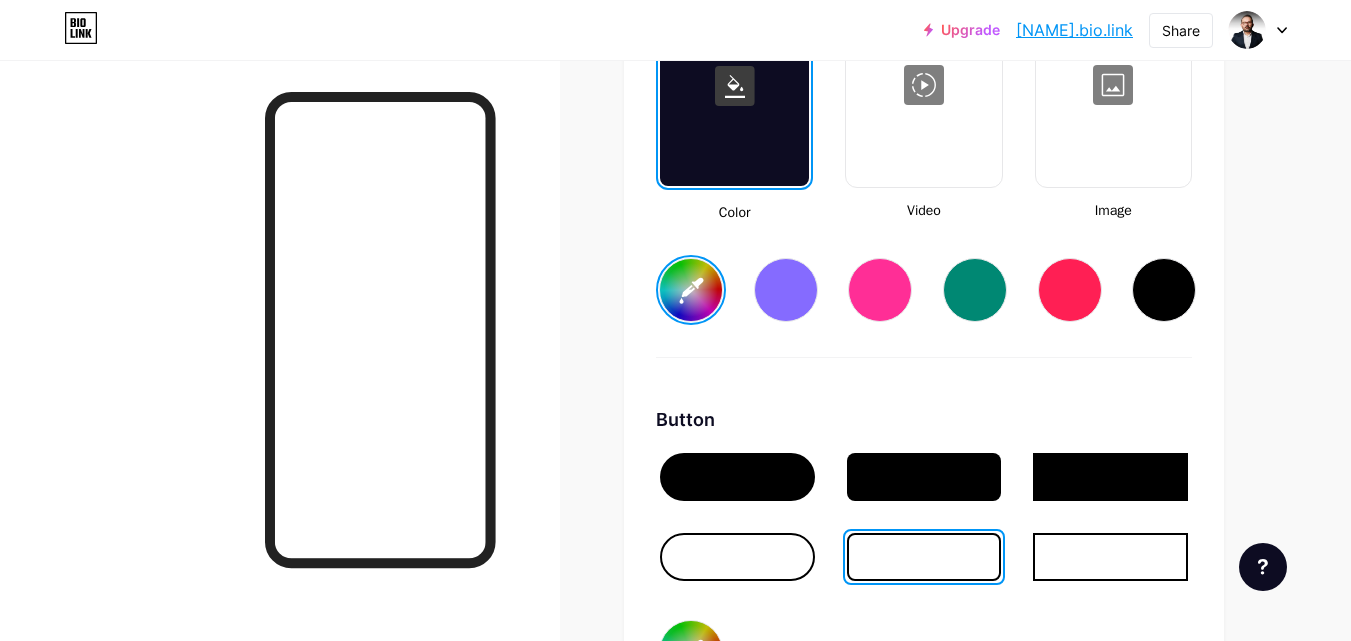 click at bounding box center (924, 557) 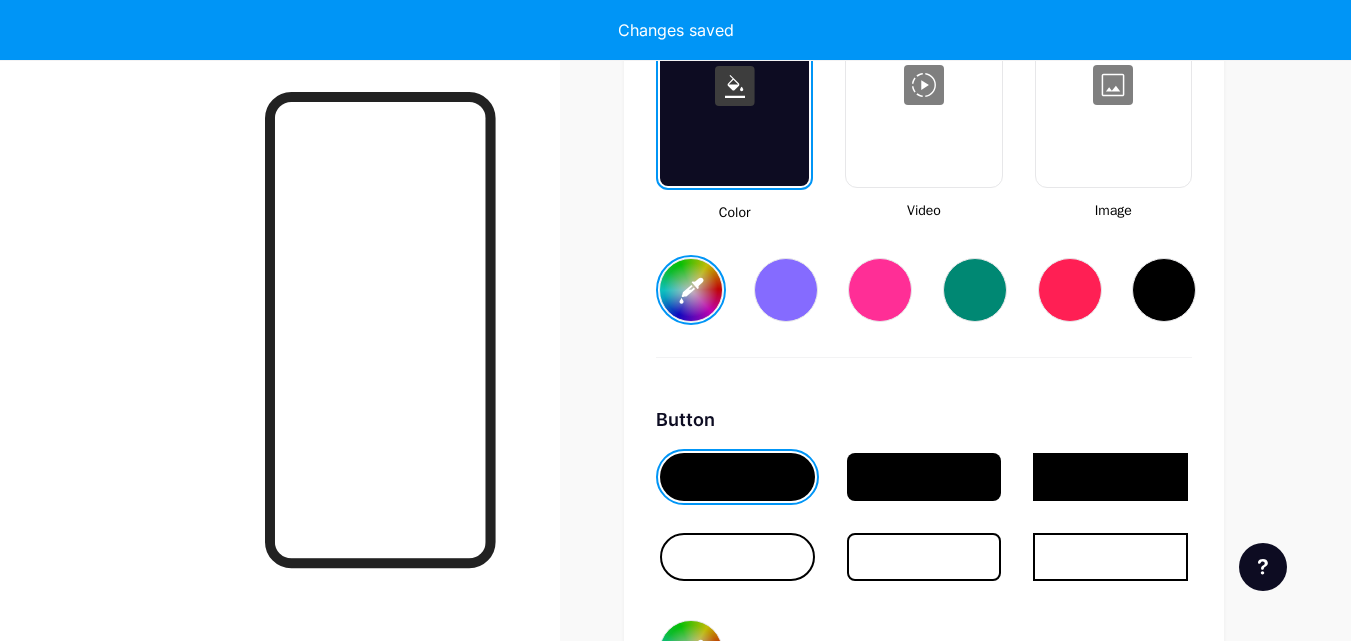 type on "#191e38" 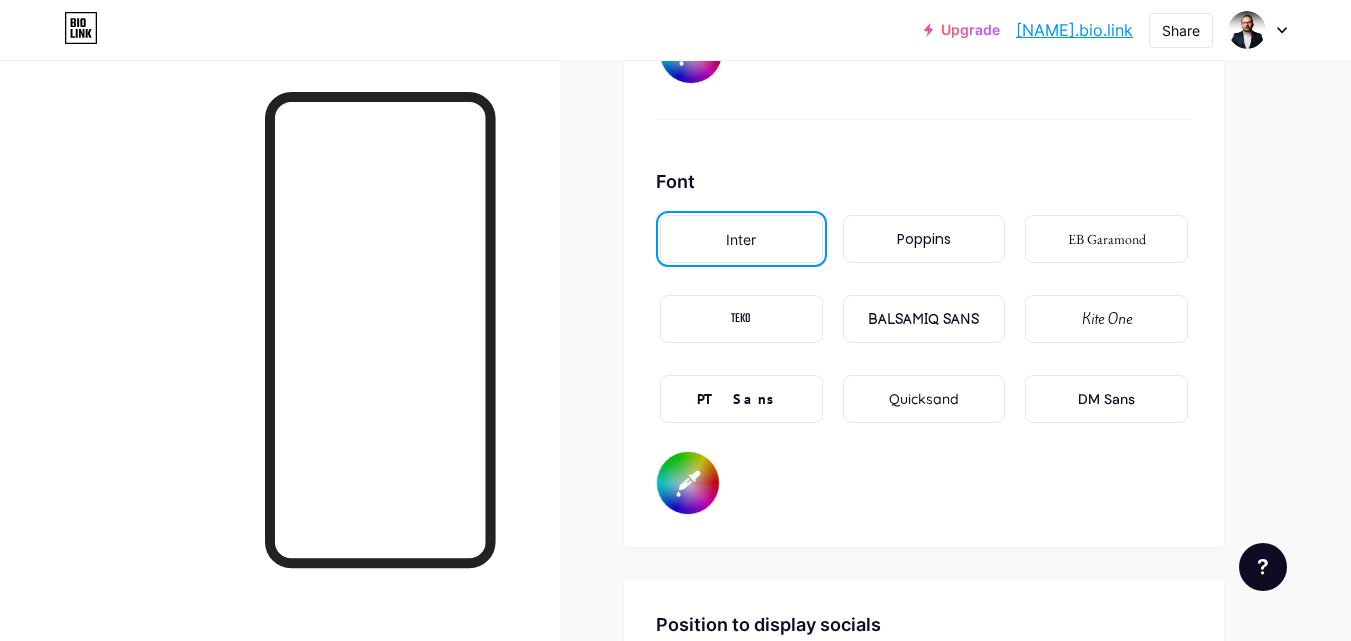 scroll, scrollTop: 3636, scrollLeft: 0, axis: vertical 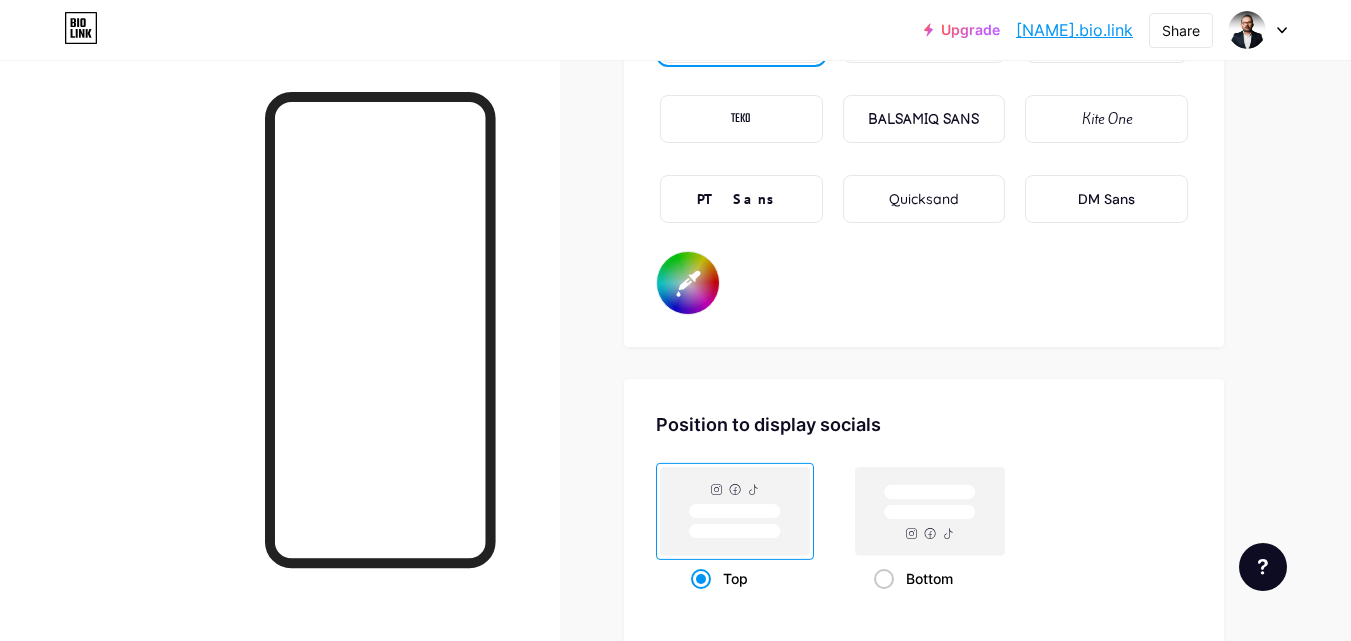 click 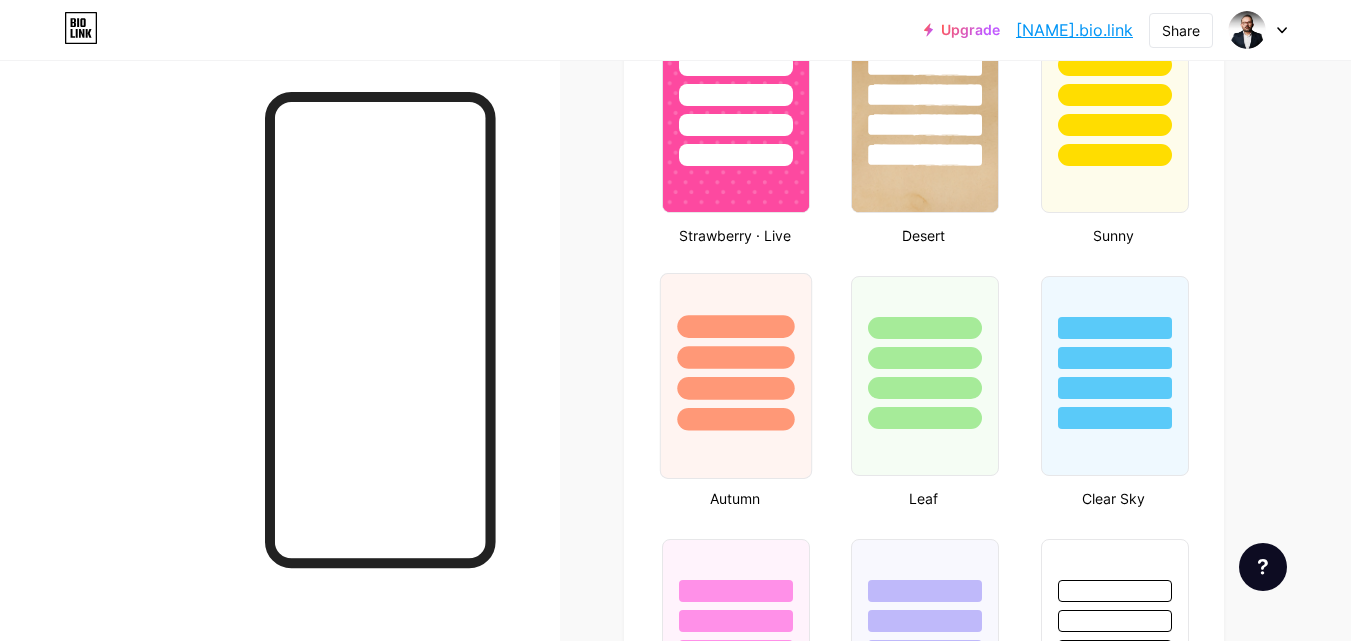 scroll, scrollTop: 1236, scrollLeft: 0, axis: vertical 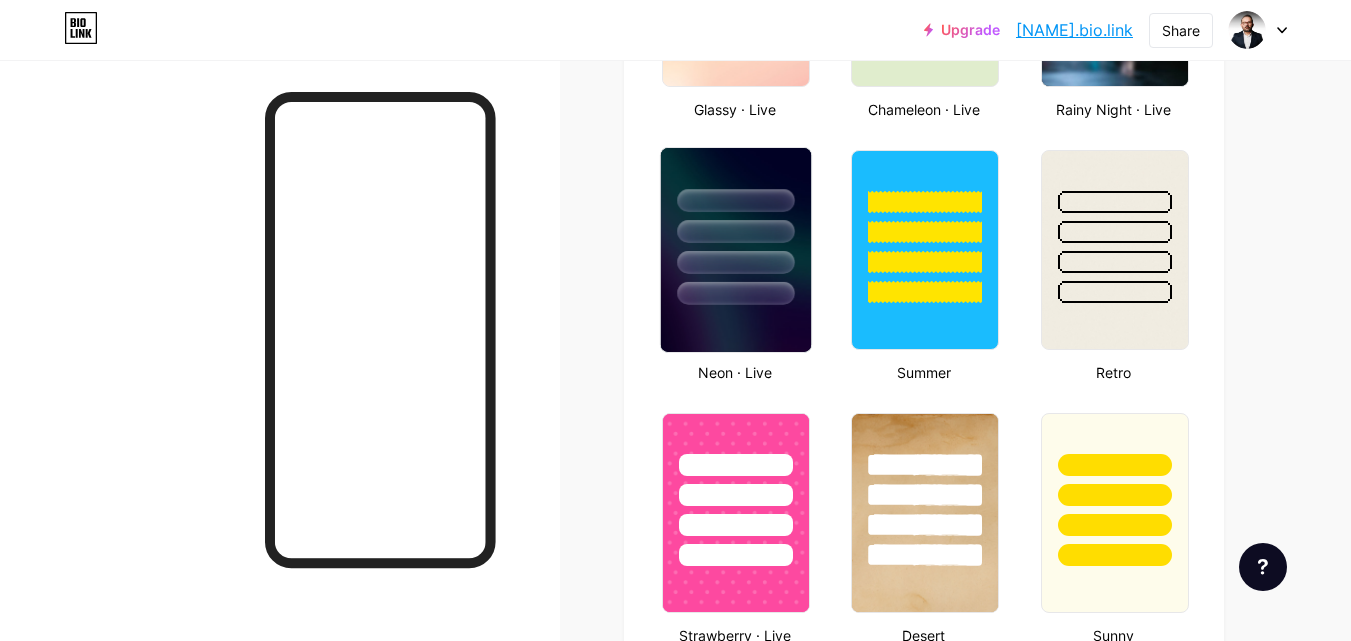 click at bounding box center [736, 250] 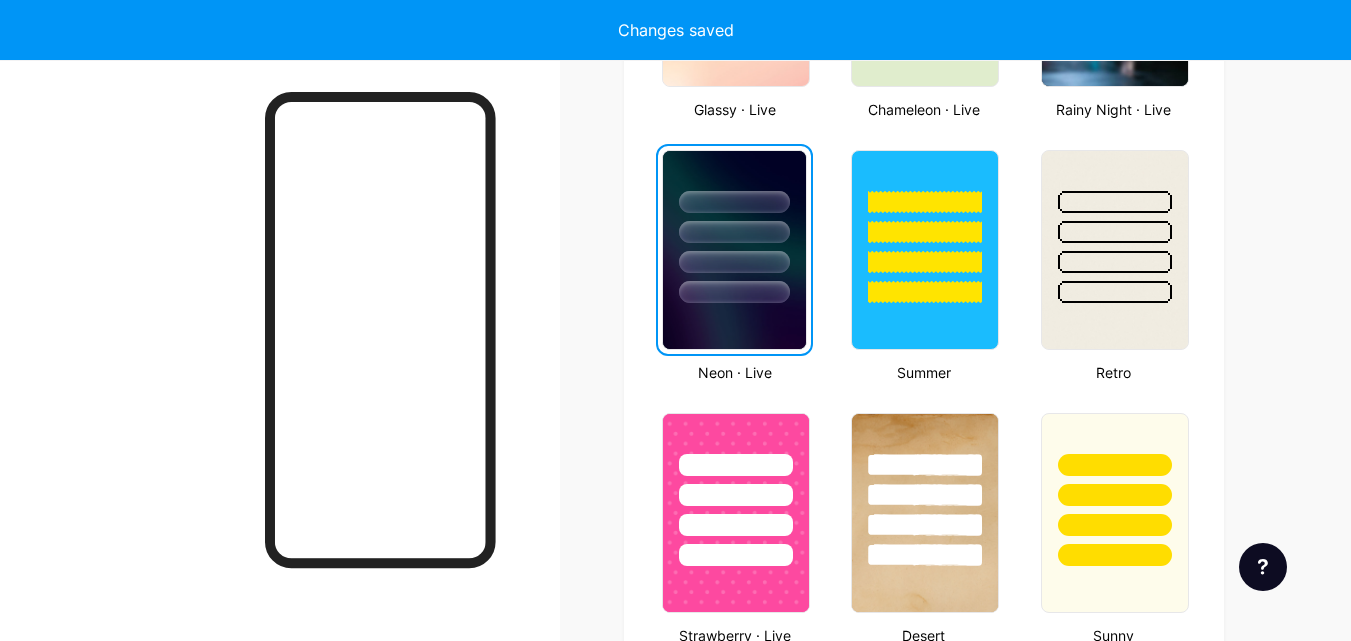 click at bounding box center (734, 292) 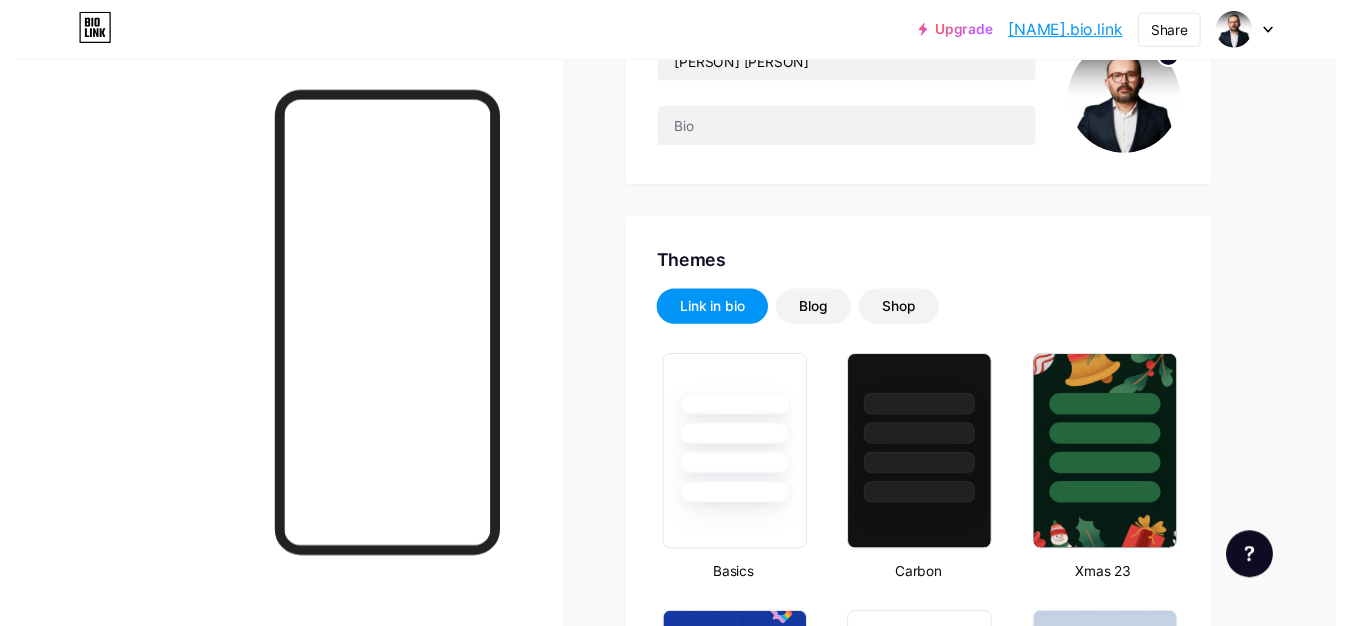 scroll, scrollTop: 0, scrollLeft: 0, axis: both 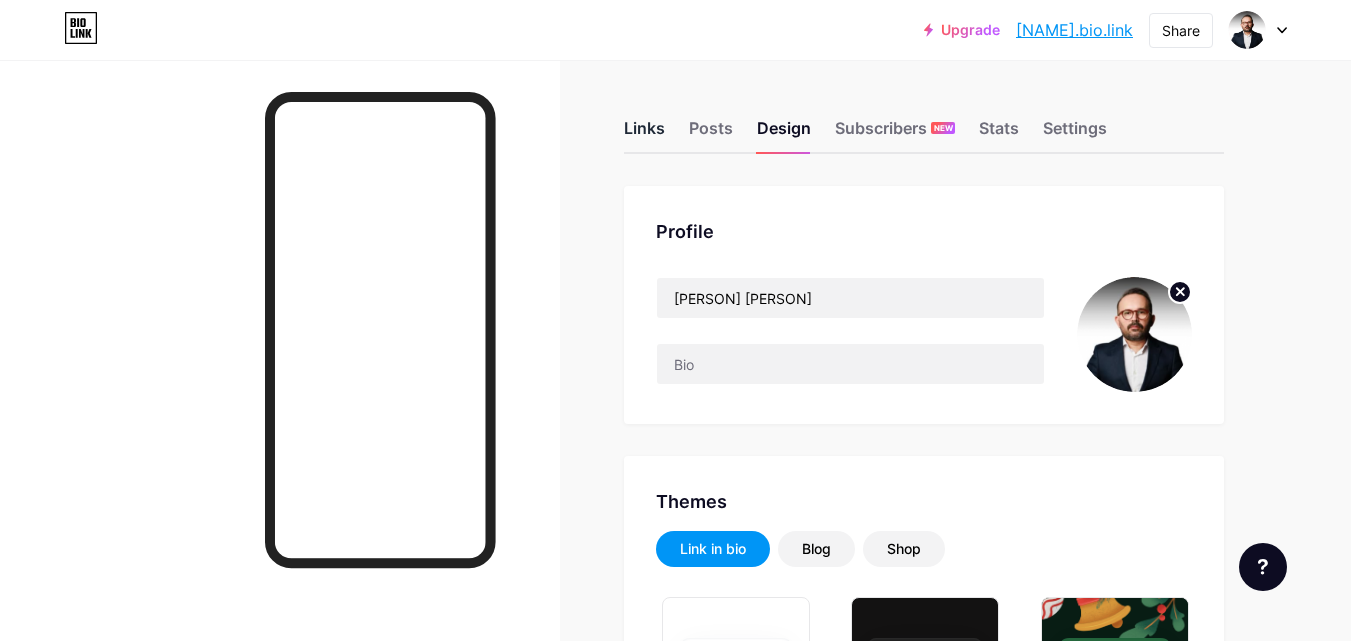 click on "Links" at bounding box center [644, 134] 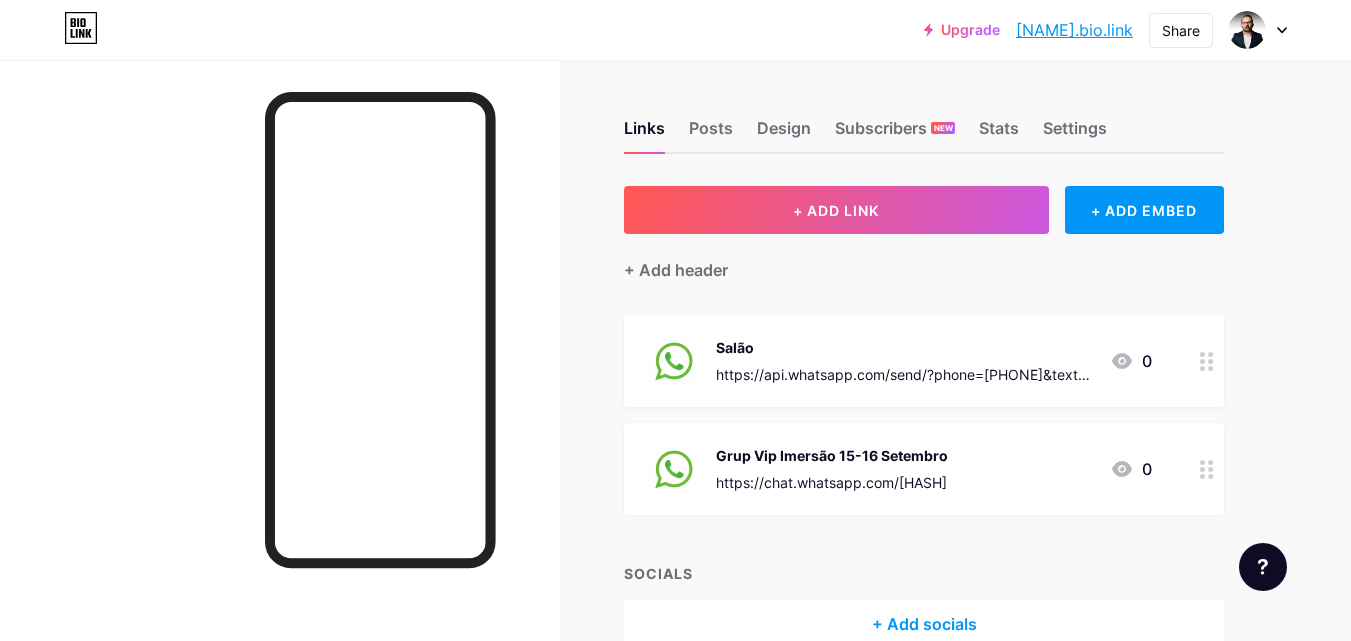click 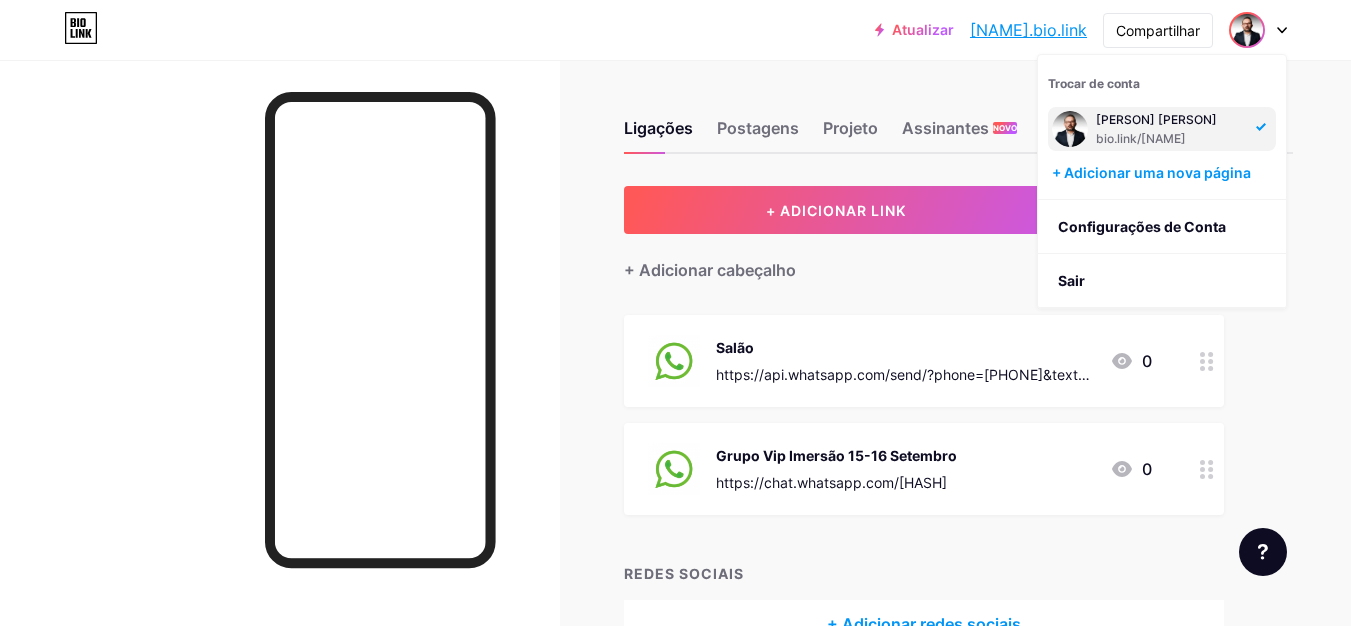 click on "Atualizar   [USERNAME]....   [URL]   Compartilhar               Trocar de conta     [FULLNAME]   [URL]       + Adicionar uma nova página       Configurações de Conta   Sair" at bounding box center (675, 30) 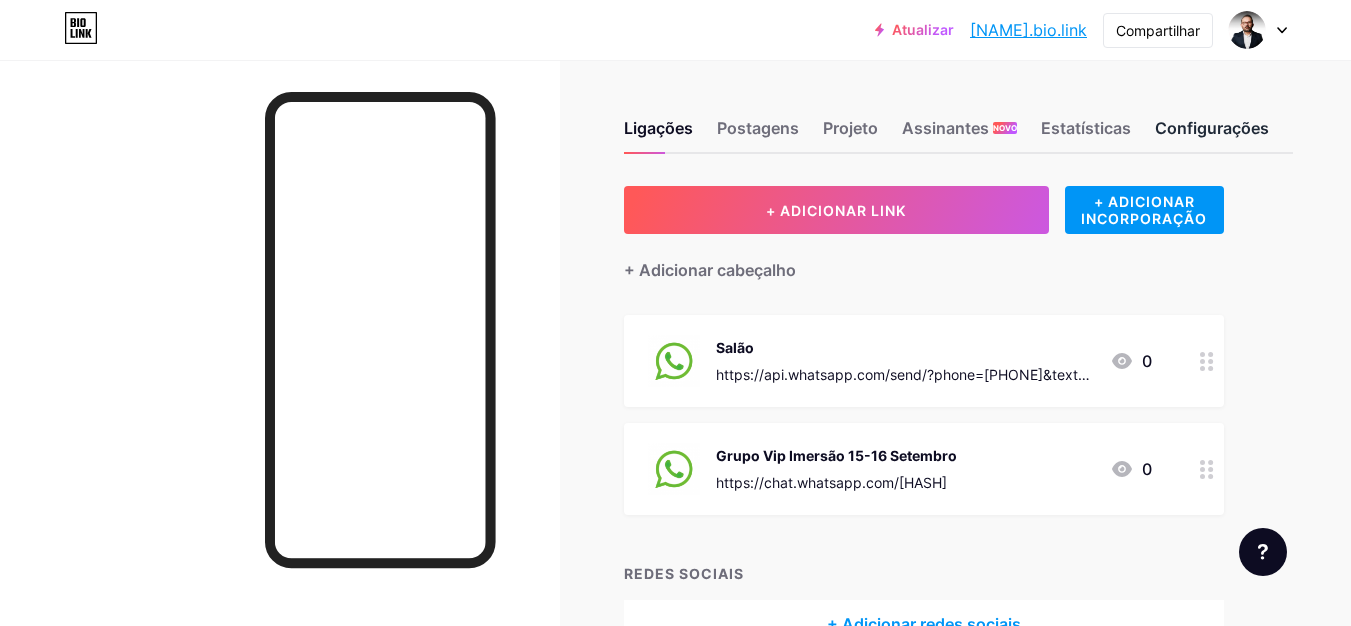click on "Configurações" at bounding box center [1212, 128] 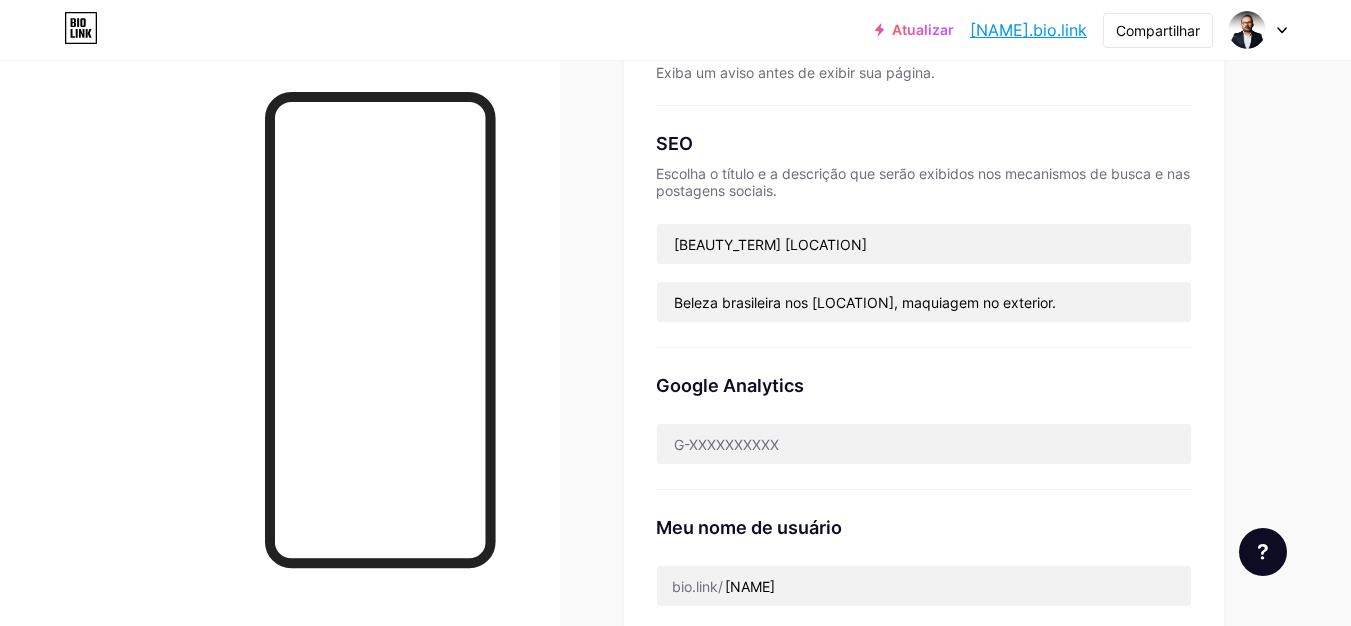 scroll, scrollTop: 0, scrollLeft: 0, axis: both 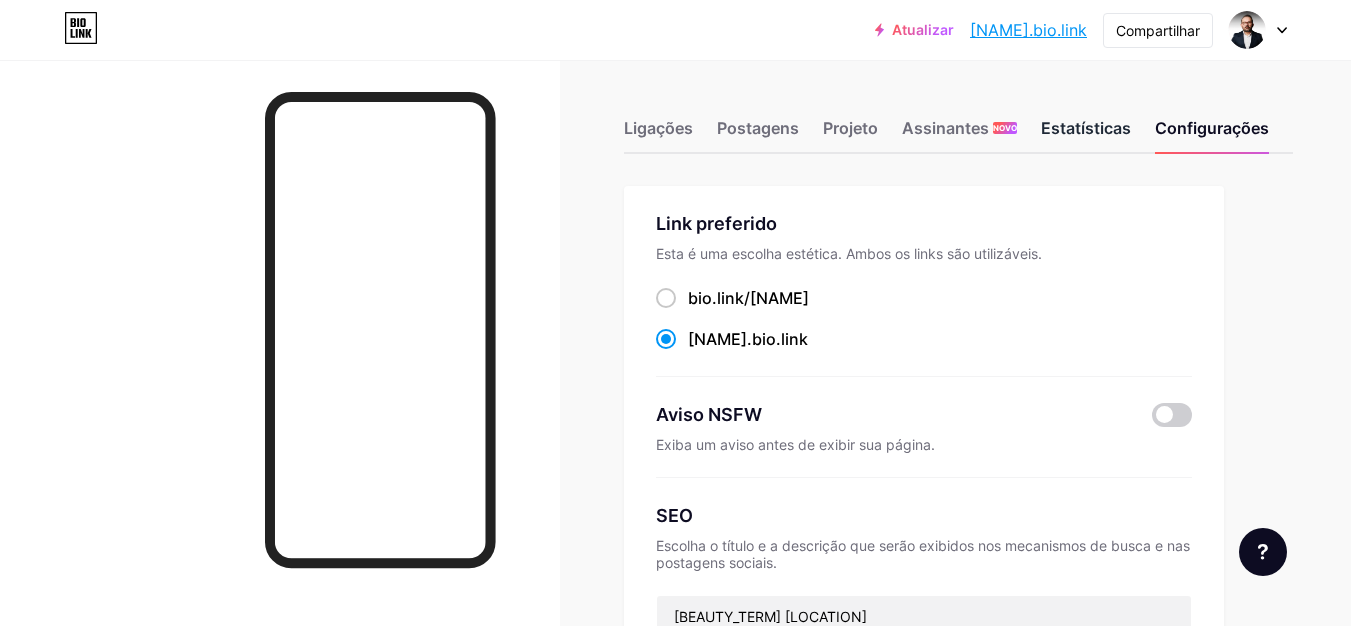 click on "Estatísticas" at bounding box center [1086, 128] 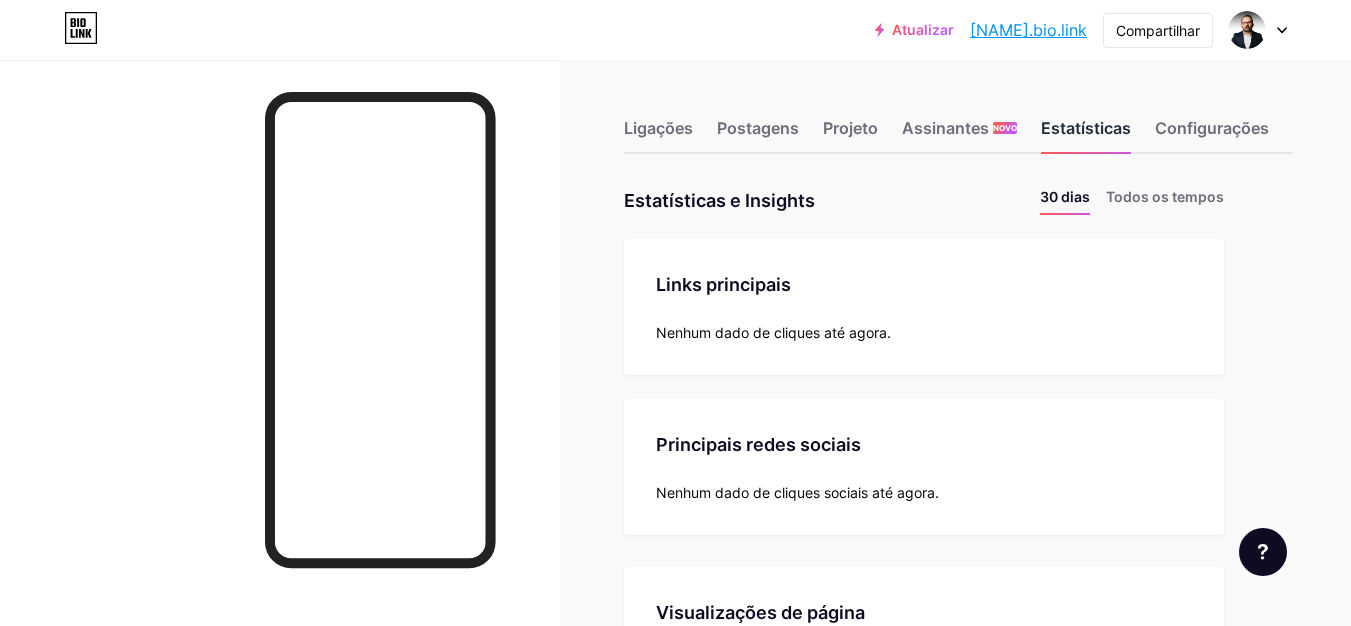scroll, scrollTop: 999374, scrollLeft: 998649, axis: both 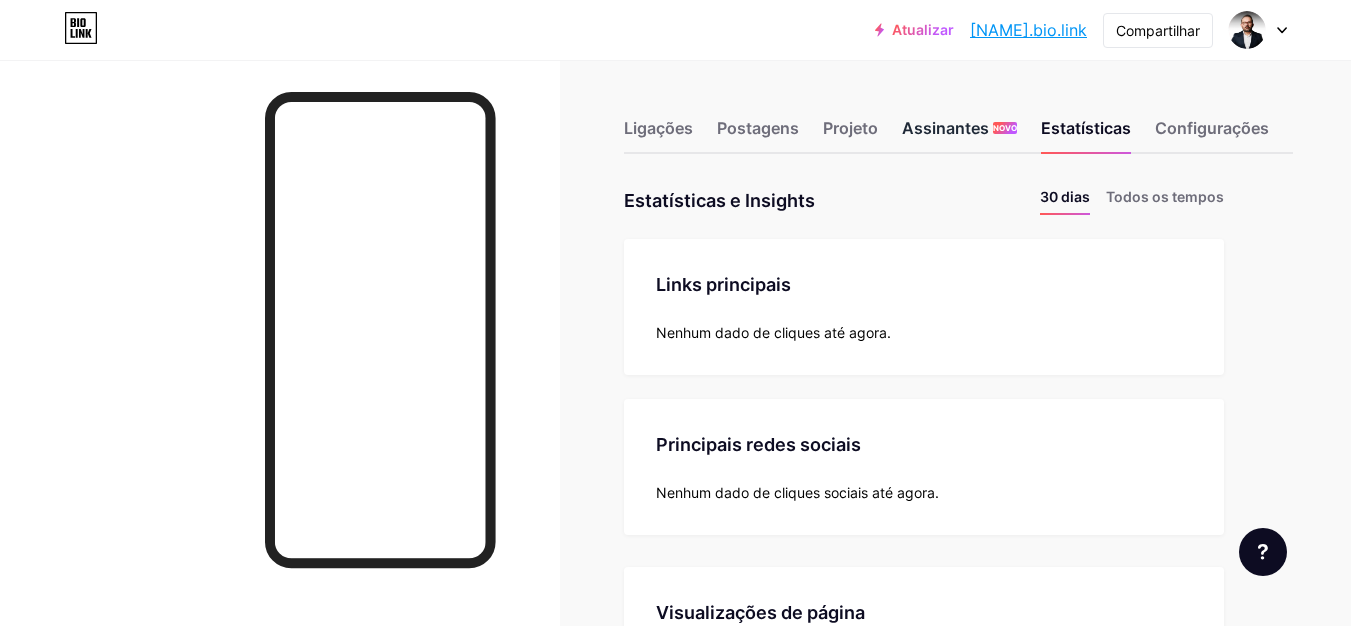 click on "Assinantes
NOVO" at bounding box center [959, 134] 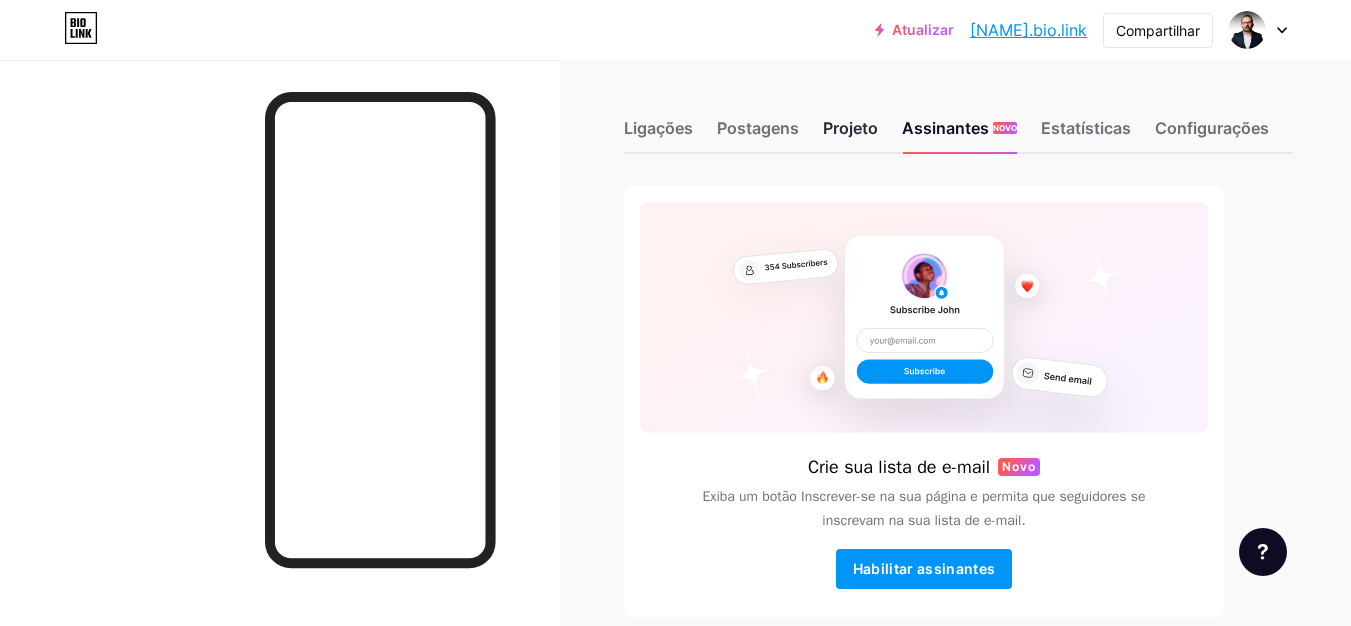 click on "Projeto" at bounding box center [850, 128] 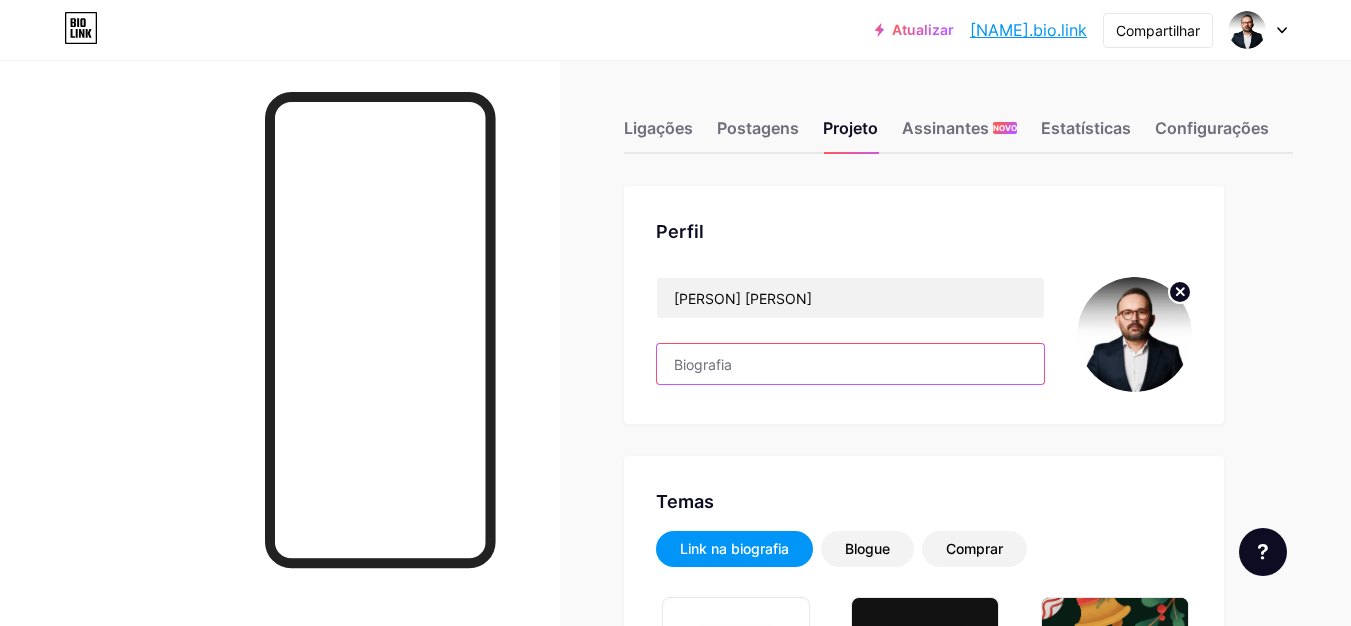 click at bounding box center (850, 364) 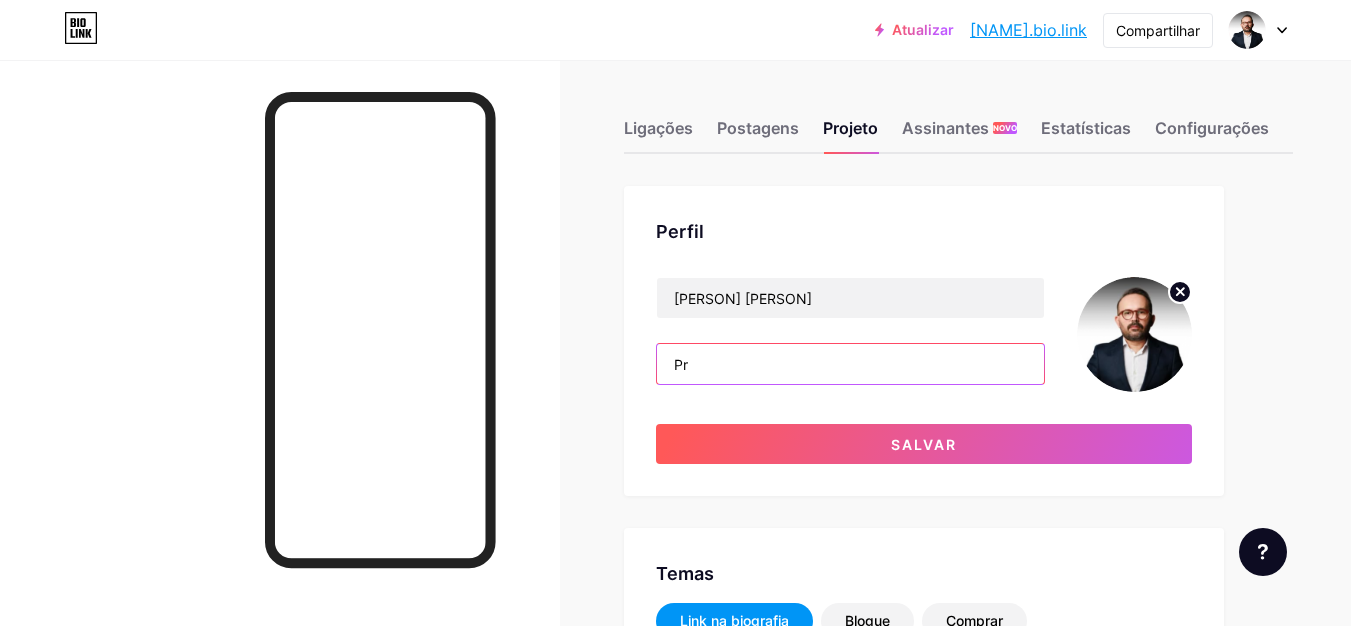 type on "P" 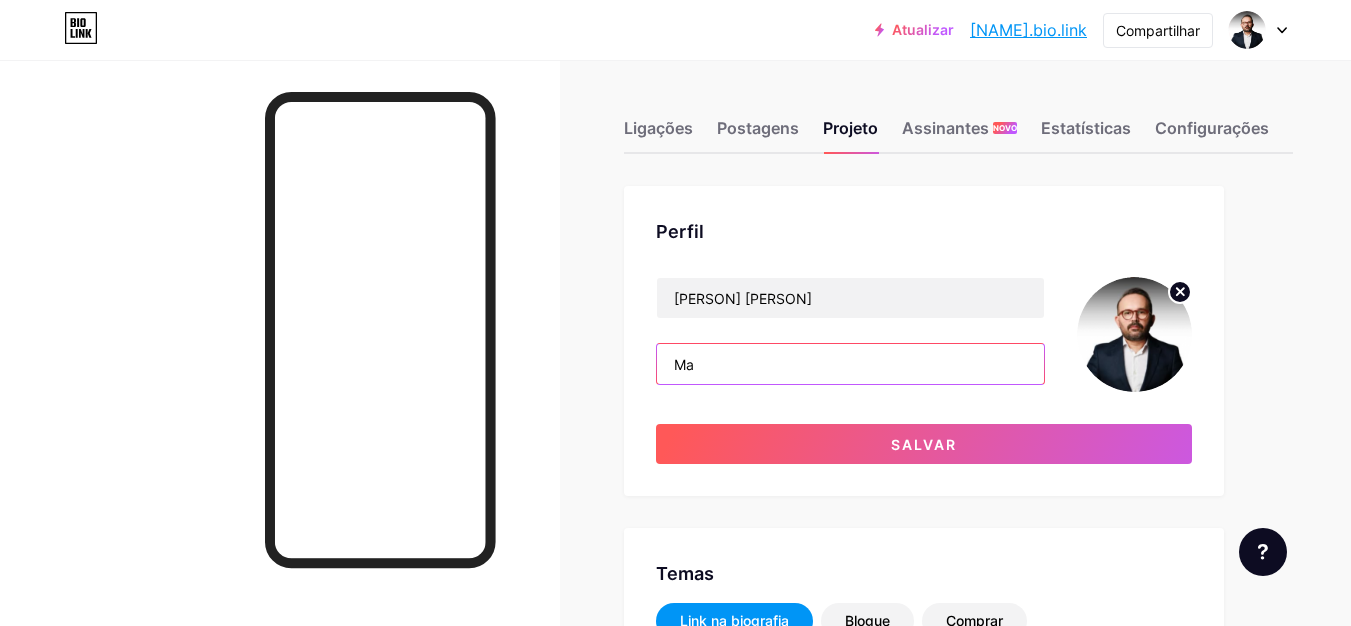 type on "M" 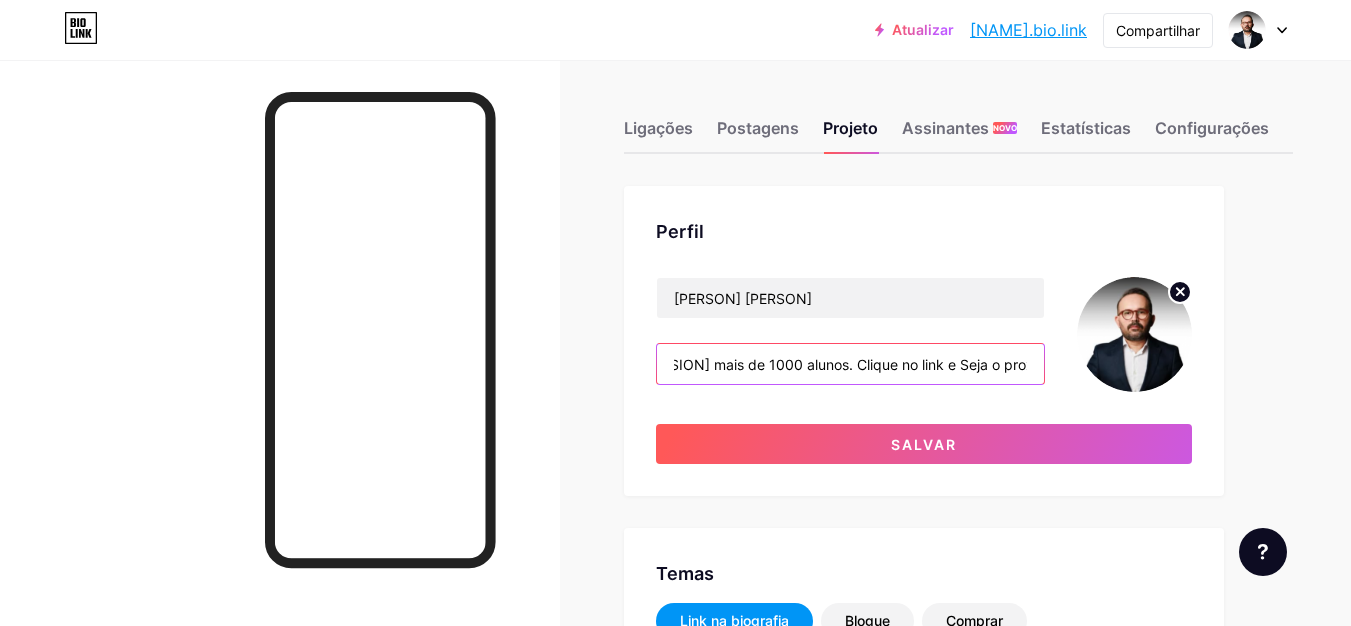 scroll, scrollTop: 0, scrollLeft: 323, axis: horizontal 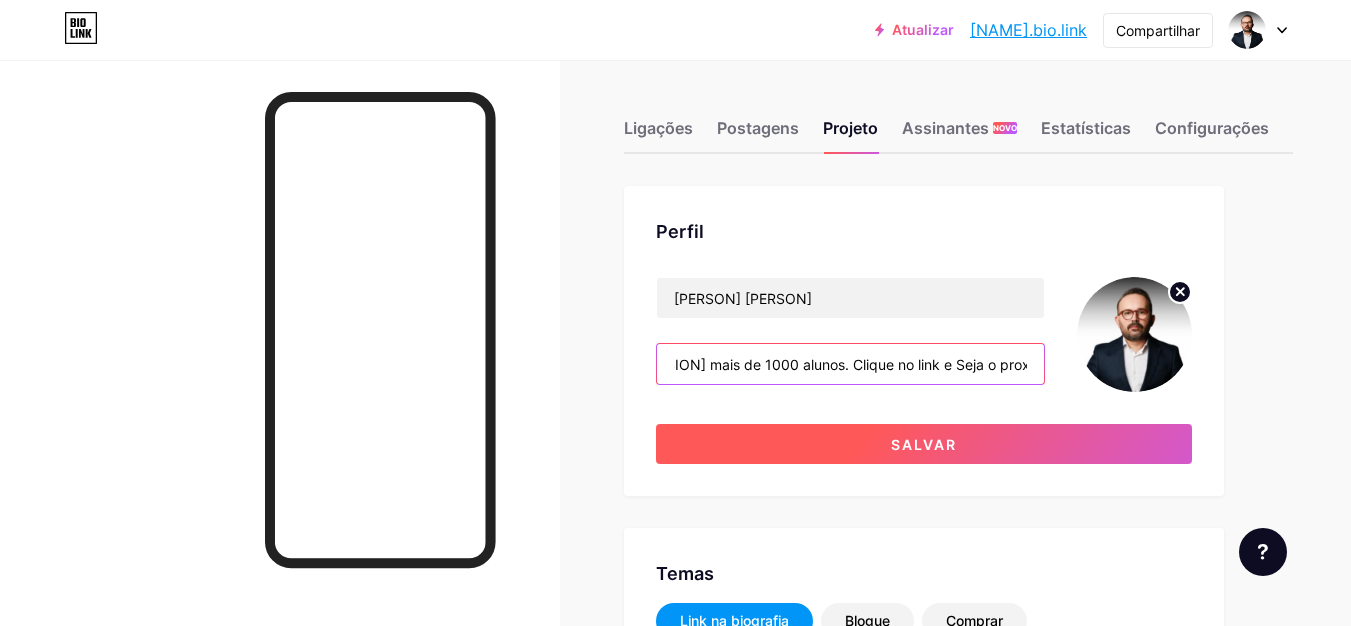 type on "Especialista em colorimetria e mechas. [PROFESSION] mais de 1000 alunos. Clique no link e Seja o proximo." 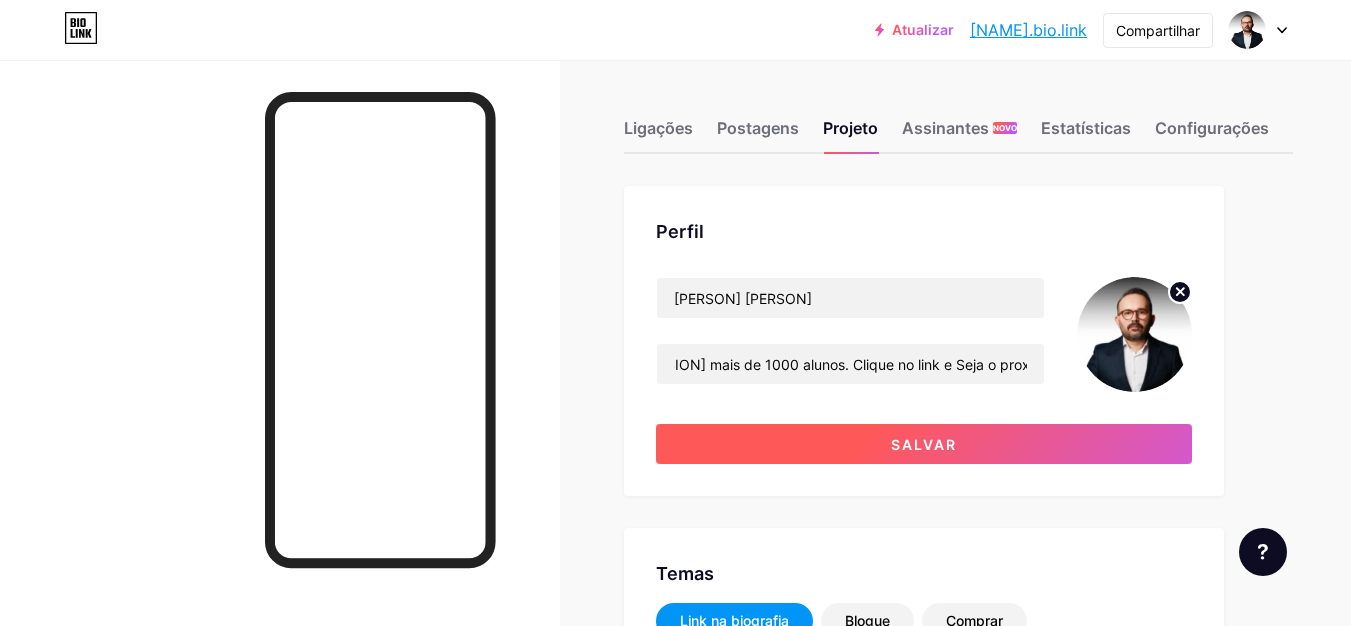 scroll, scrollTop: 0, scrollLeft: 0, axis: both 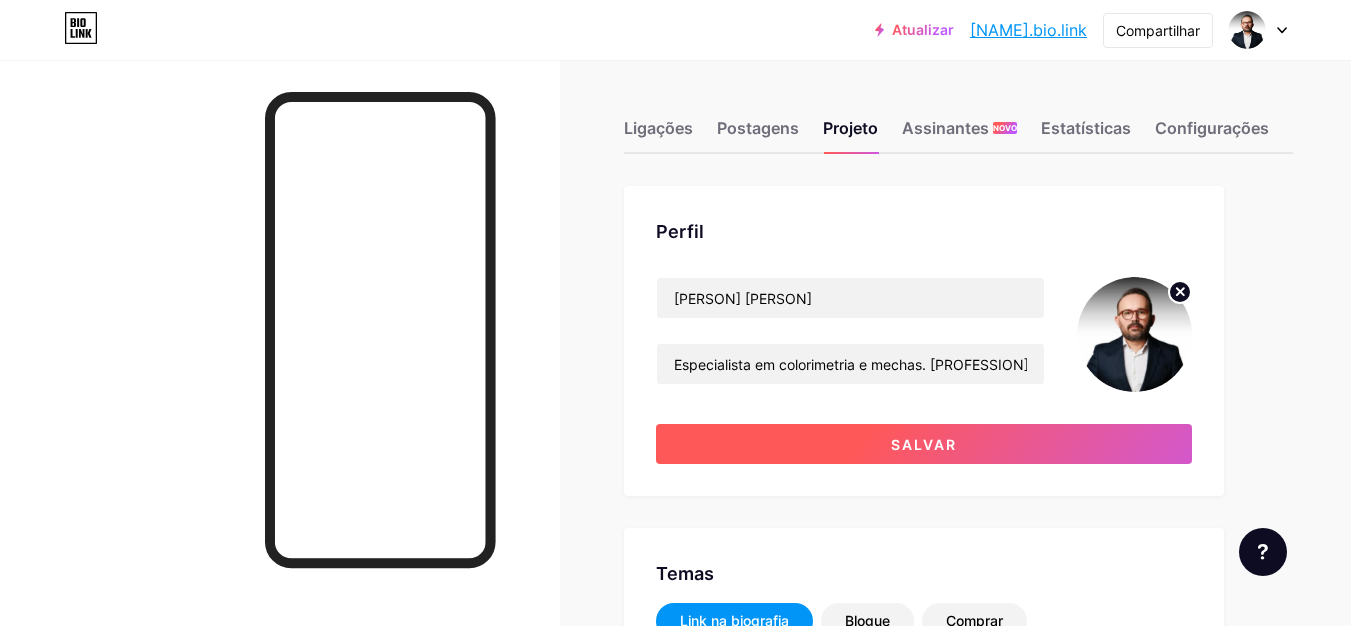 click on "Salvar" at bounding box center [924, 444] 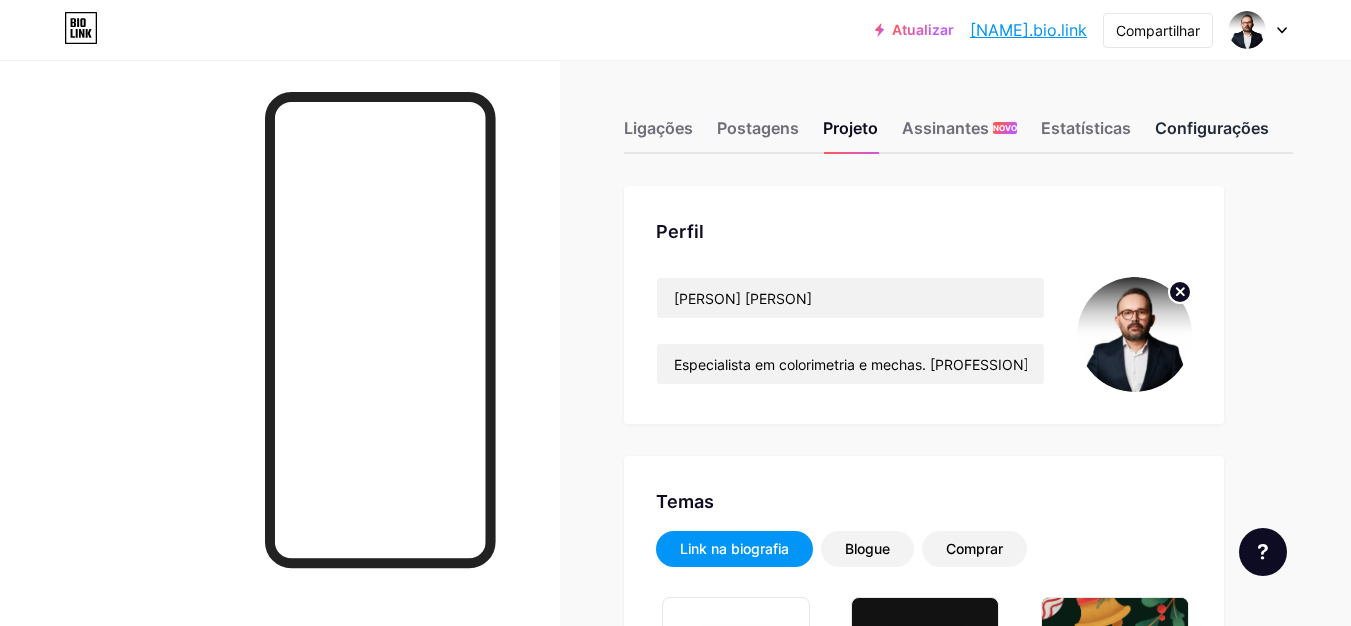 click on "Configurações" at bounding box center [1212, 128] 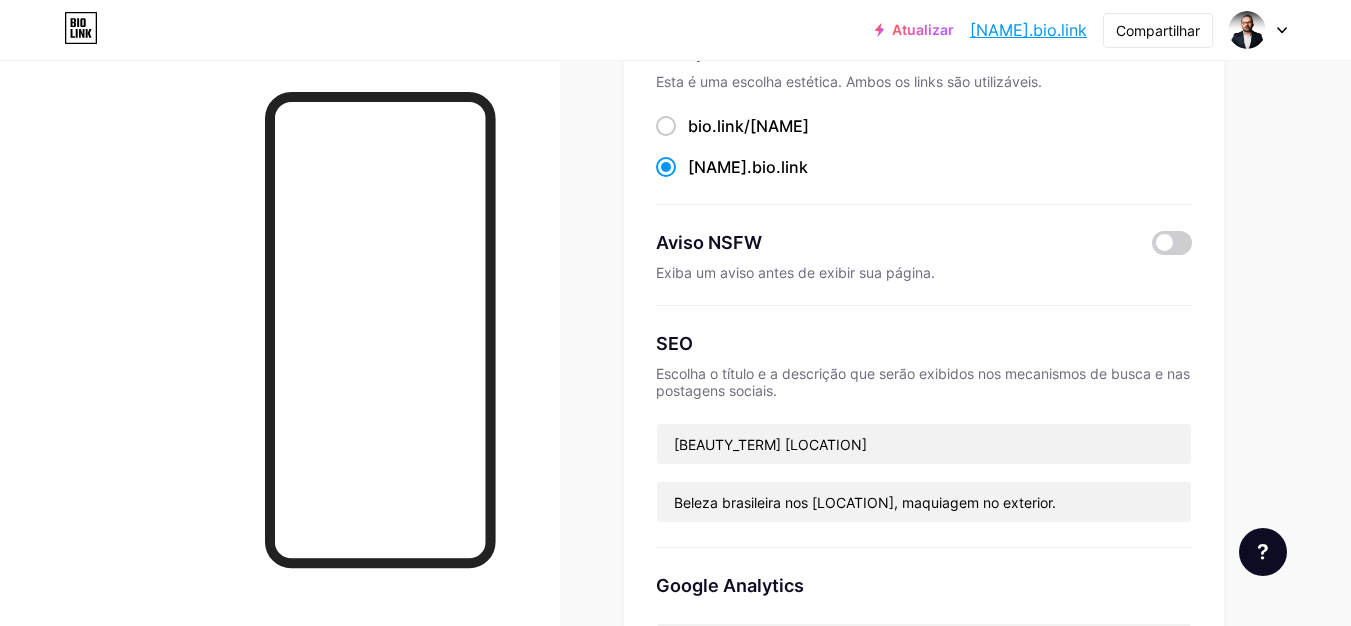 scroll, scrollTop: 0, scrollLeft: 0, axis: both 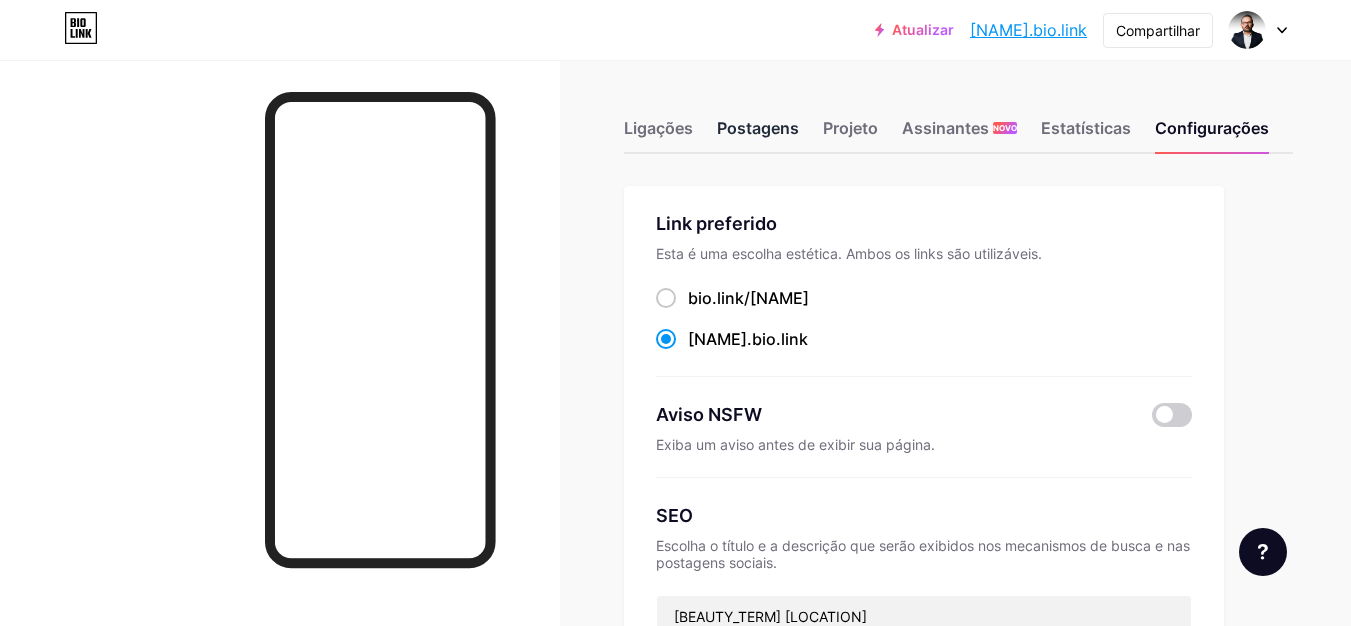 click on "Postagens" at bounding box center (758, 128) 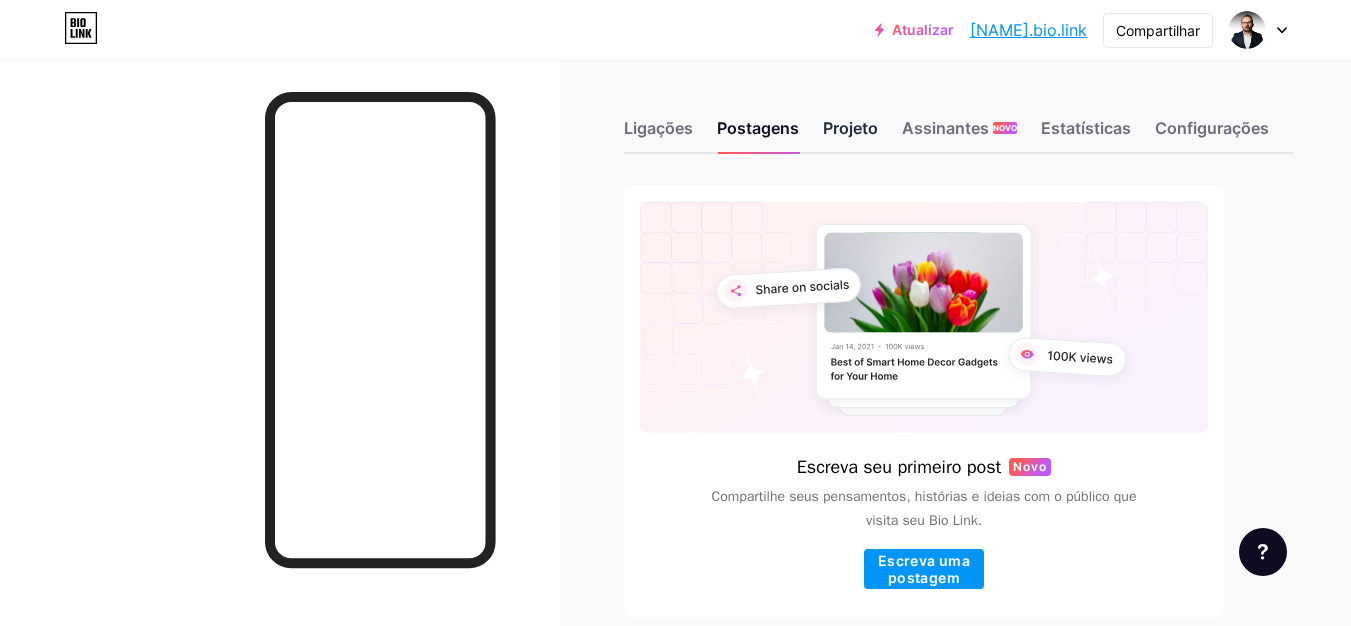 click on "Projeto" at bounding box center [850, 128] 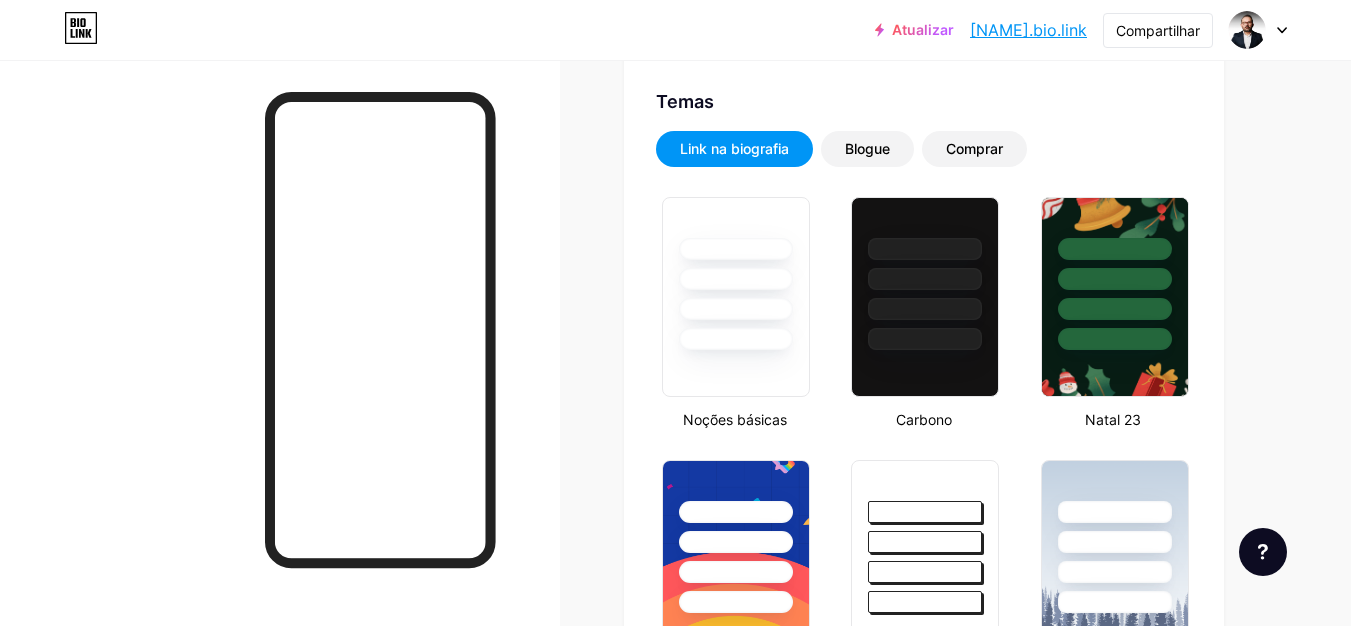 scroll, scrollTop: 0, scrollLeft: 0, axis: both 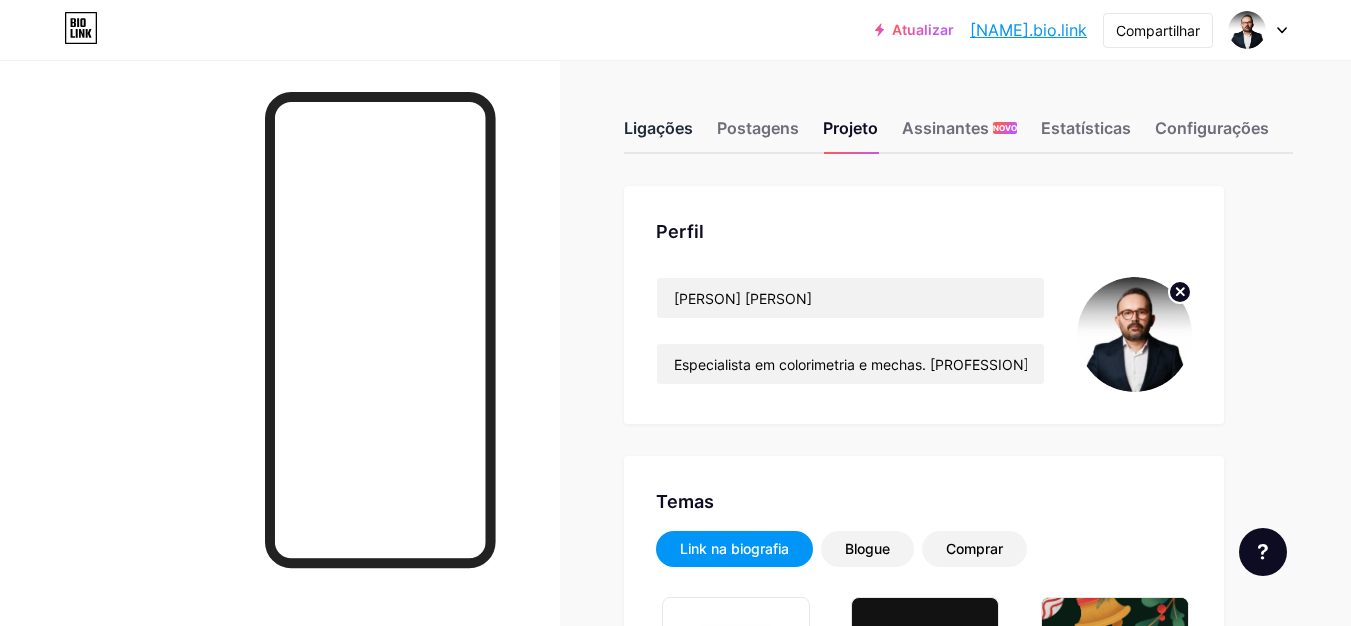click on "Ligações" at bounding box center [658, 134] 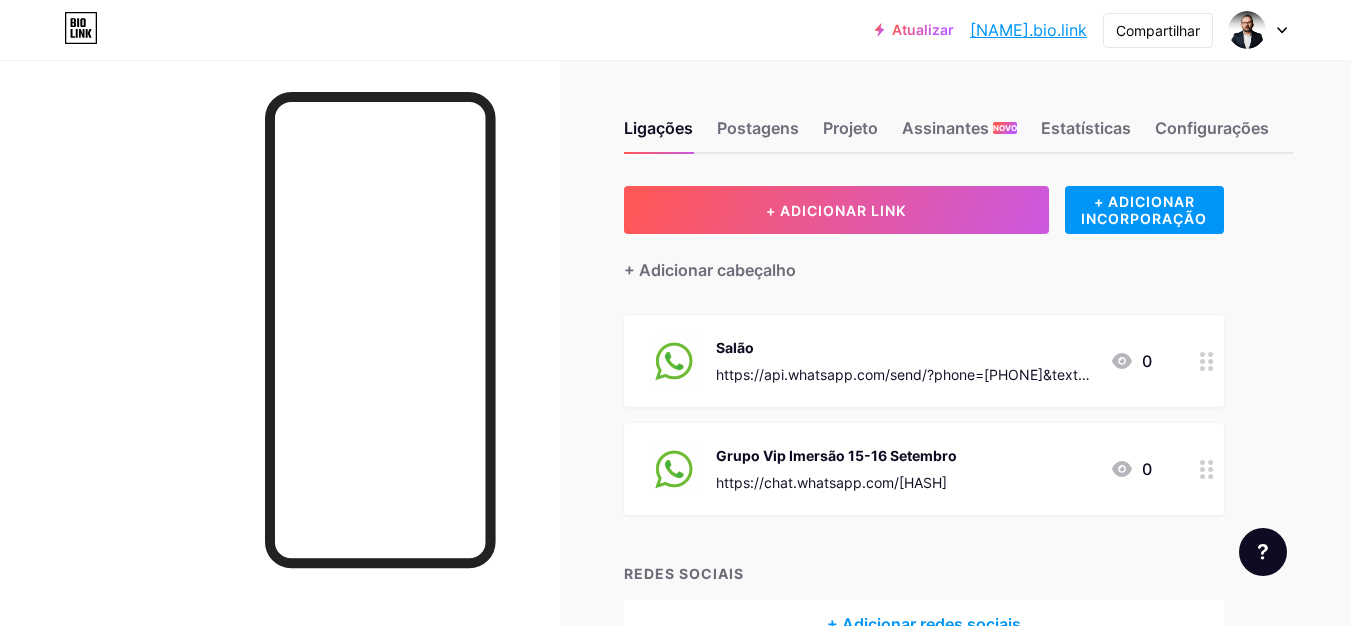 click at bounding box center (1207, 361) 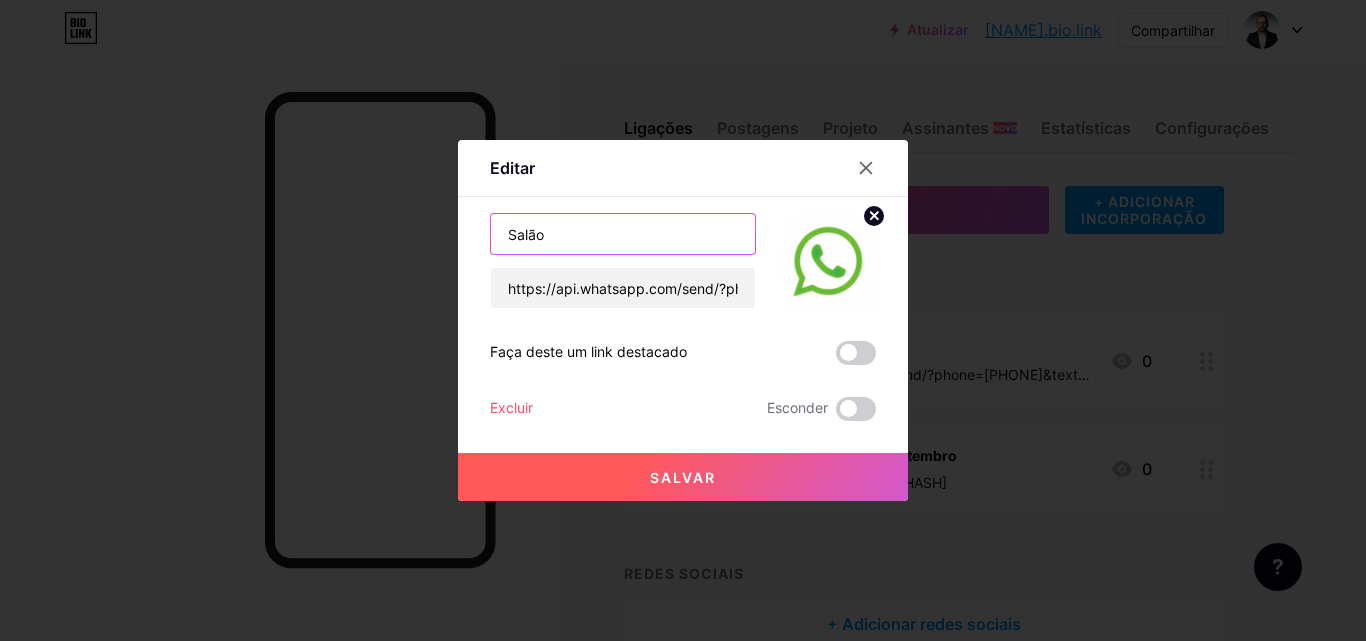 click on "Salão" at bounding box center (623, 234) 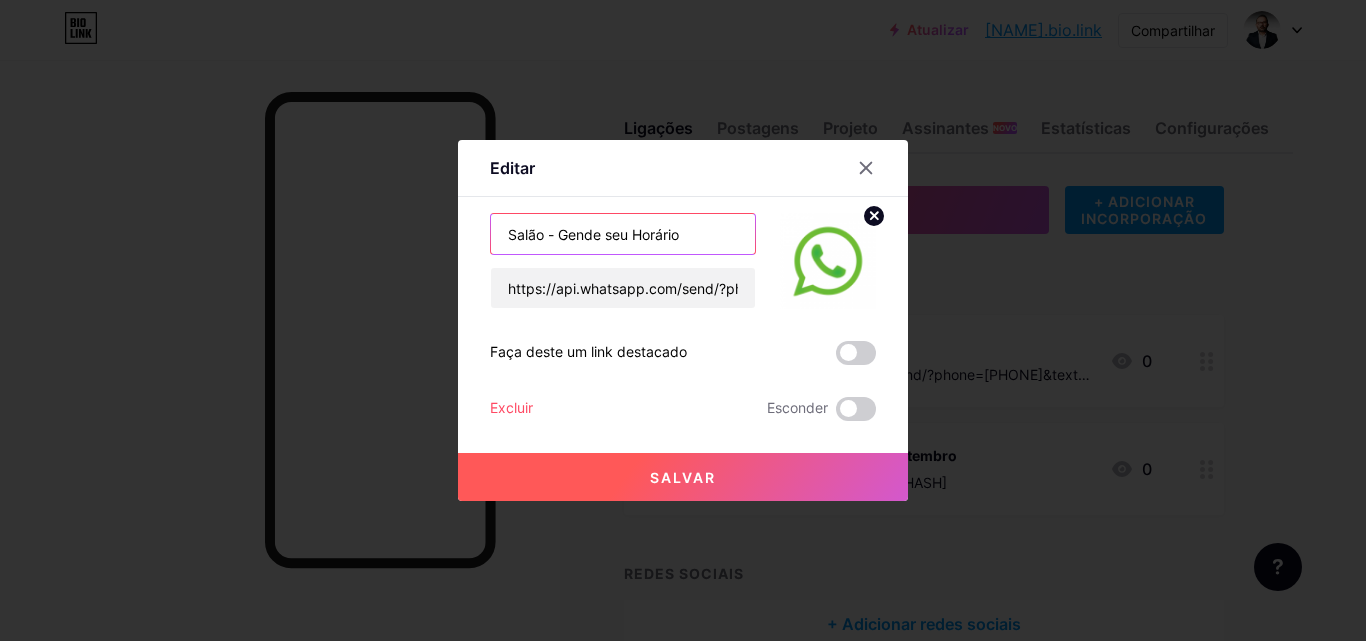 drag, startPoint x: 586, startPoint y: 251, endPoint x: 587, endPoint y: 237, distance: 14.035668 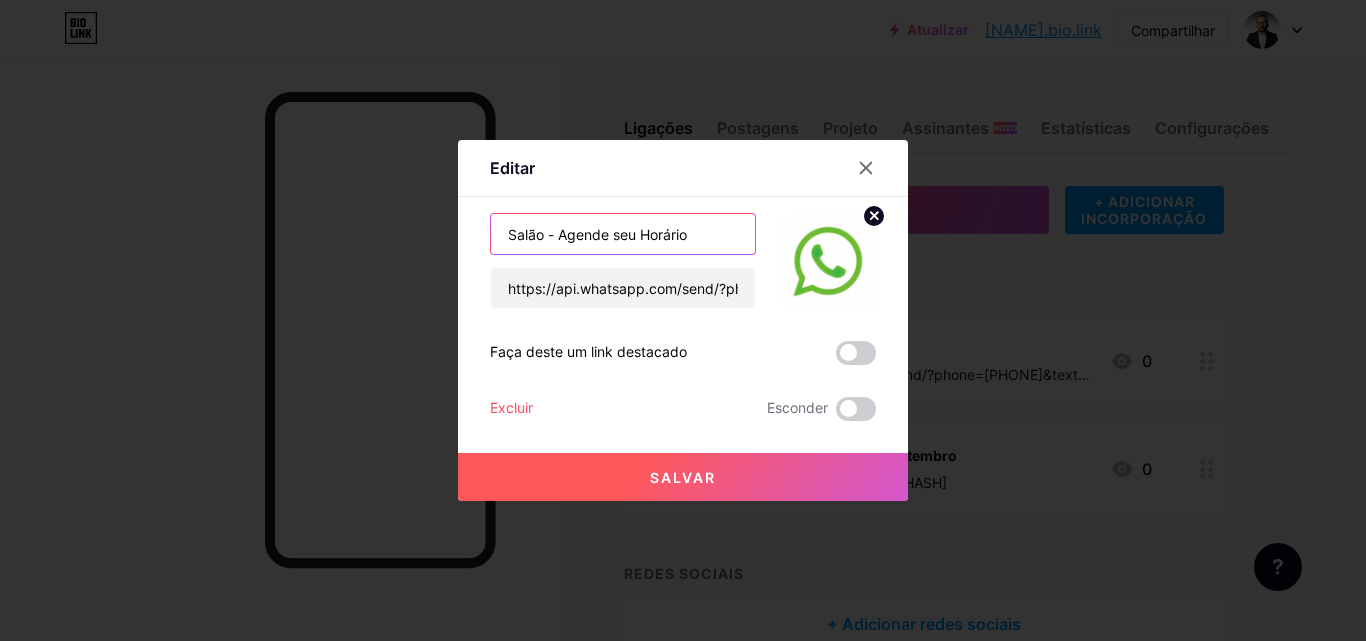 type on "Salão - Agende seu Horário" 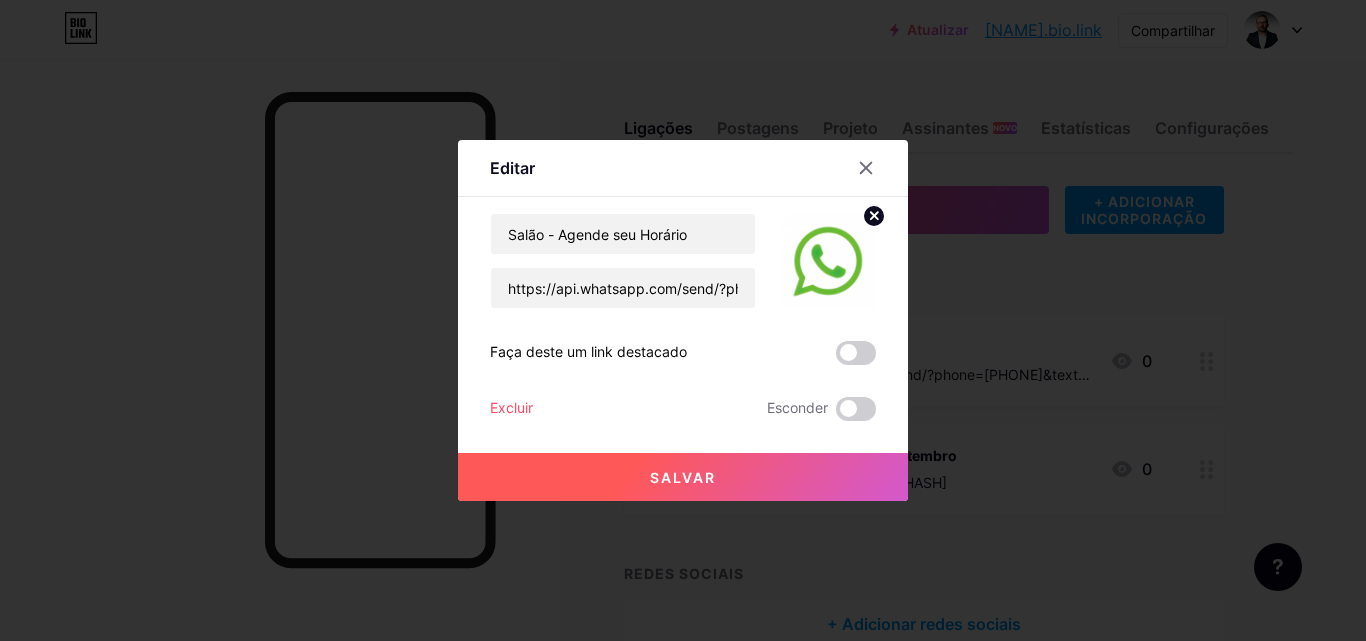 click on "Salvar" at bounding box center (683, 477) 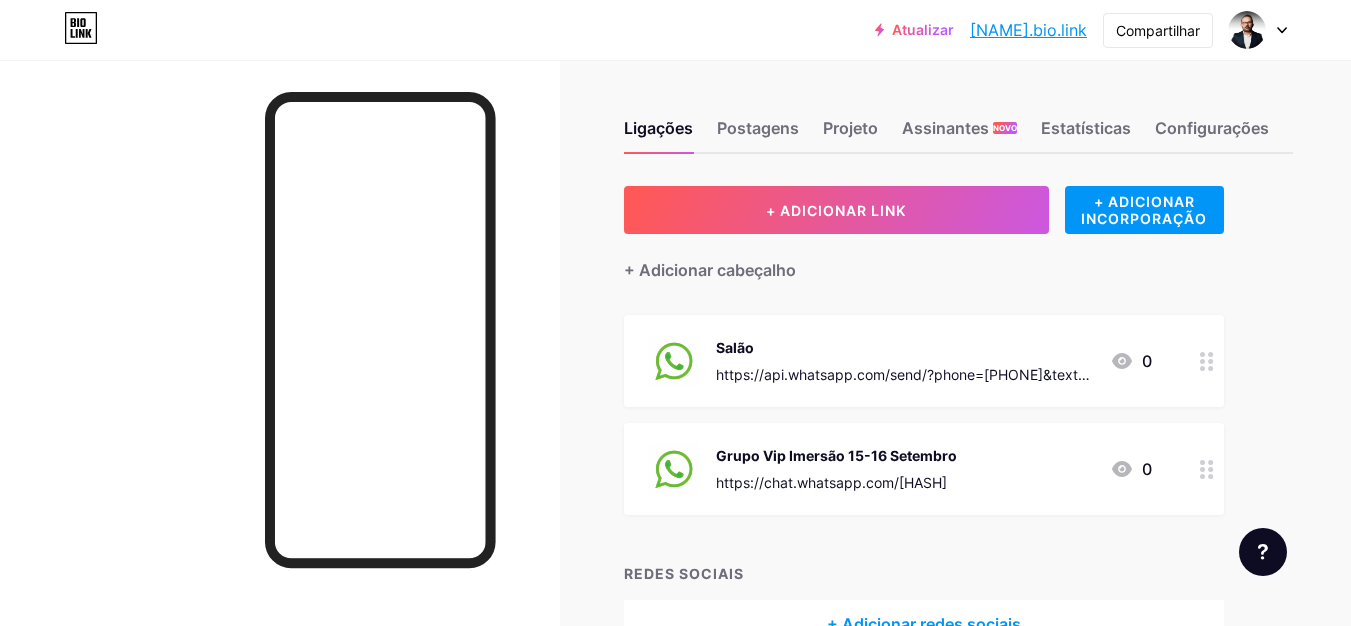 scroll, scrollTop: 121, scrollLeft: 0, axis: vertical 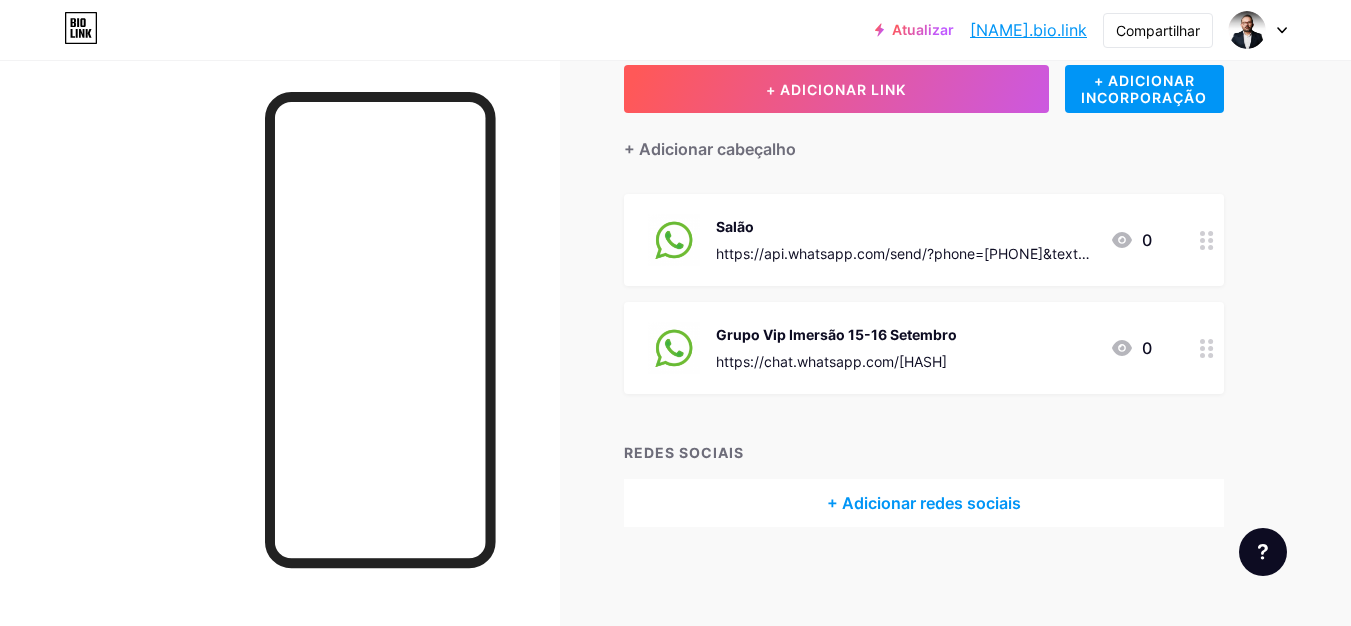 click on "+ Adicionar redes sociais" at bounding box center (924, 503) 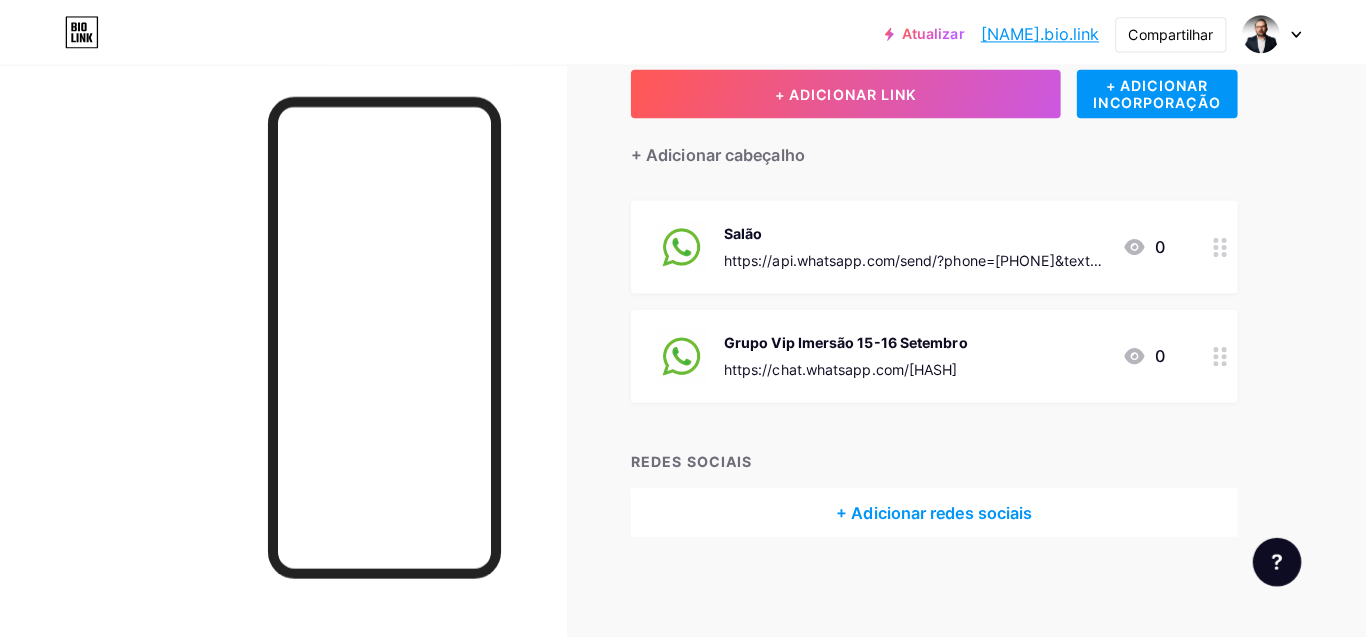 scroll, scrollTop: 106, scrollLeft: 0, axis: vertical 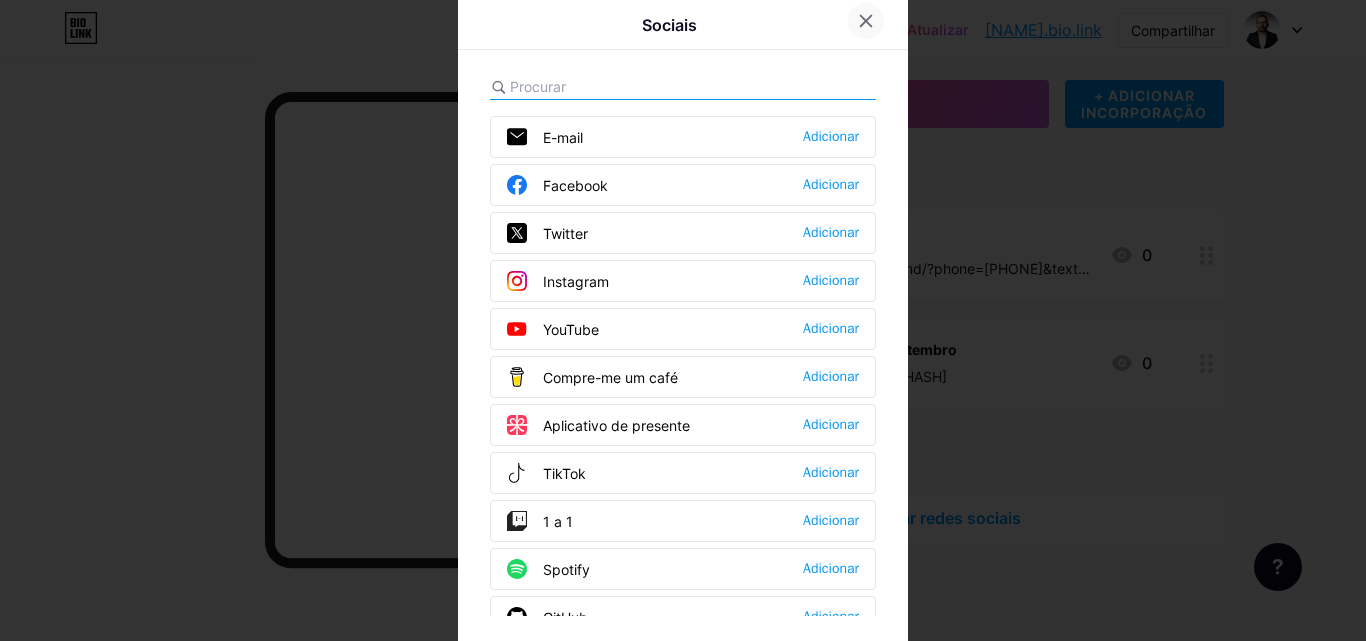 click at bounding box center (866, 21) 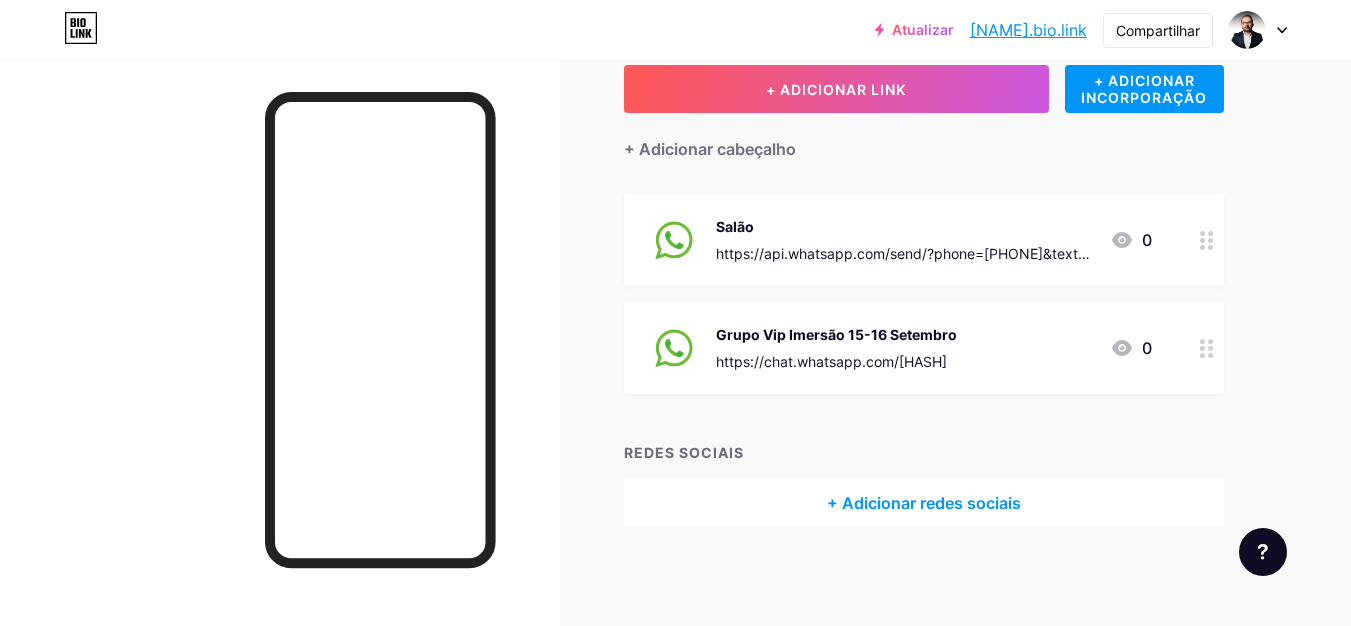 scroll, scrollTop: 0, scrollLeft: 0, axis: both 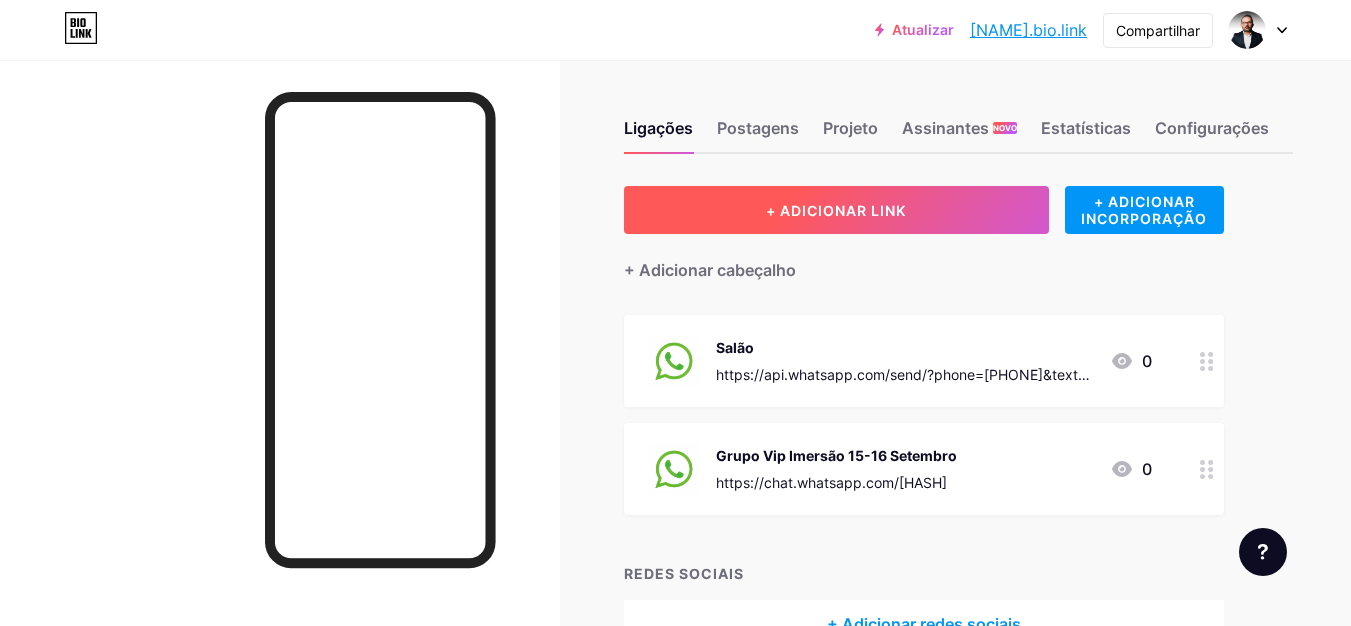 click on "+ ADICIONAR LINK" at bounding box center [836, 210] 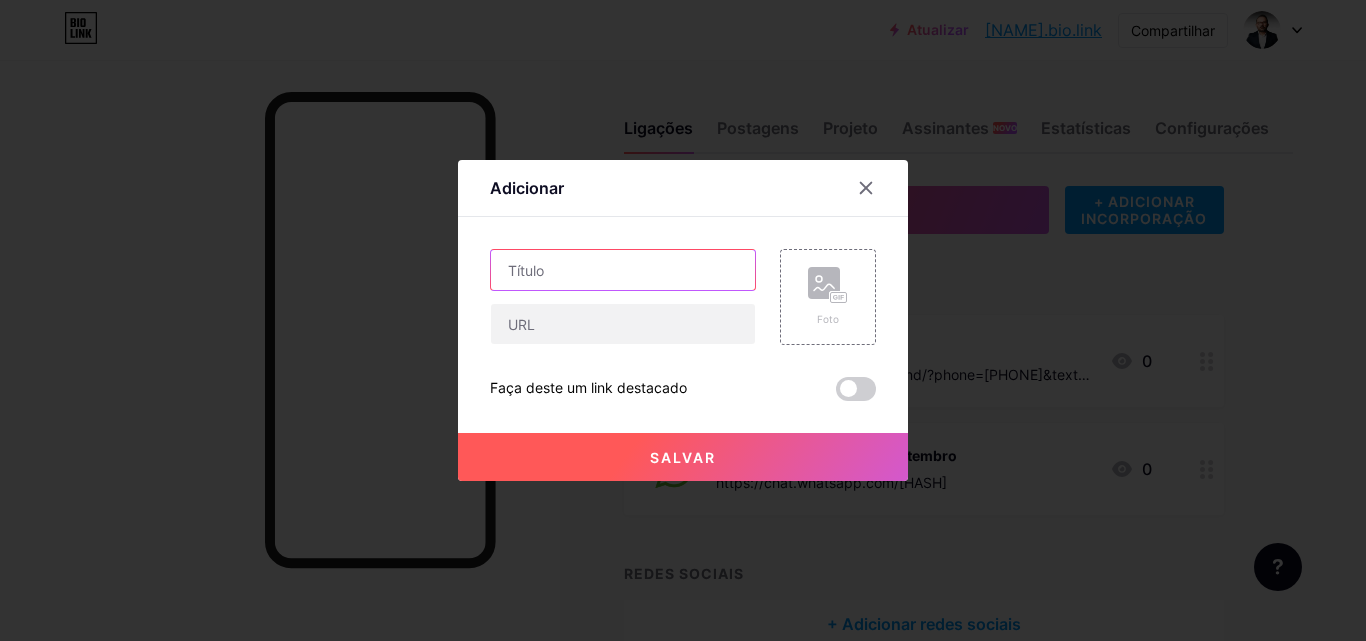 click at bounding box center (623, 270) 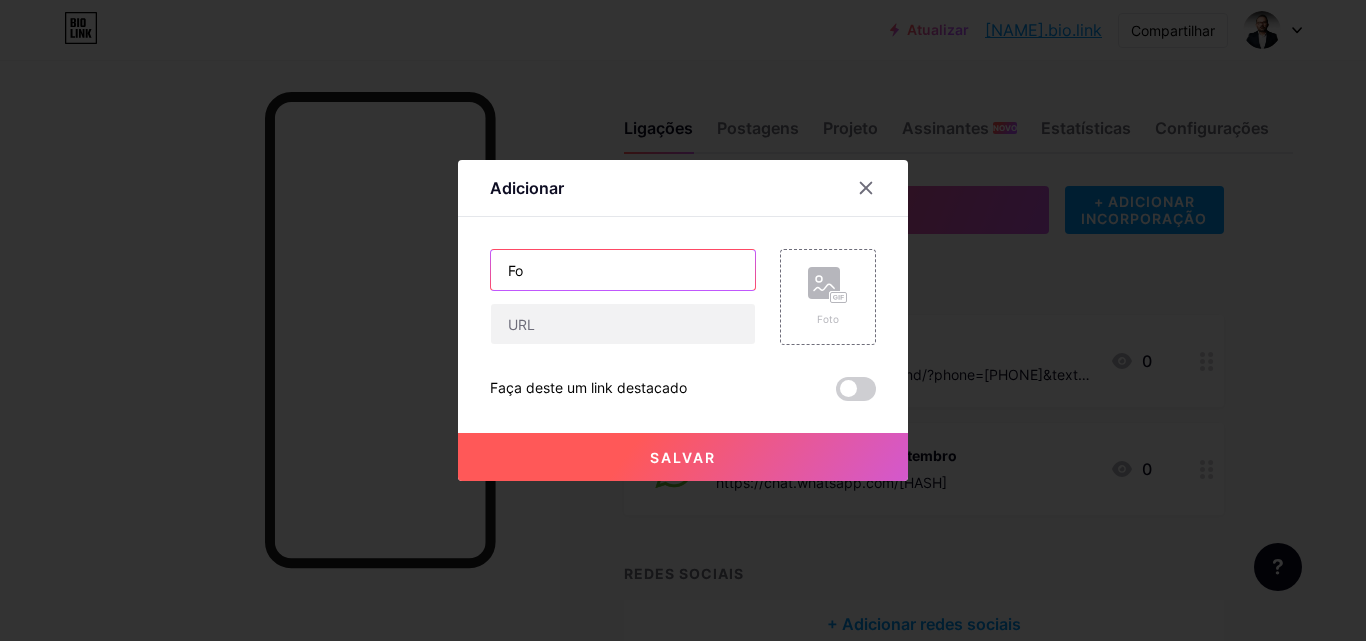 type on "F" 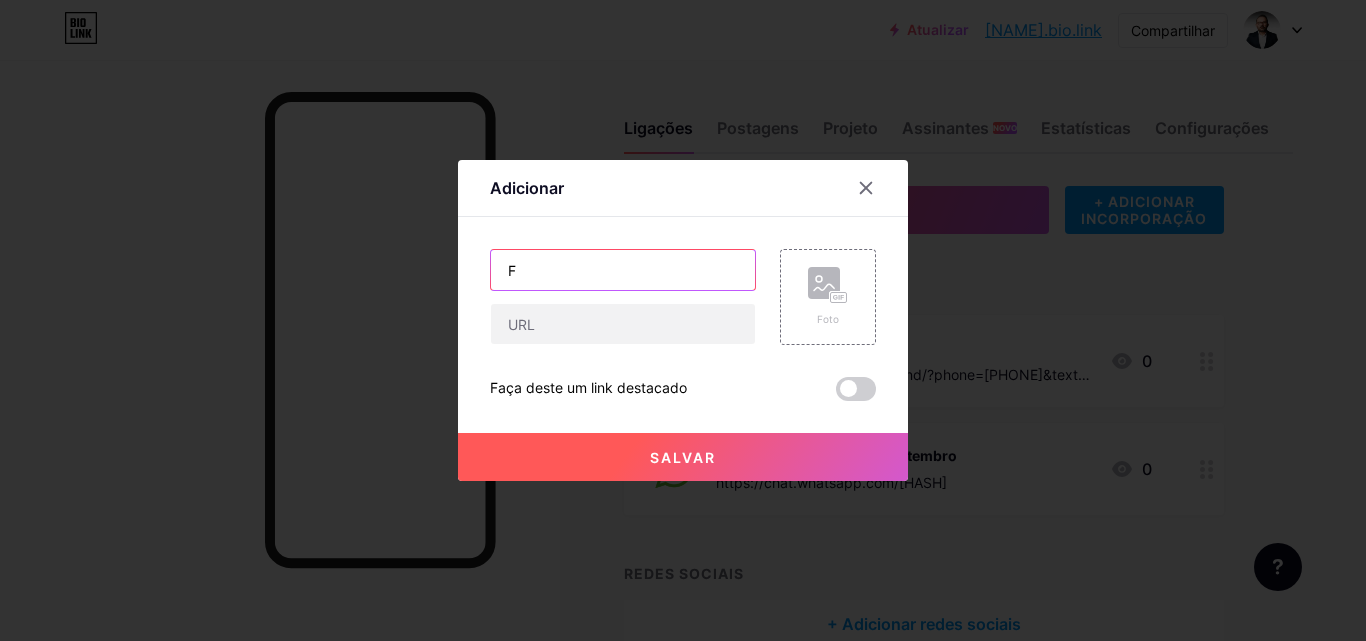 type 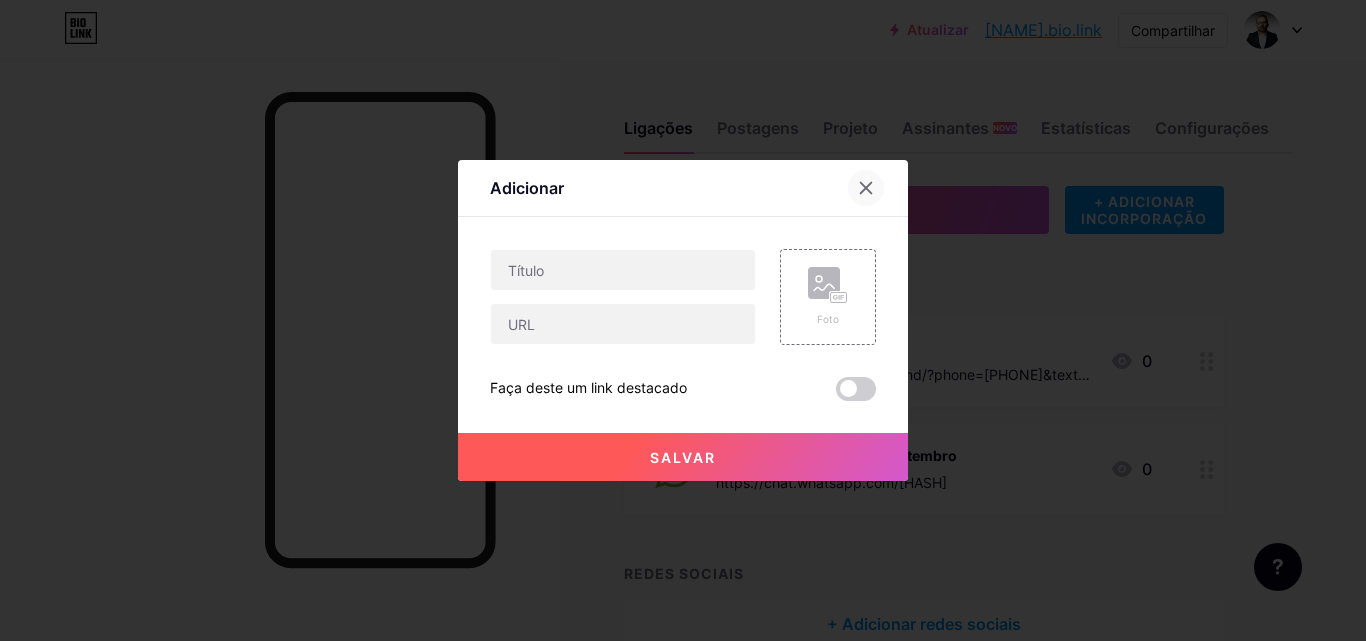 click 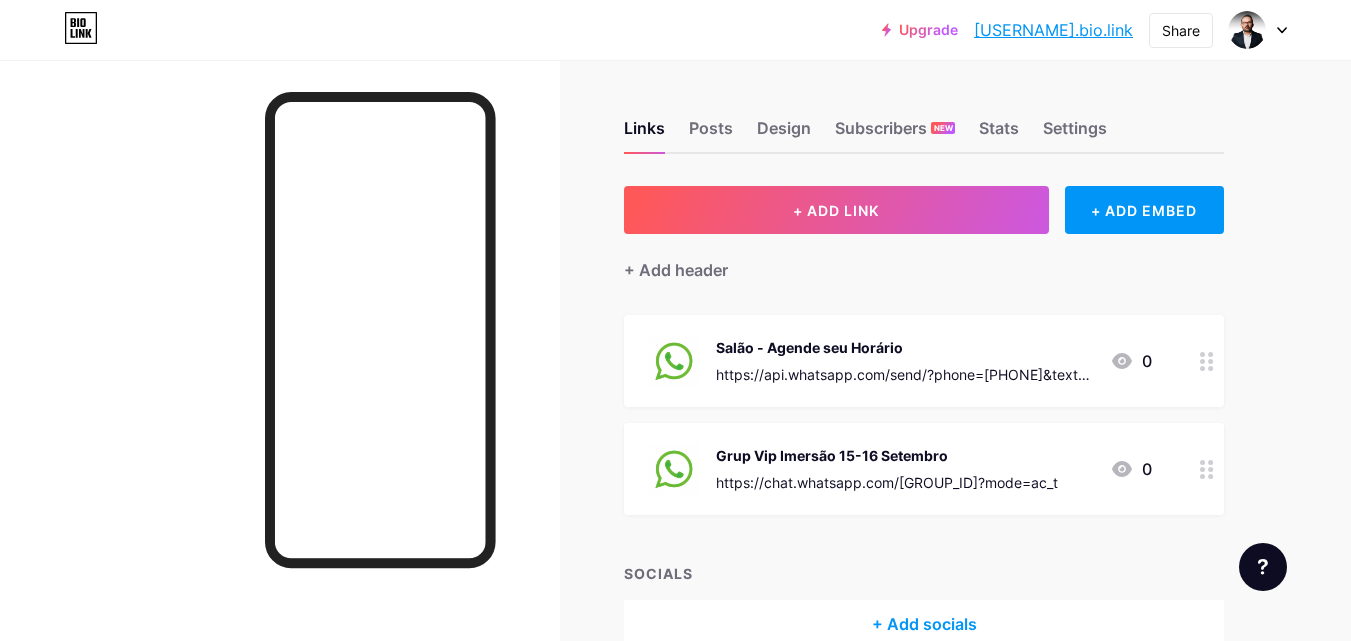 scroll, scrollTop: 0, scrollLeft: 0, axis: both 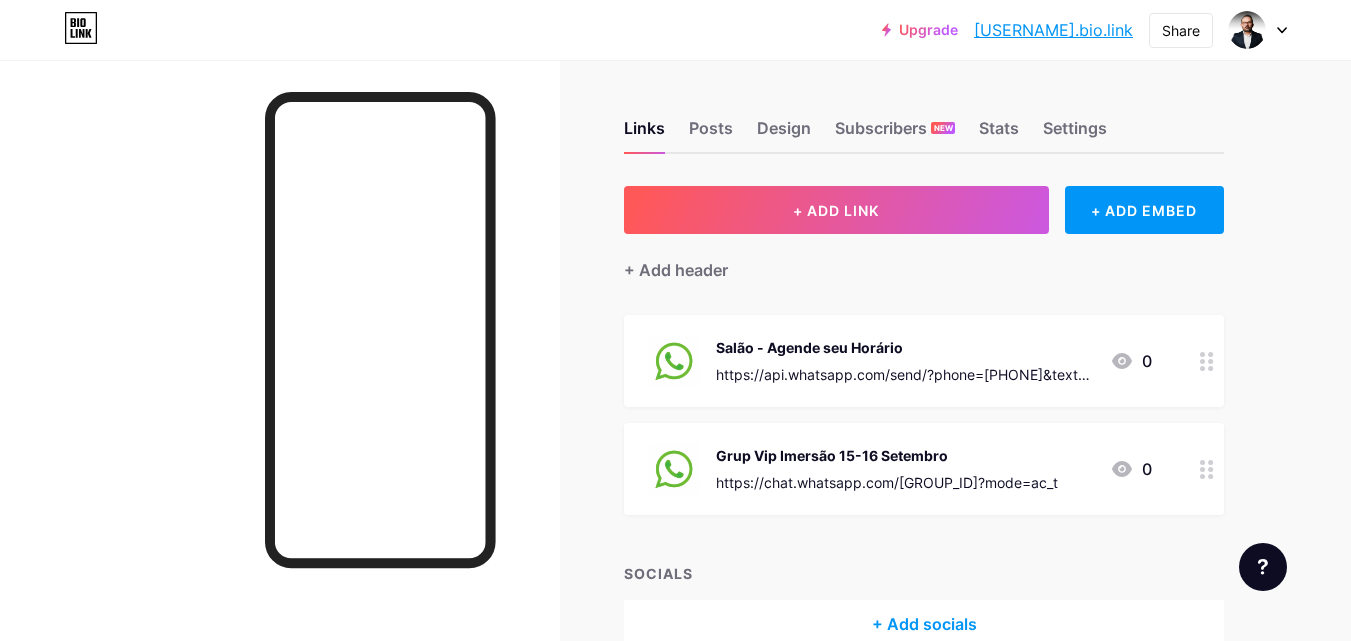 click on "Upgrade   marcosdicastro....   marcosdicastro.bio.link   Share               Switch accounts     Marcos Di Castro   bio.link/marcosdicastro       + Add a new page        Account settings   Logout" at bounding box center [675, 30] 